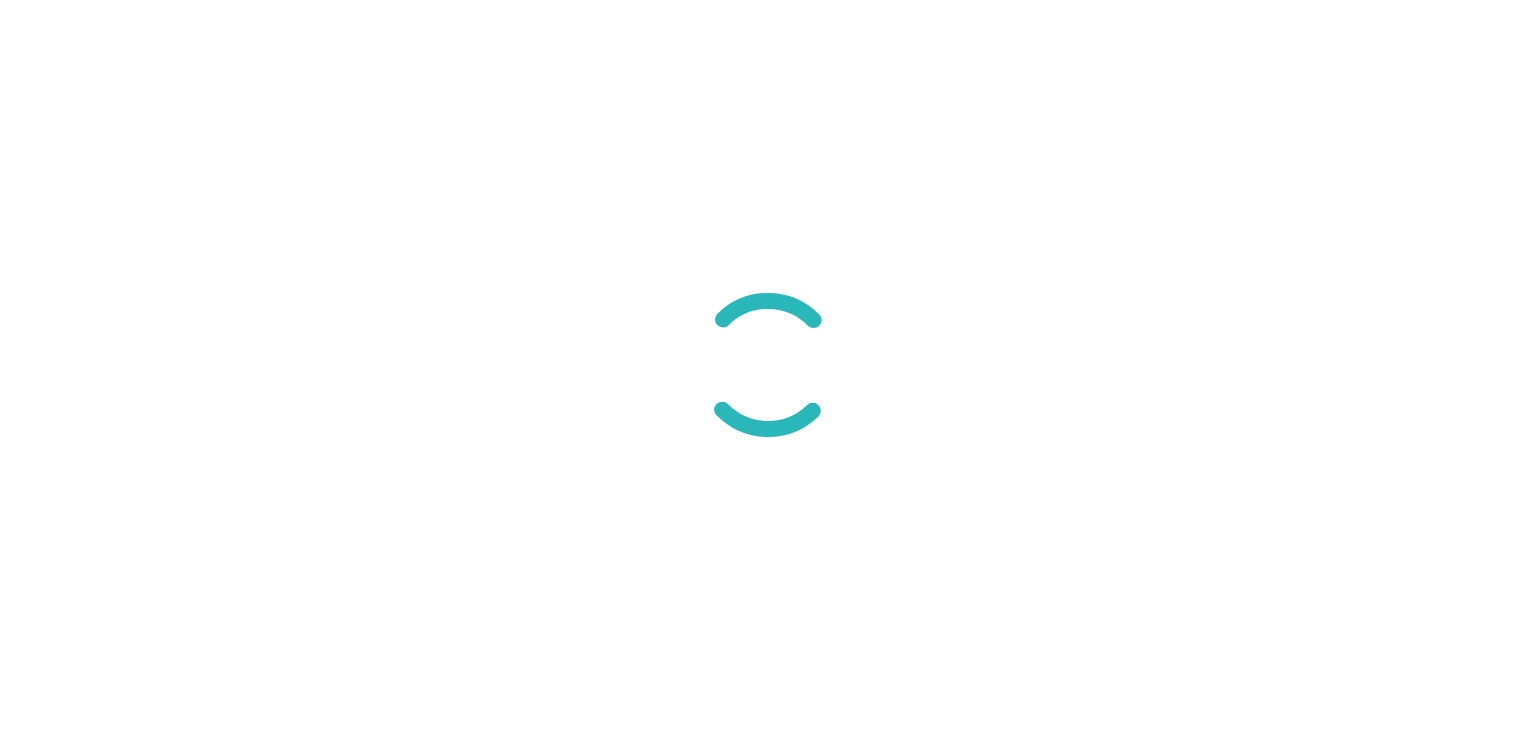 scroll, scrollTop: 0, scrollLeft: 0, axis: both 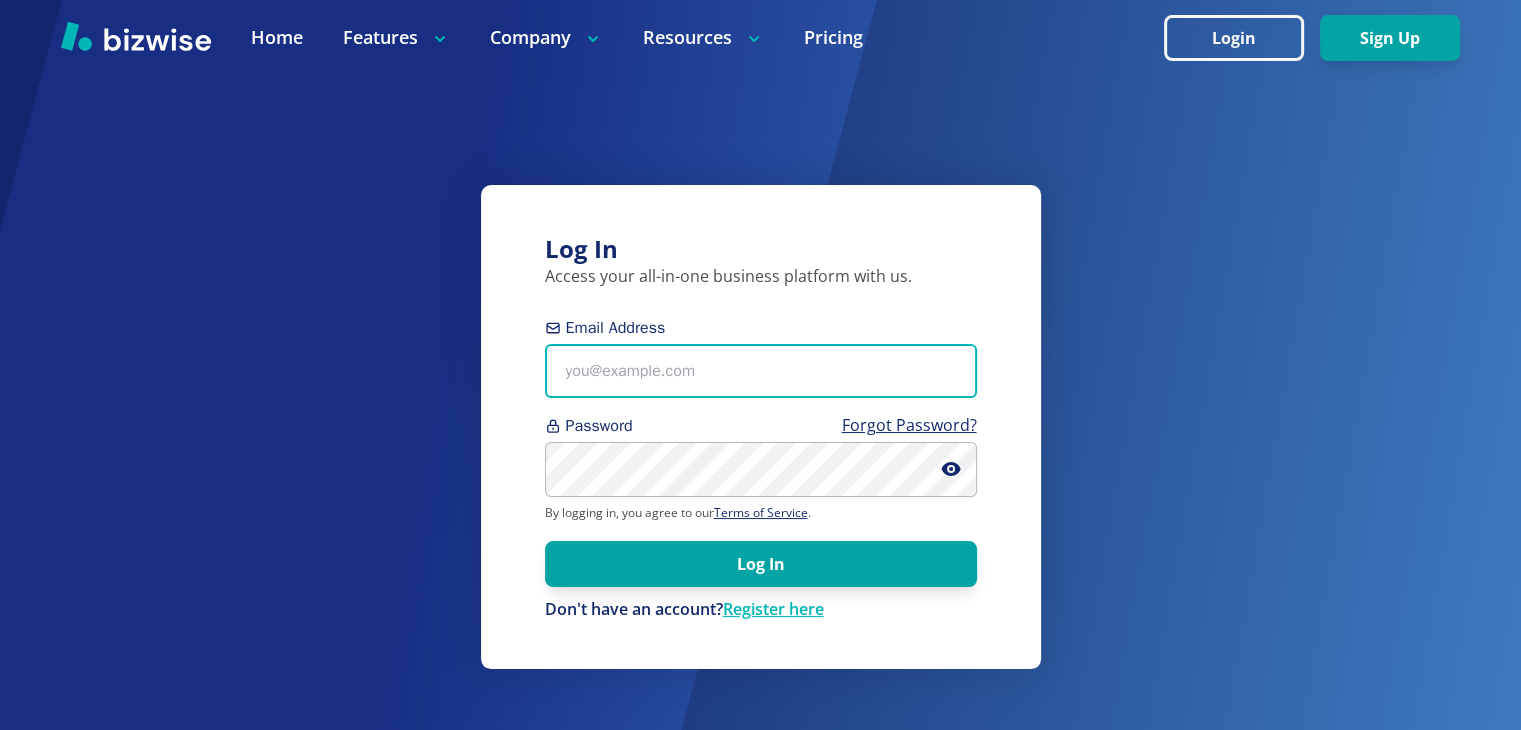 click on "Email Address" at bounding box center (761, 371) 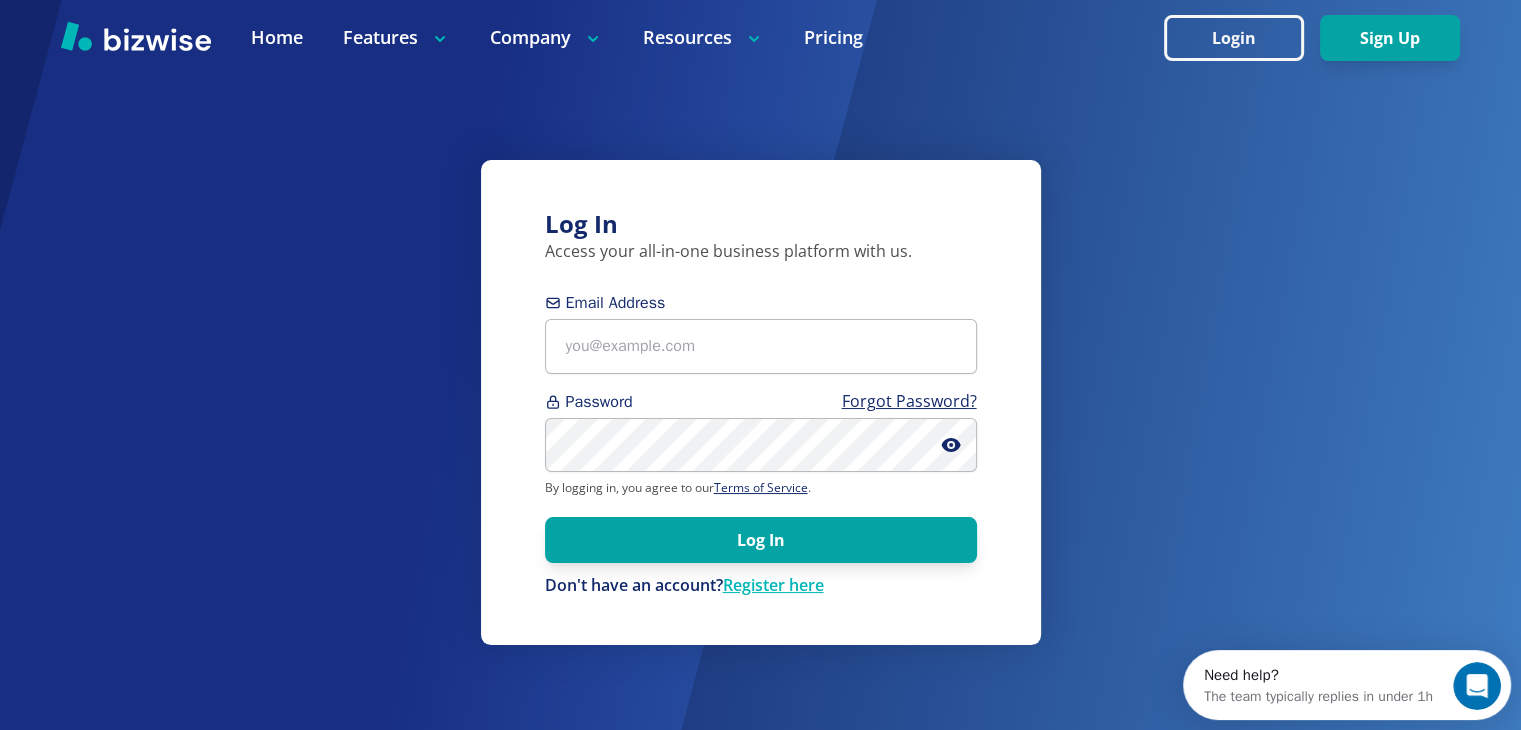 scroll, scrollTop: 0, scrollLeft: 0, axis: both 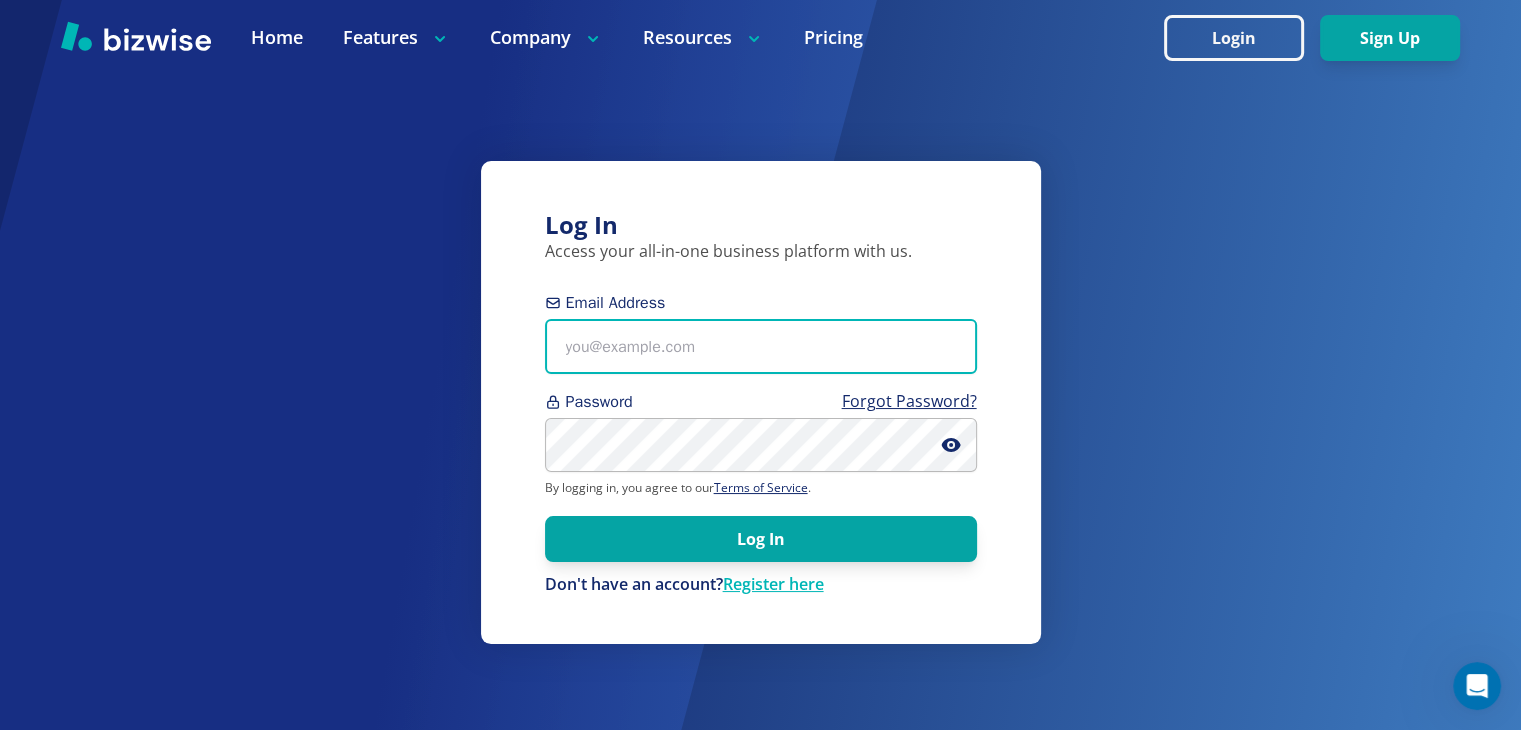 drag, startPoint x: 646, startPoint y: 369, endPoint x: 644, endPoint y: 357, distance: 12.165525 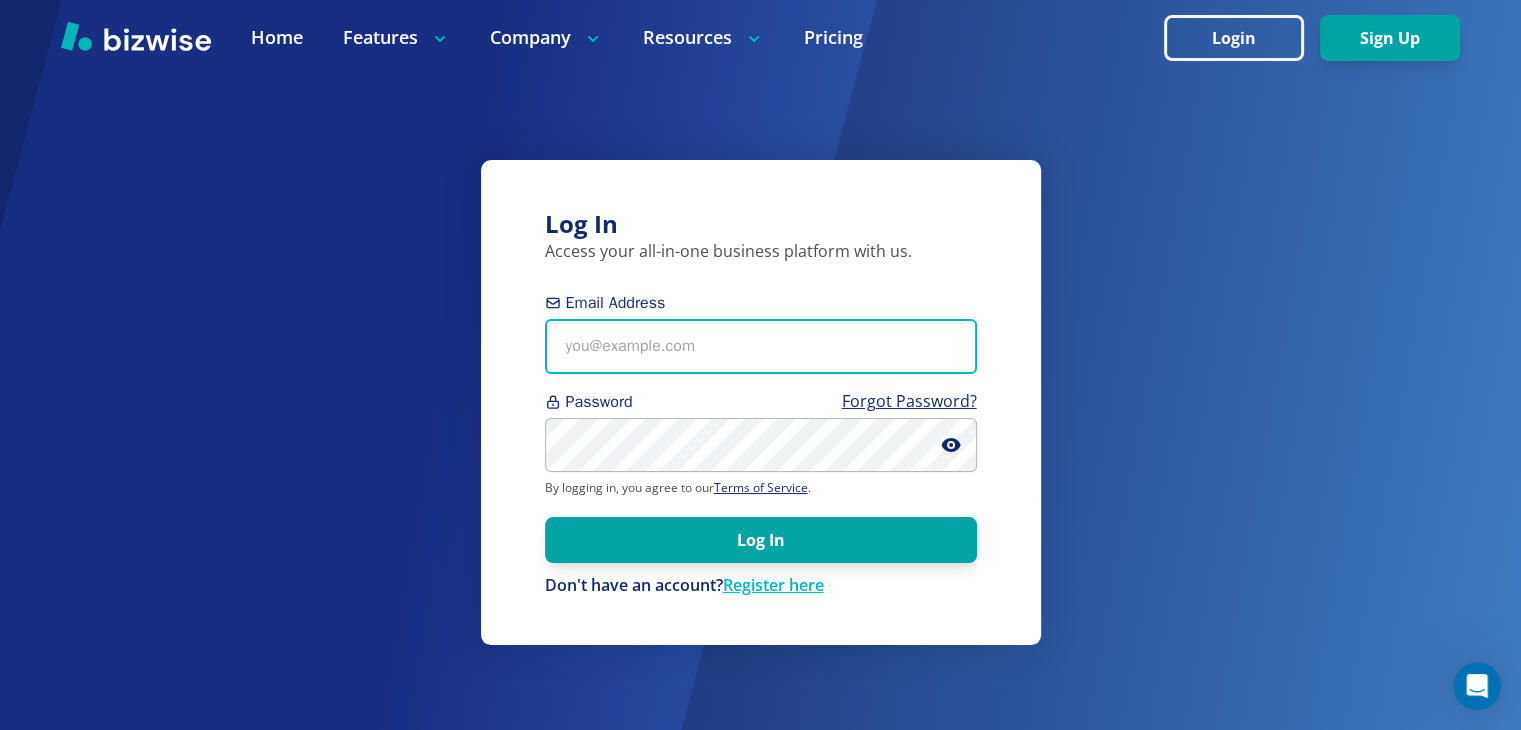 paste on "mailto:info@thestartupleads.com" 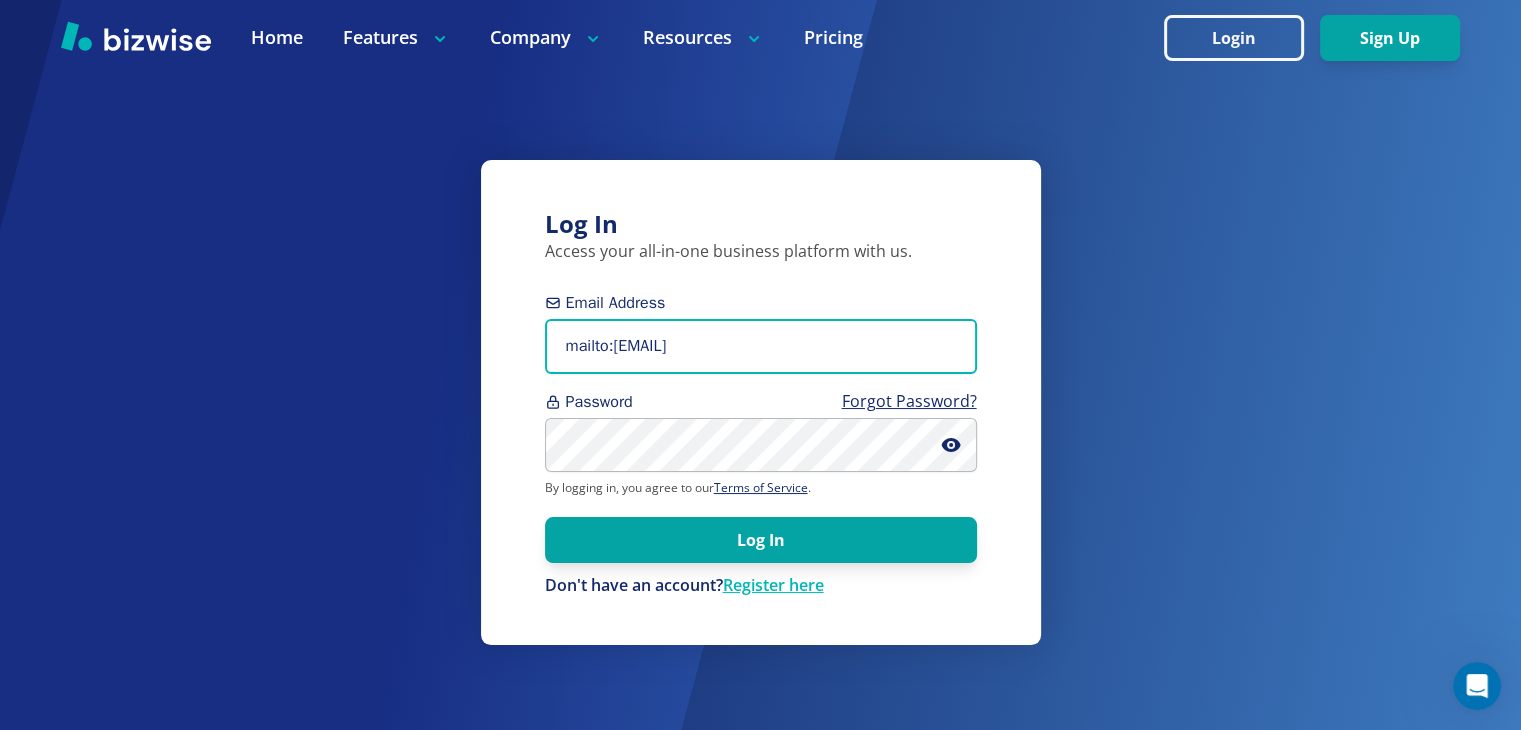 drag, startPoint x: 611, startPoint y: 348, endPoint x: 520, endPoint y: 349, distance: 91.00549 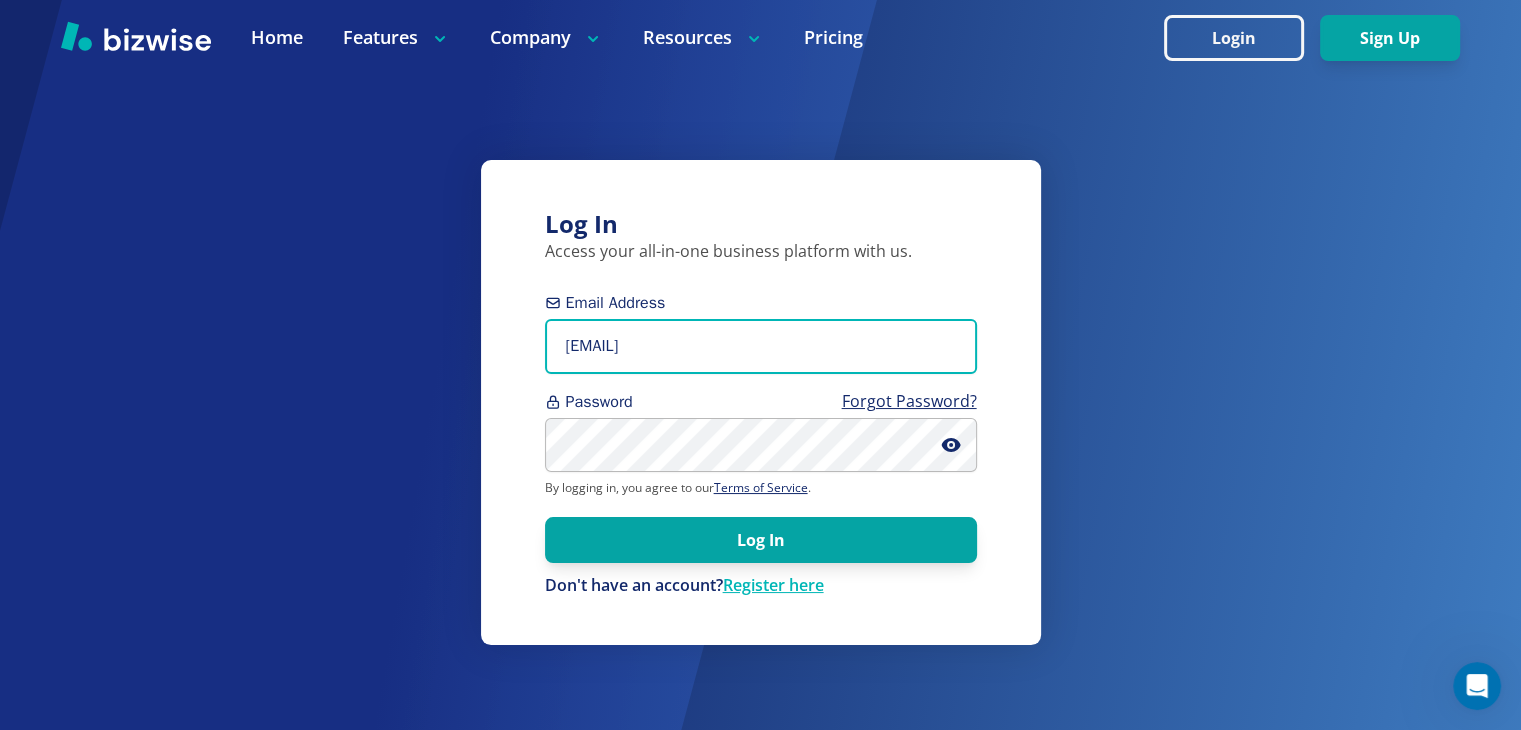 type on "info@thestartupleads.com" 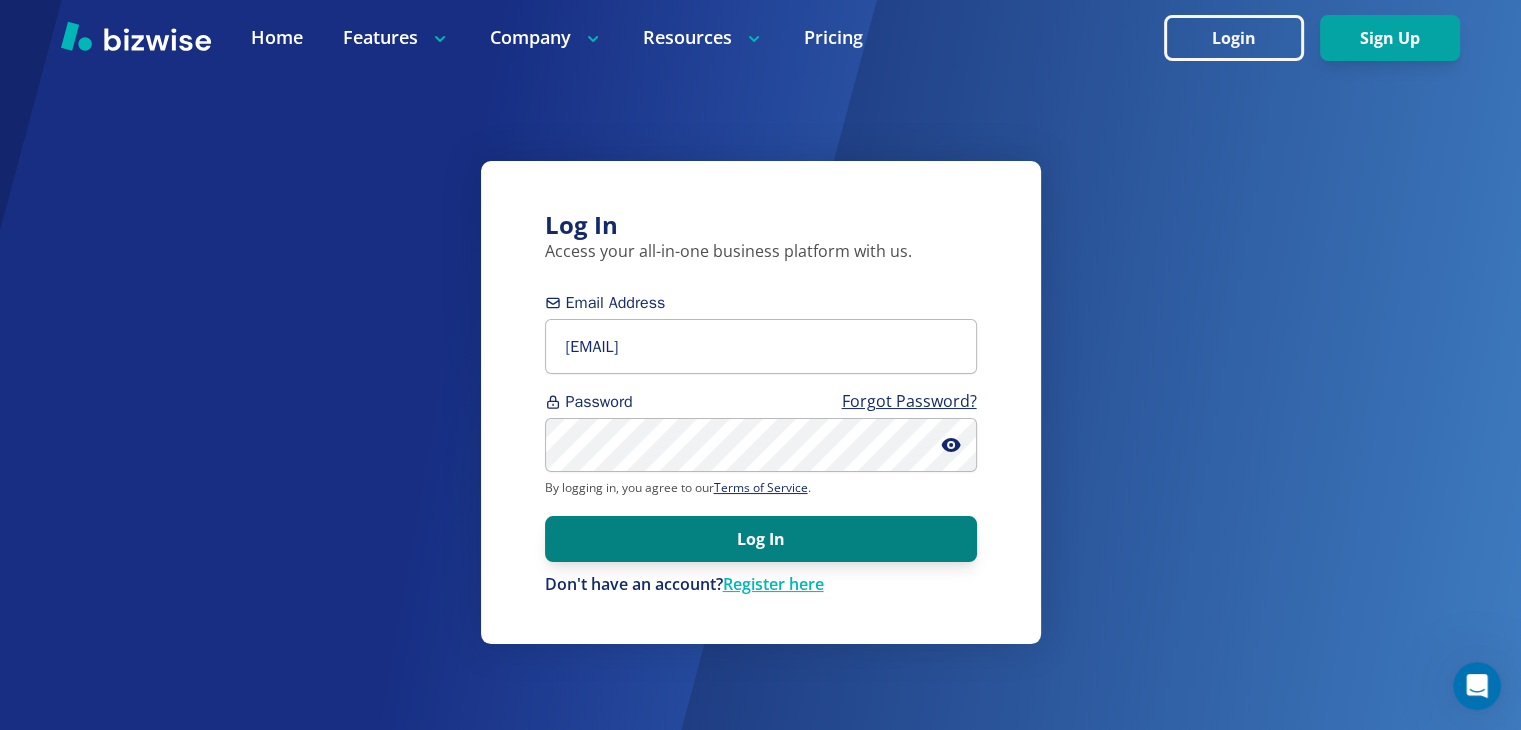 click on "Log In" at bounding box center [761, 539] 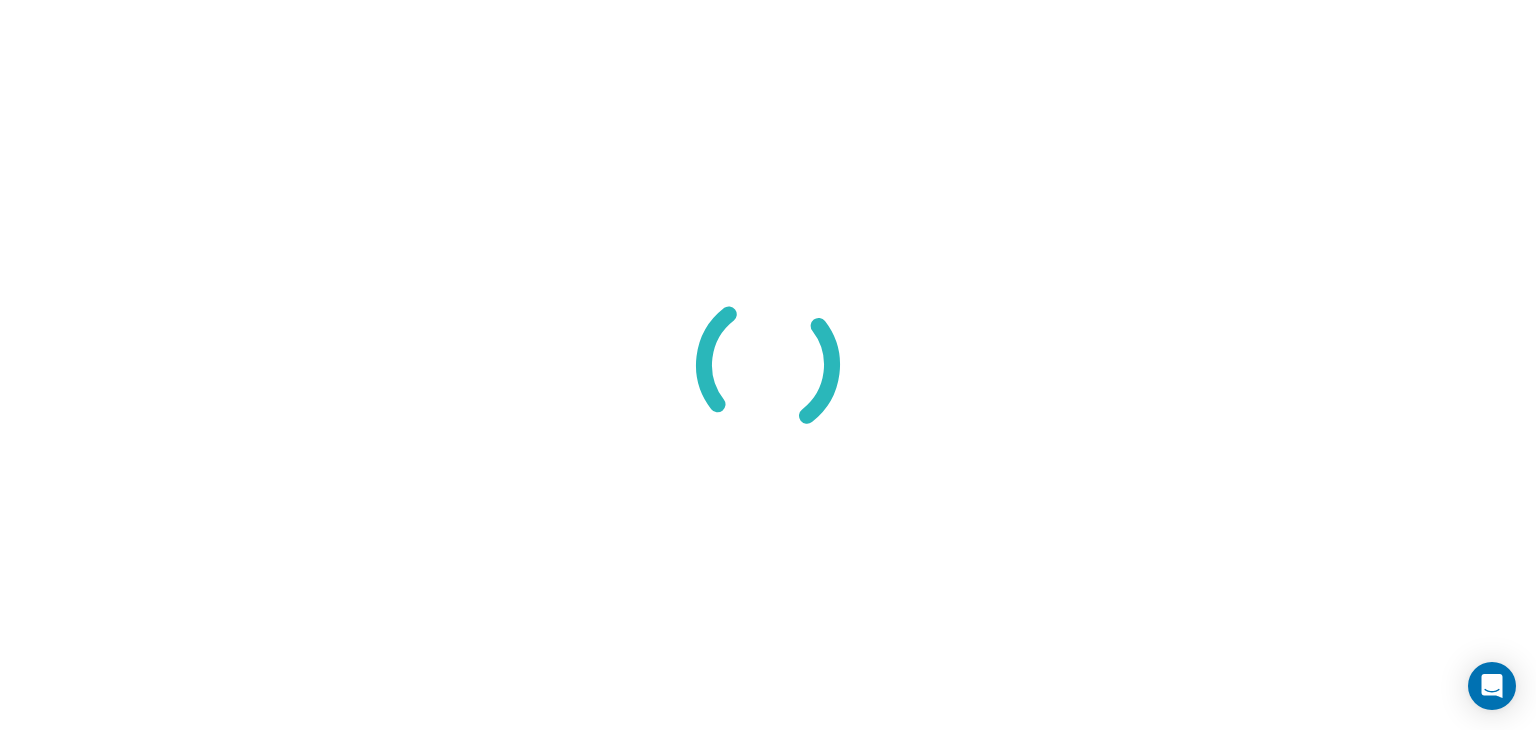 scroll, scrollTop: 0, scrollLeft: 0, axis: both 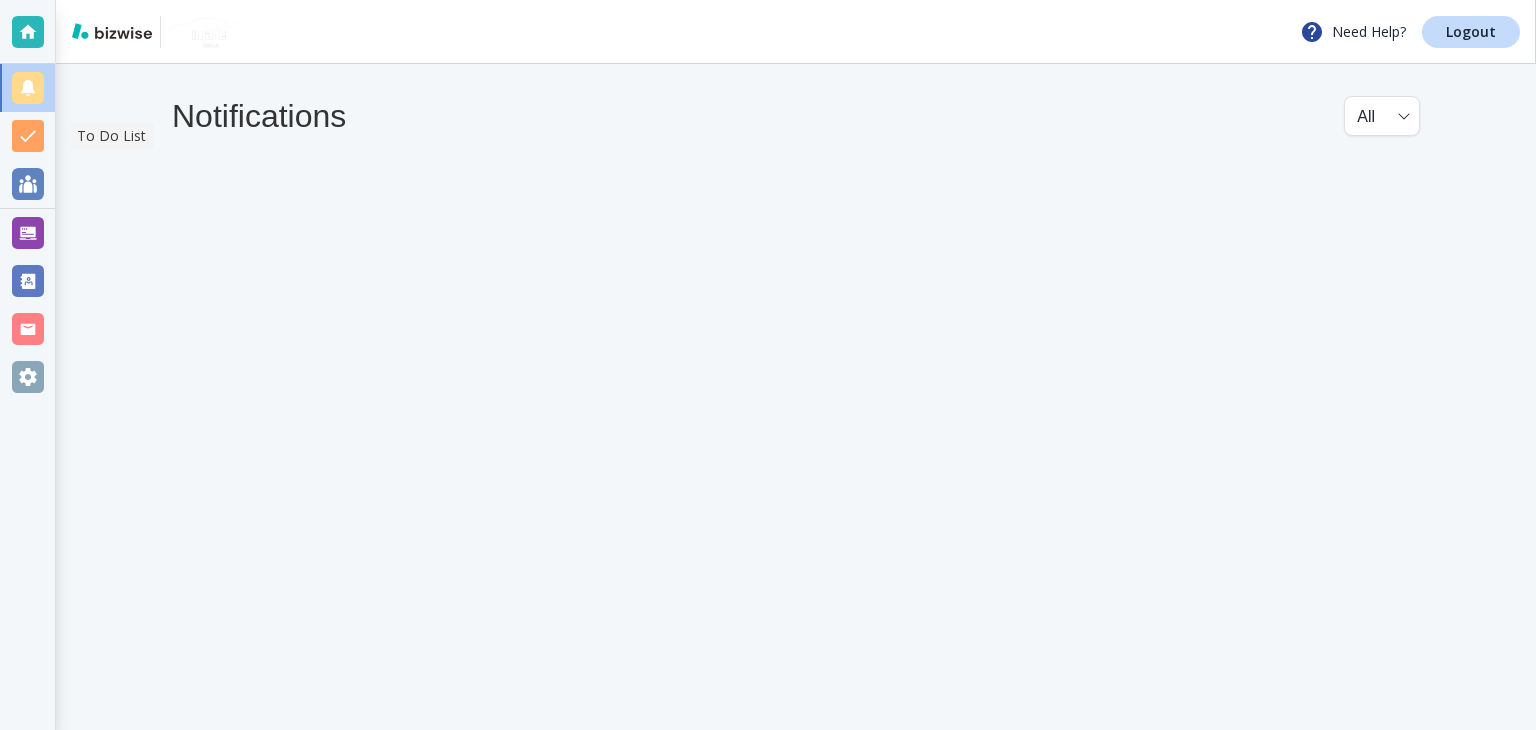 click at bounding box center (28, 136) 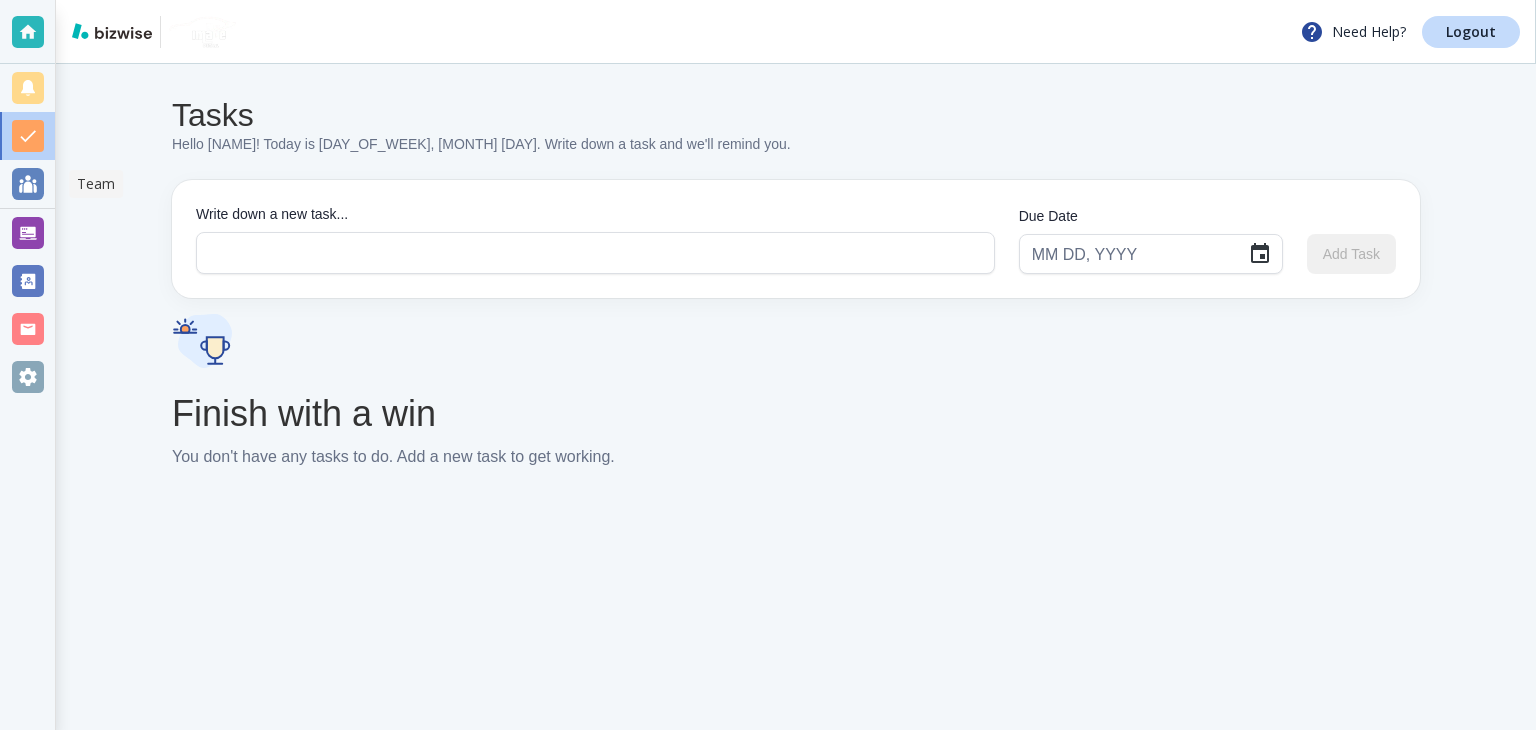 click at bounding box center [28, 184] 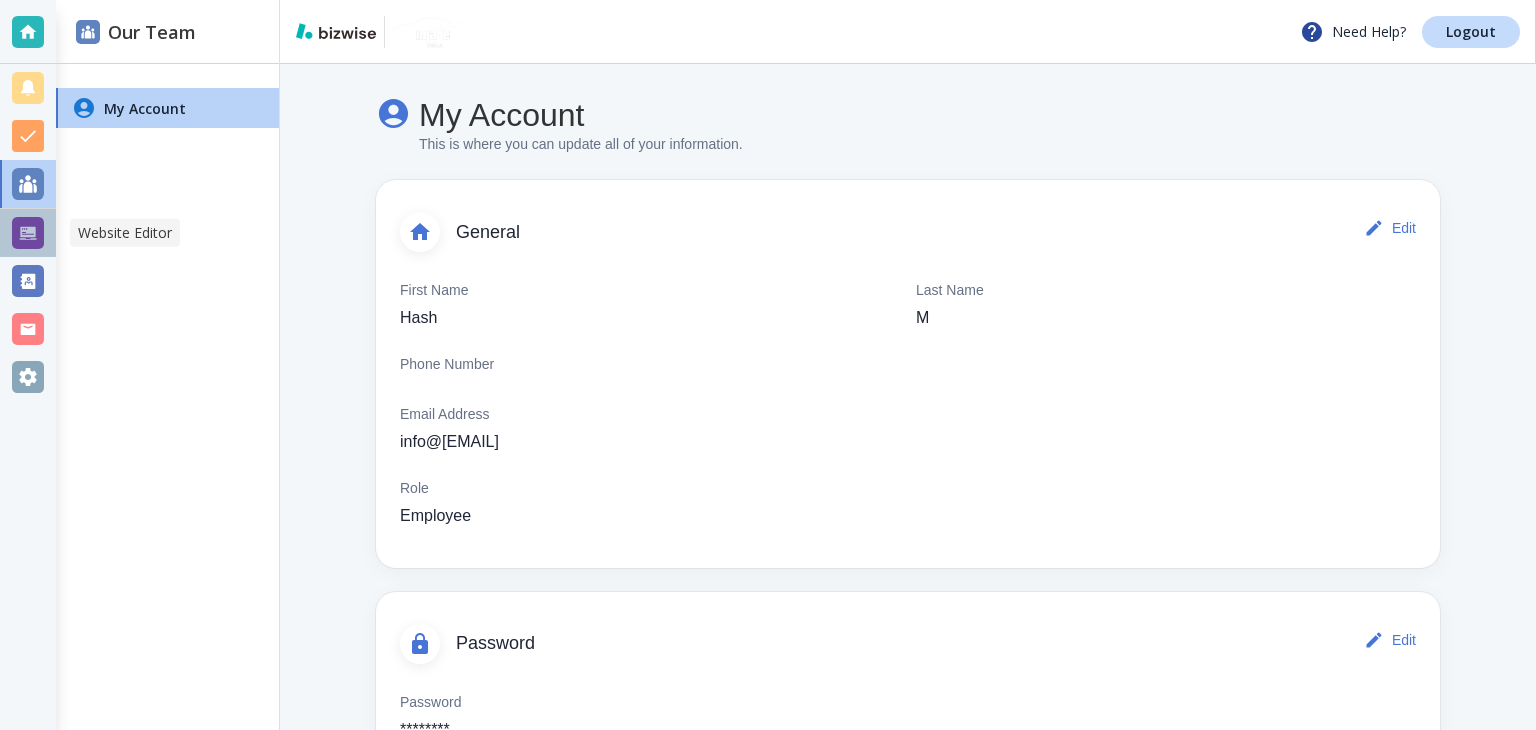 click at bounding box center [28, 233] 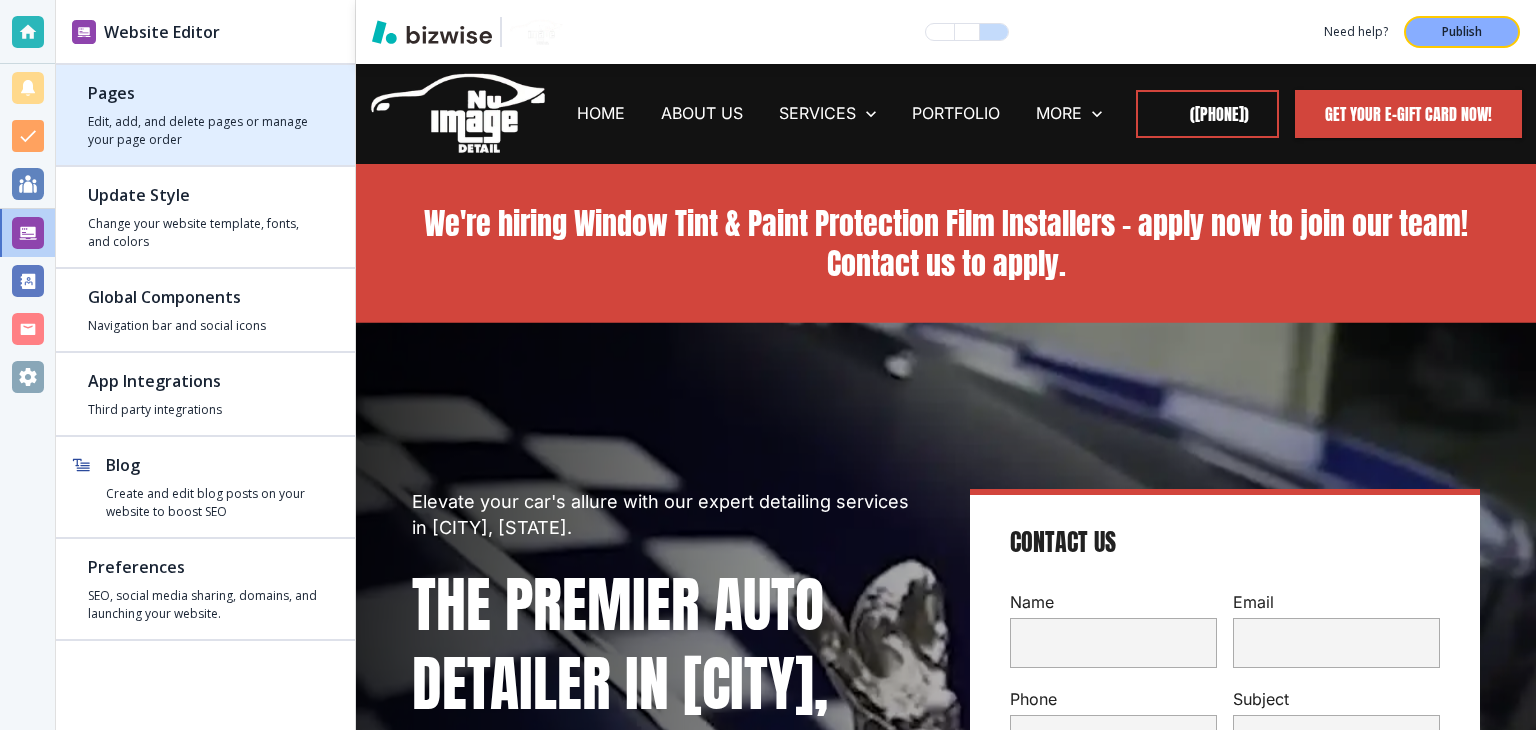 click at bounding box center (205, 109) 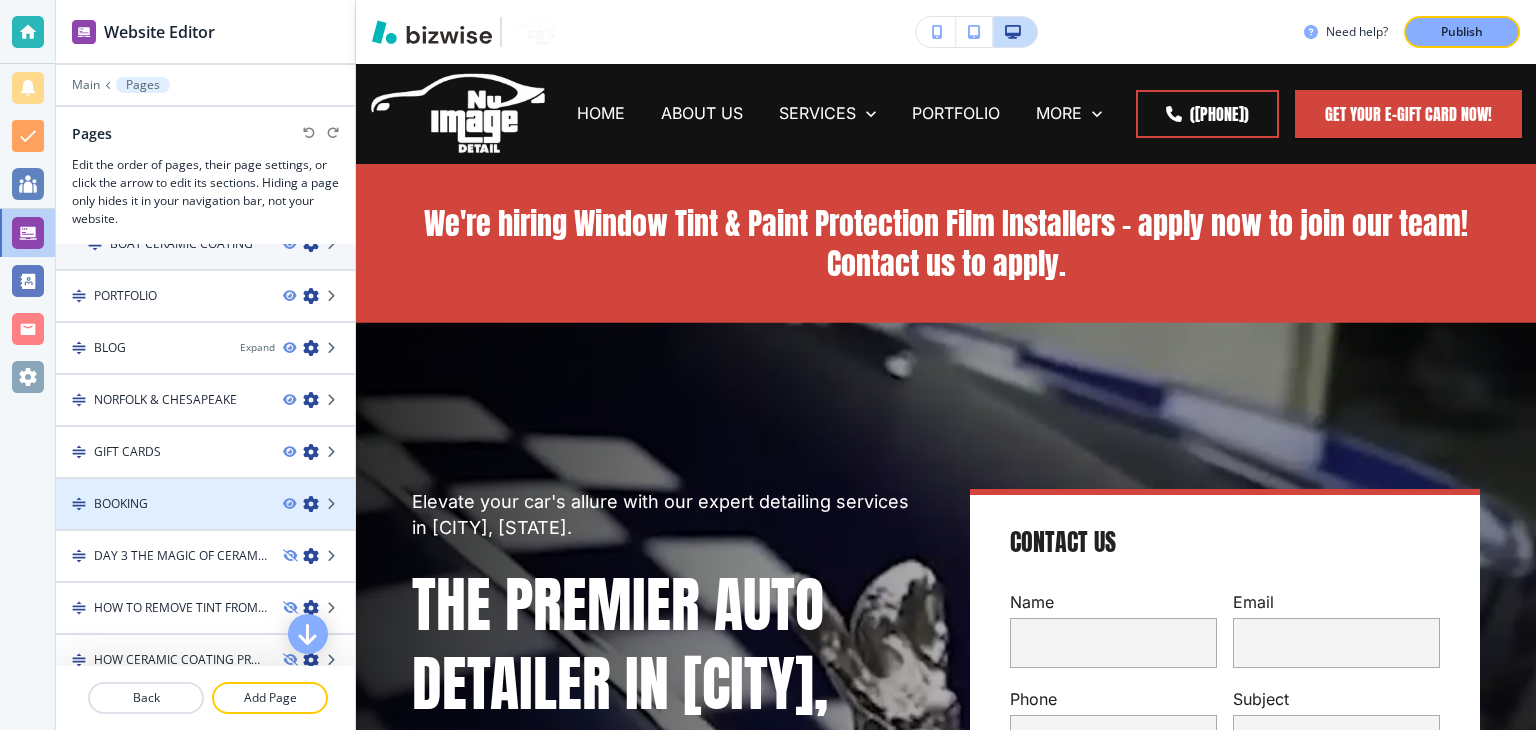 scroll, scrollTop: 600, scrollLeft: 0, axis: vertical 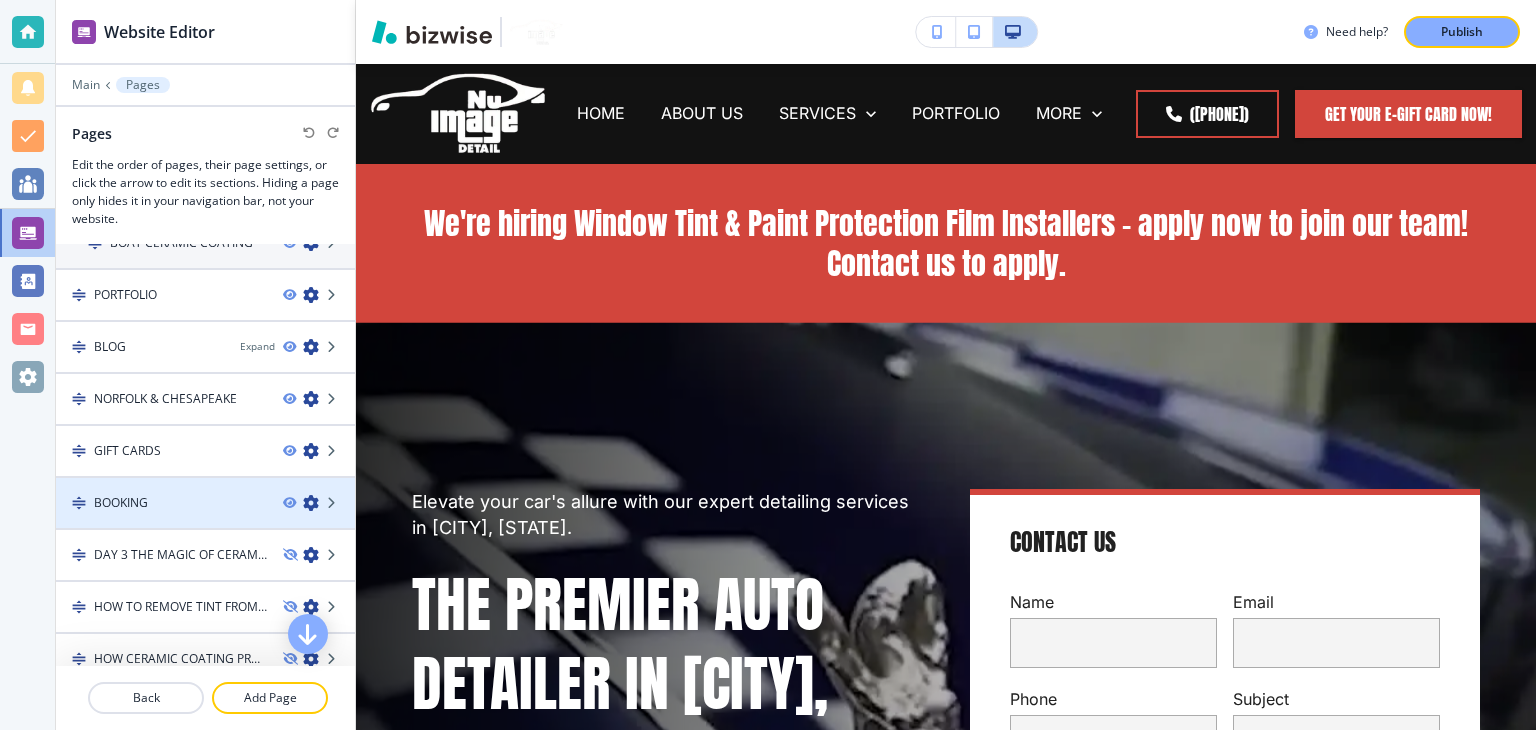 click on "BOOKING" at bounding box center (121, 503) 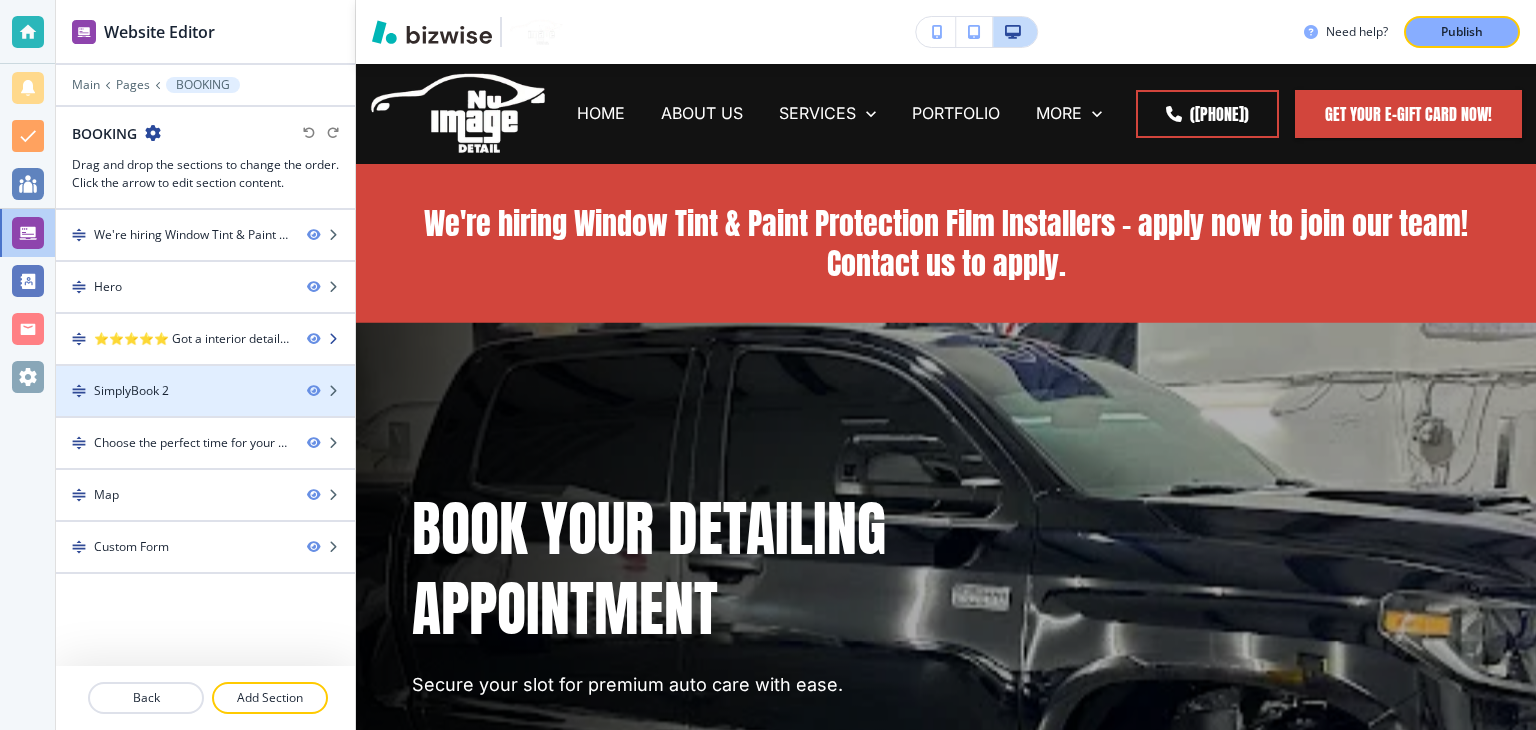 scroll, scrollTop: 0, scrollLeft: 0, axis: both 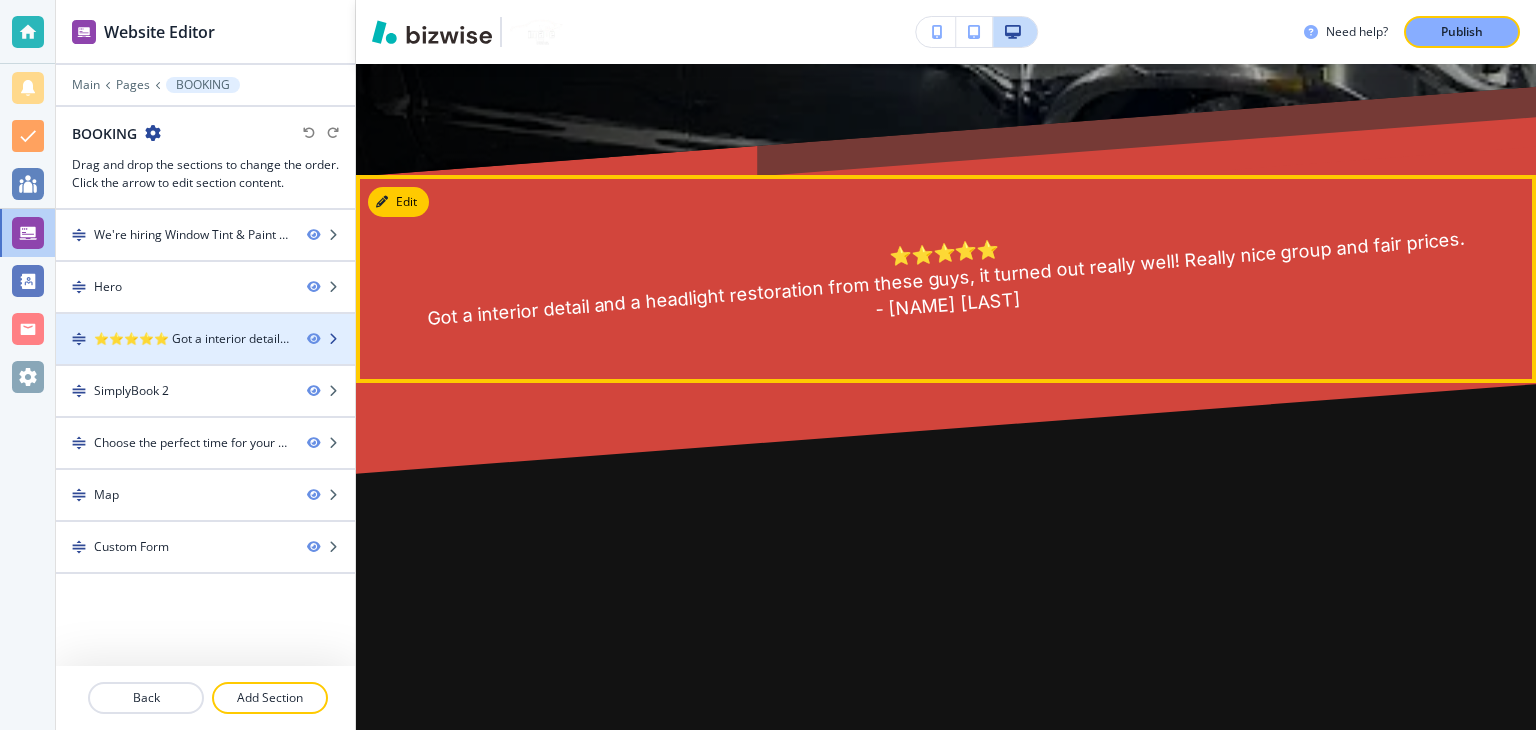 click on "⭐⭐⭐⭐⭐
Got a interior detail and a headlight restoration from these guys, it turned out really well! Really nice group and fair prices.
- John Porter" at bounding box center [192, 339] 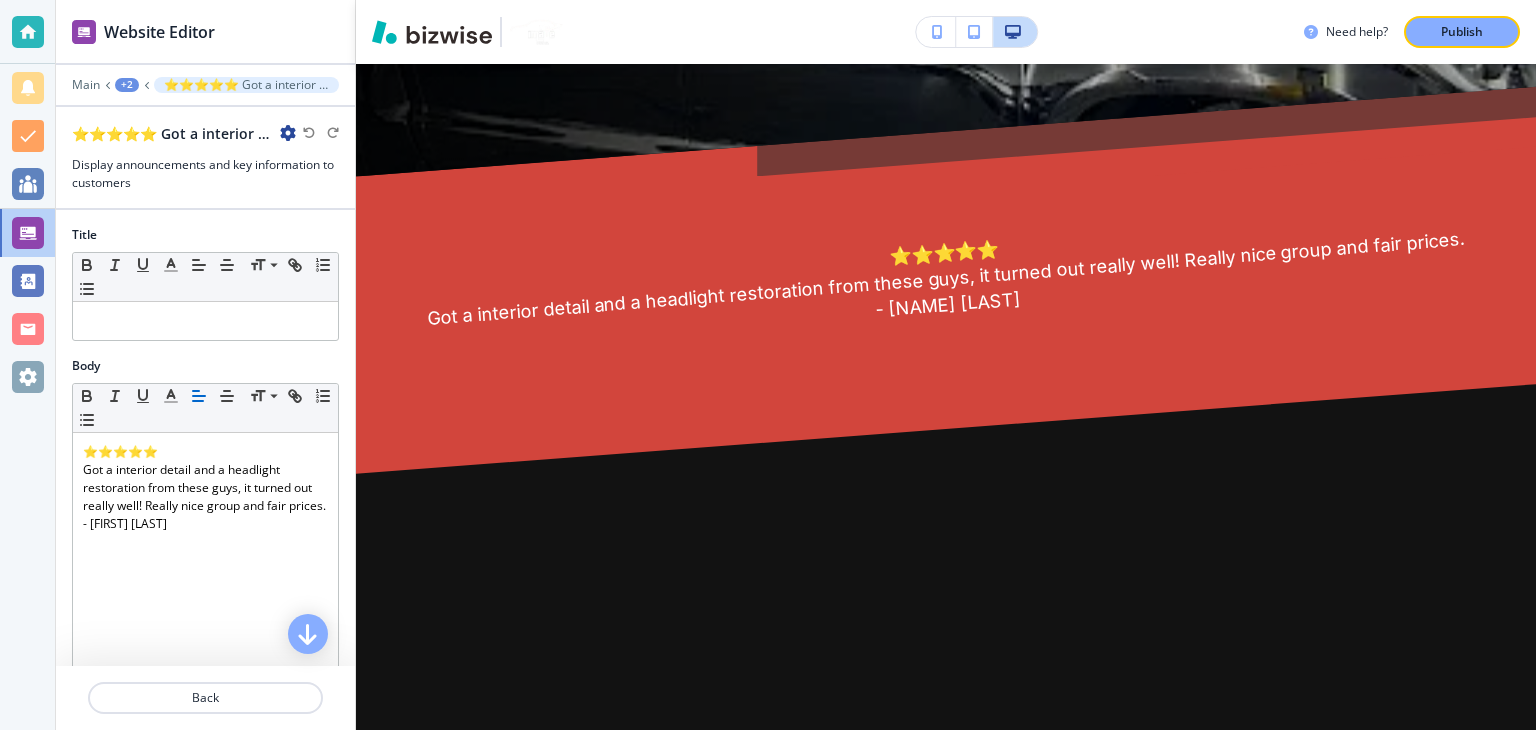 scroll, scrollTop: 1011, scrollLeft: 0, axis: vertical 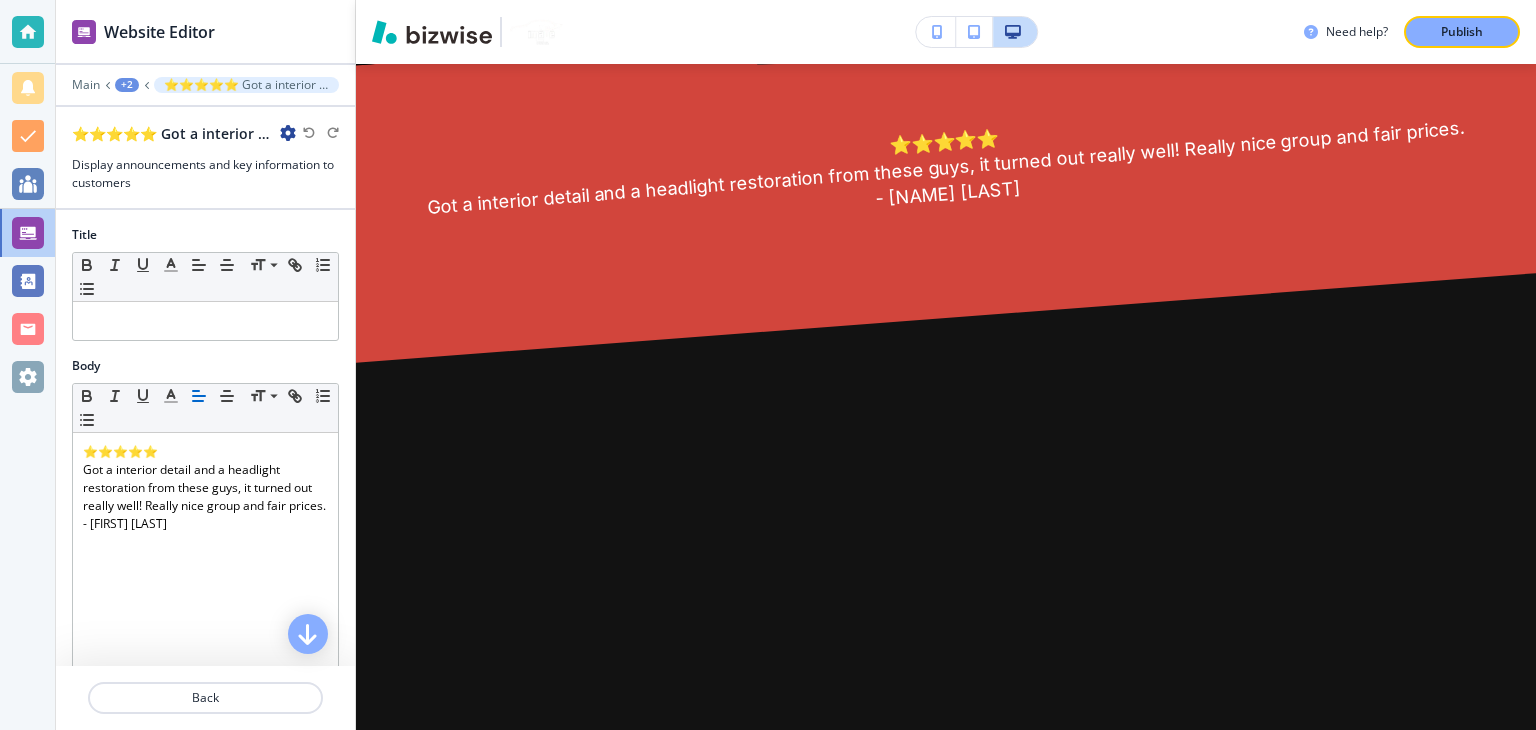 click at bounding box center (288, 133) 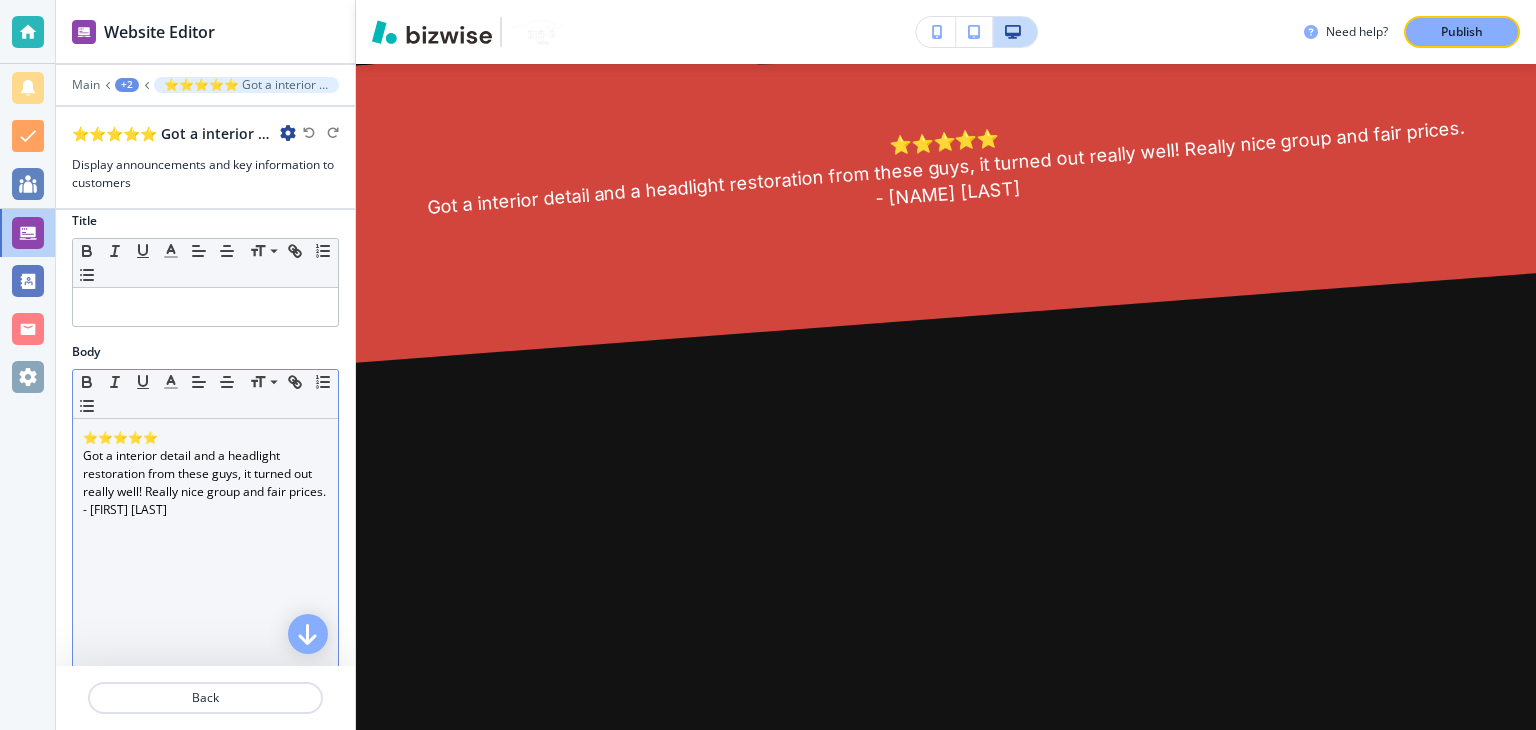 scroll, scrollTop: 0, scrollLeft: 0, axis: both 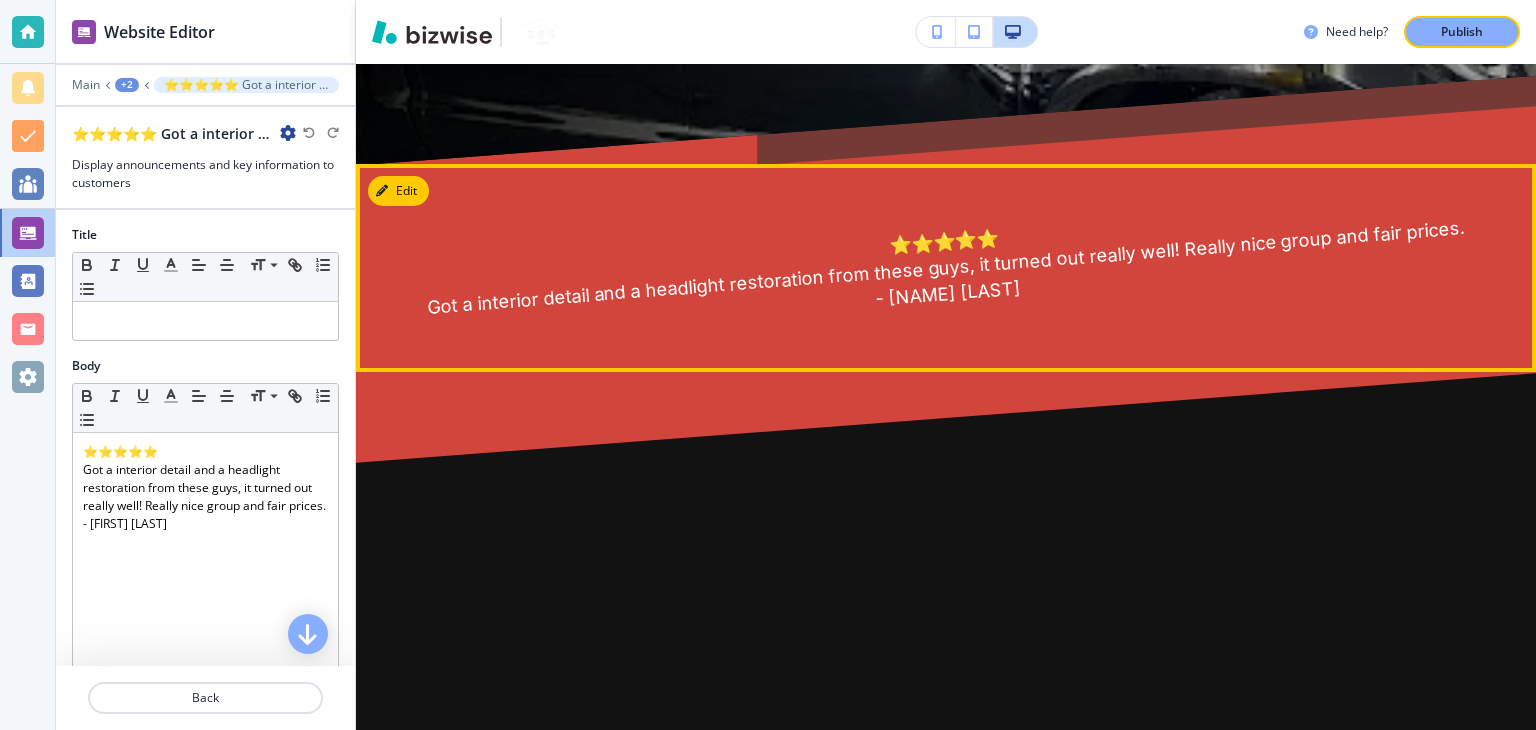 click on "⭐⭐⭐⭐⭐
Got a interior detail and a headlight restoration from these guys, it turned out really well! Really nice group and fair prices.
- John Porter" at bounding box center (946, 268) 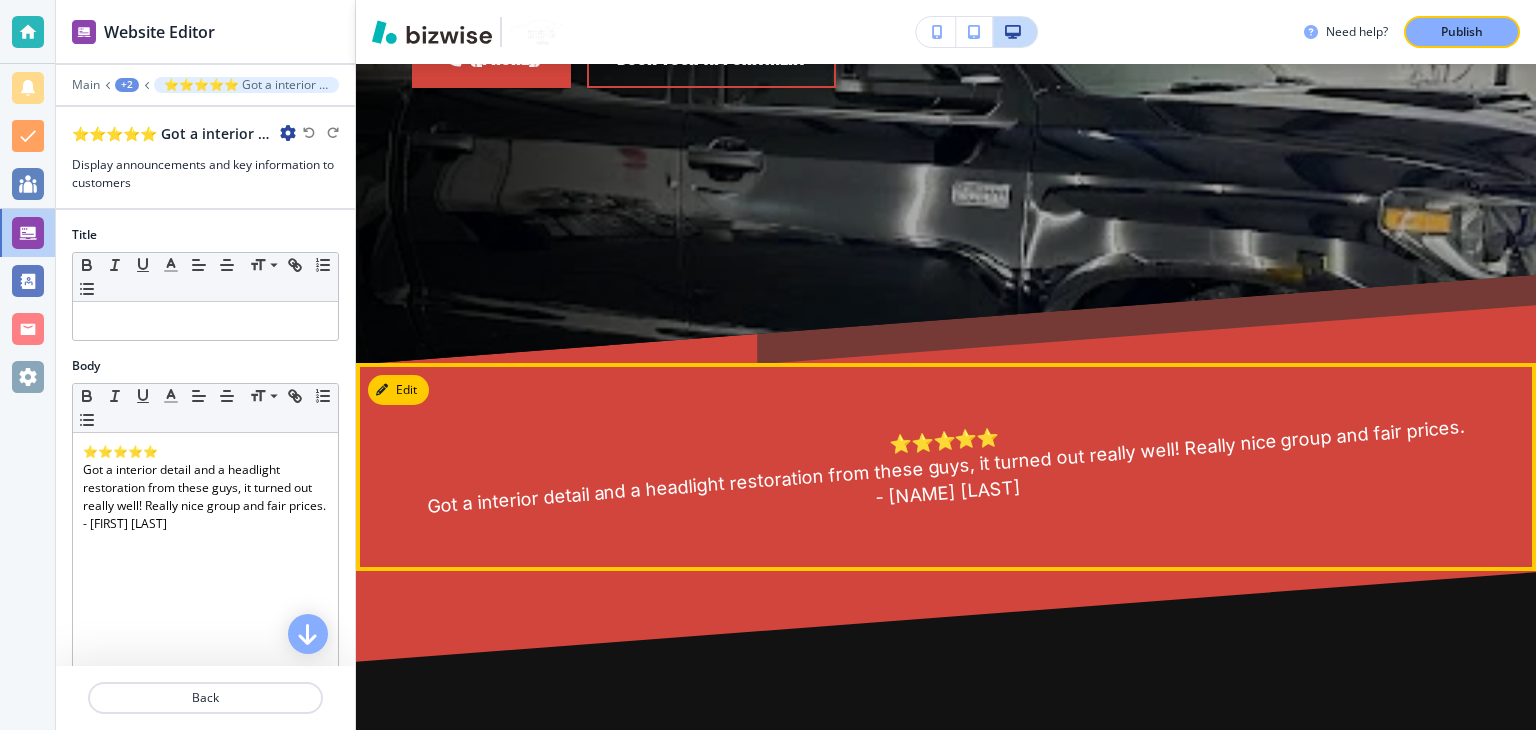 scroll, scrollTop: 711, scrollLeft: 0, axis: vertical 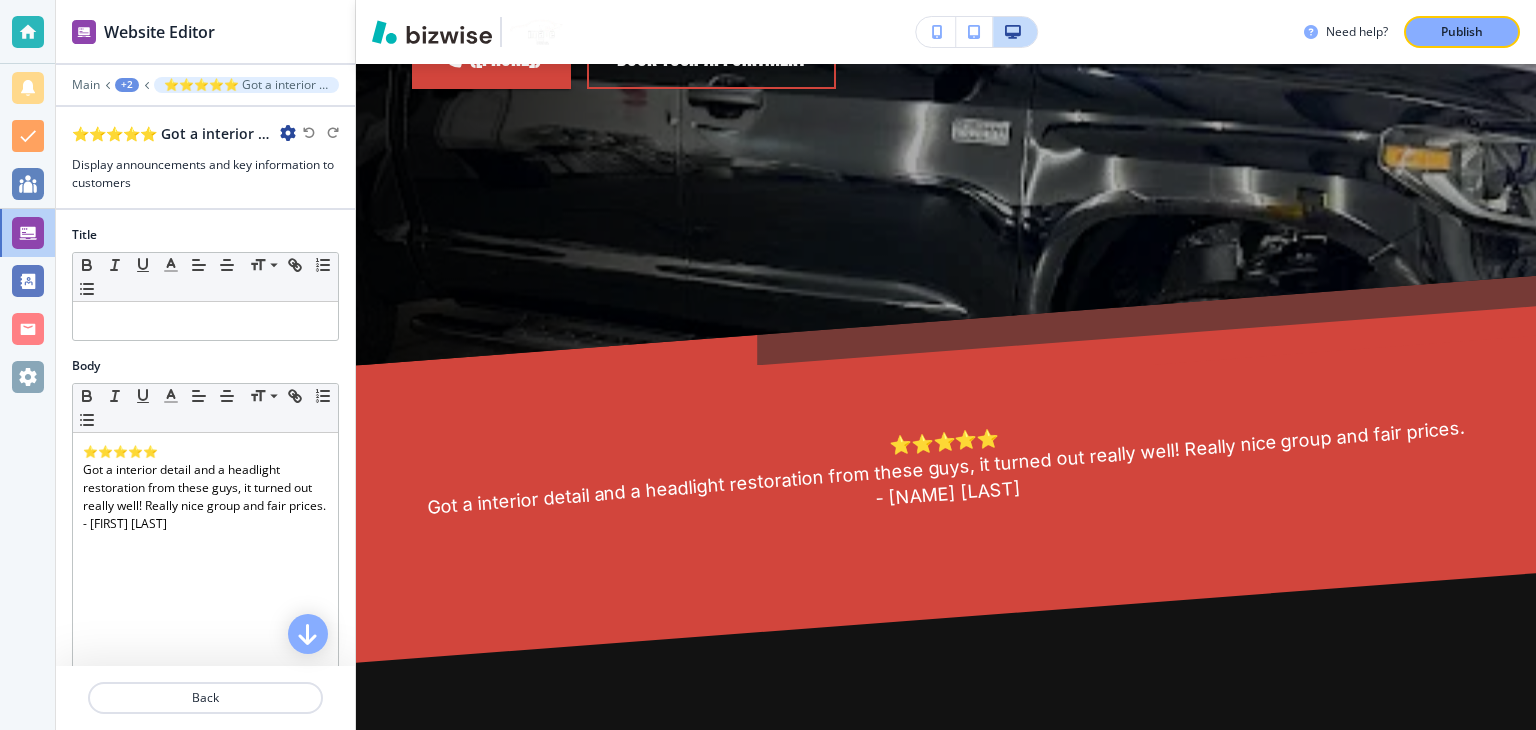 click at bounding box center [107, 85] 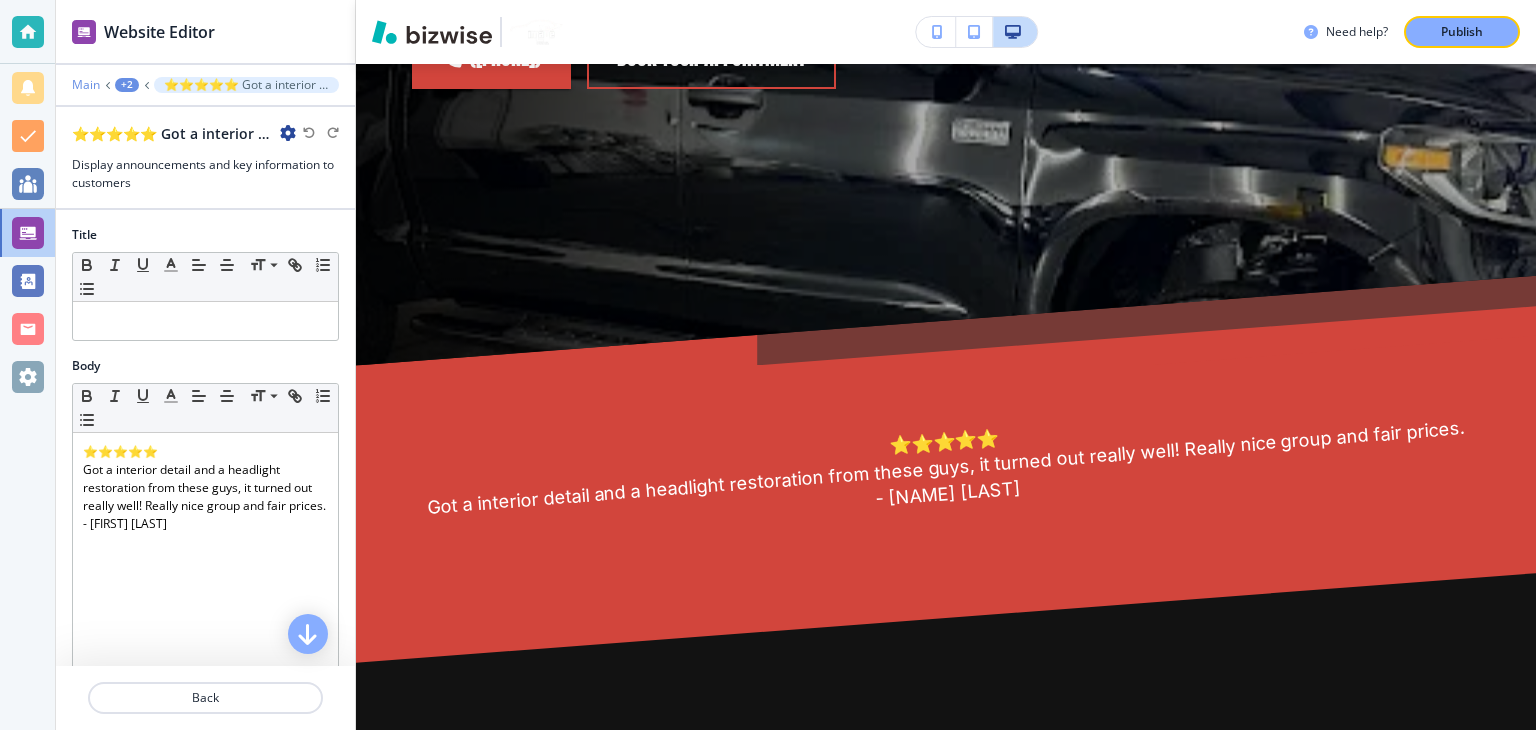 click on "Main" at bounding box center [86, 85] 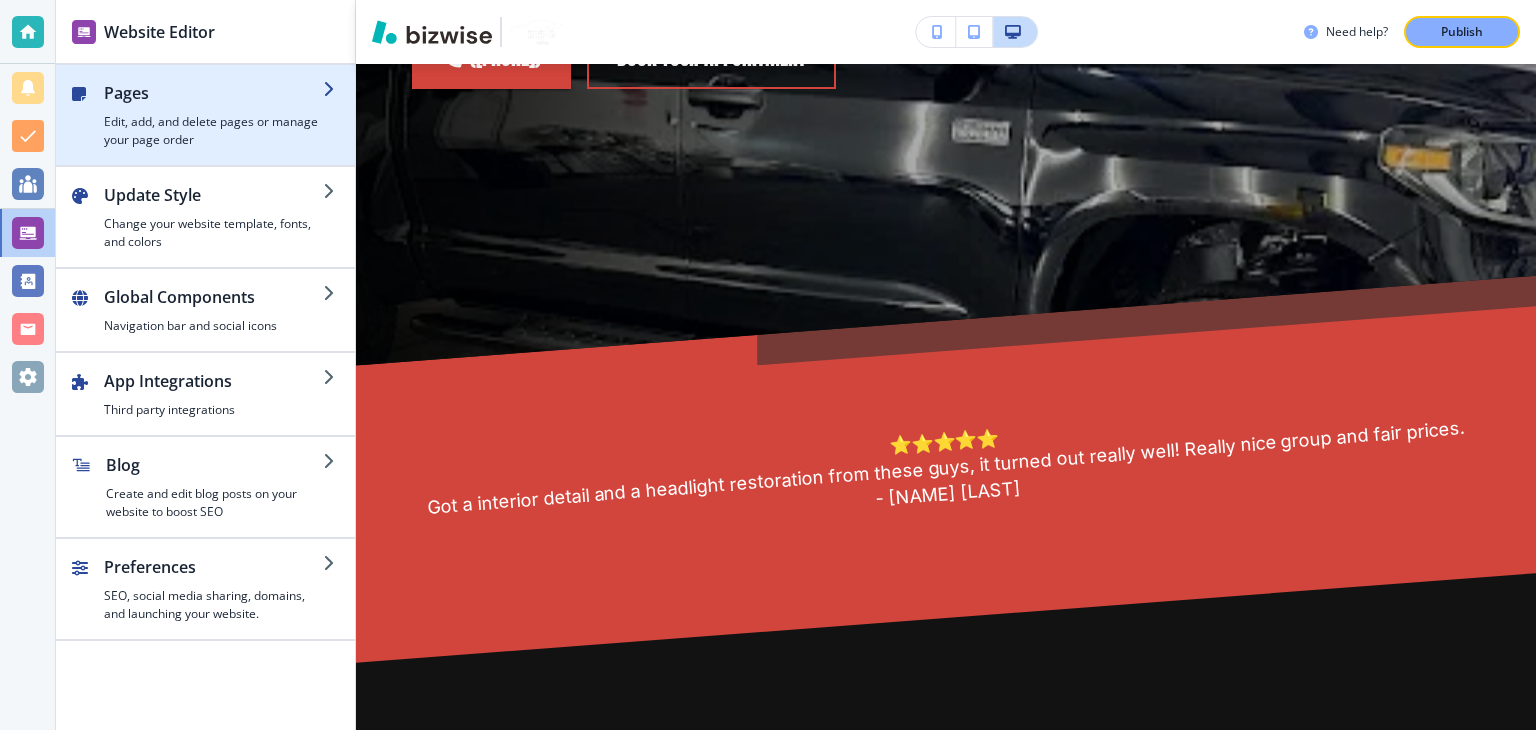 click on "Edit, add, and delete pages or manage your page order" at bounding box center [213, 131] 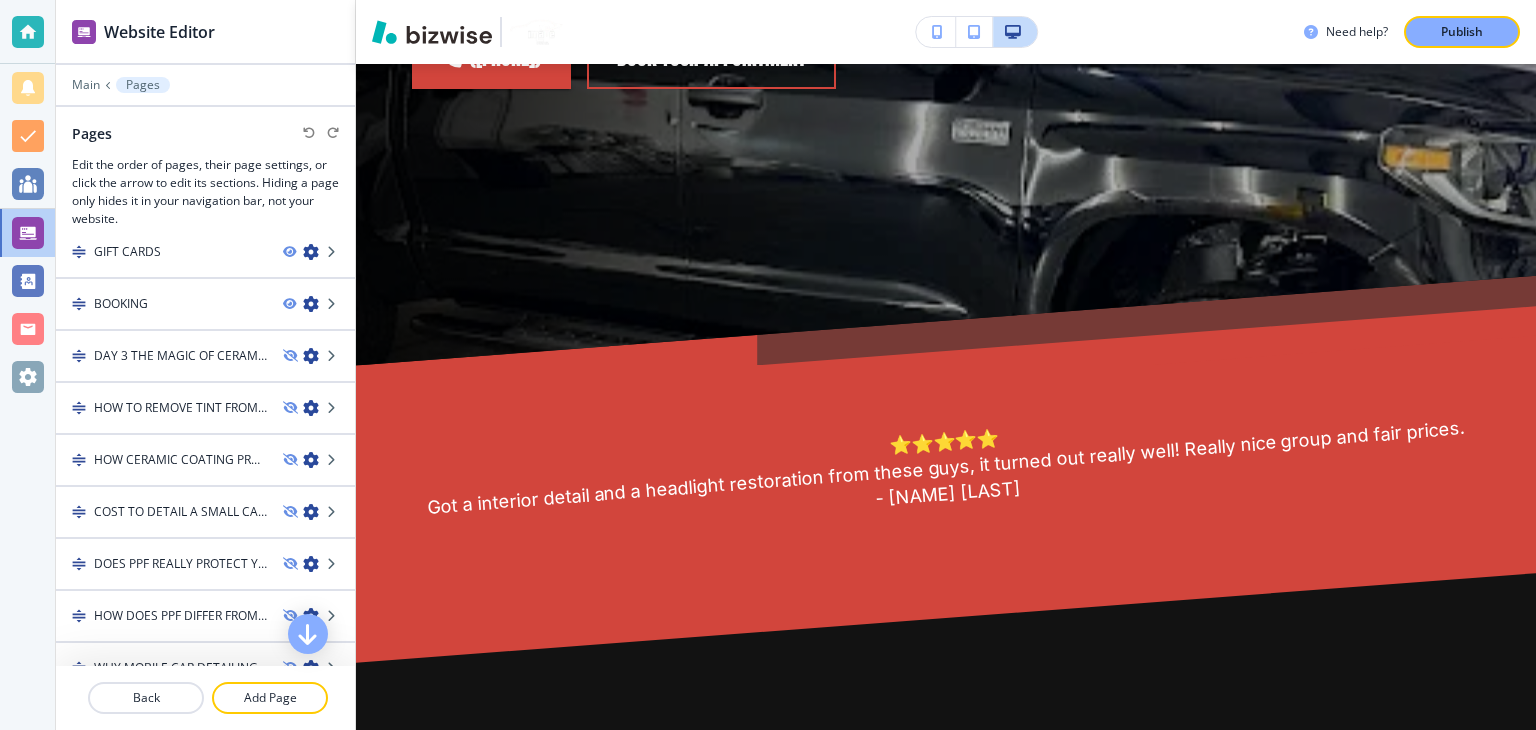 scroll, scrollTop: 800, scrollLeft: 0, axis: vertical 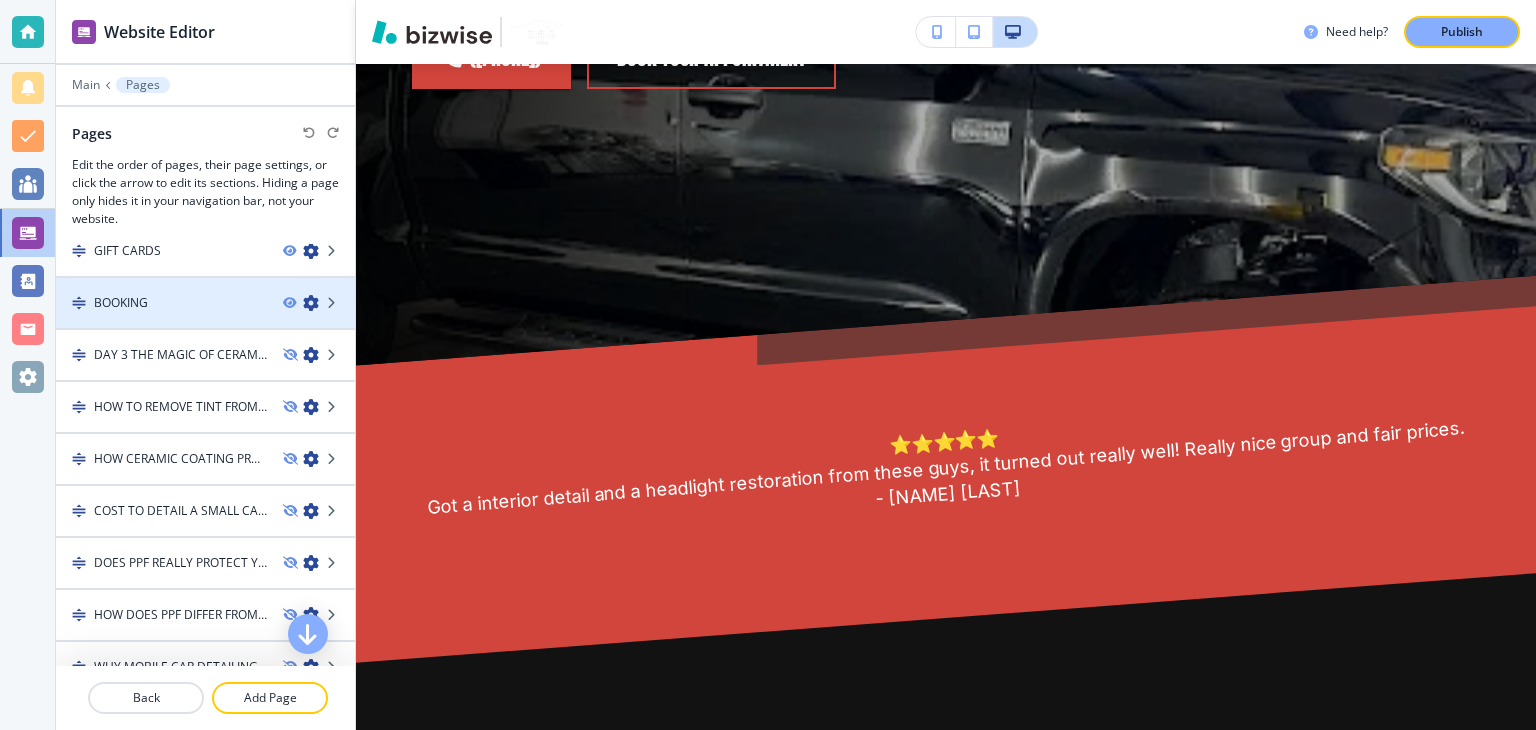 click at bounding box center (311, 303) 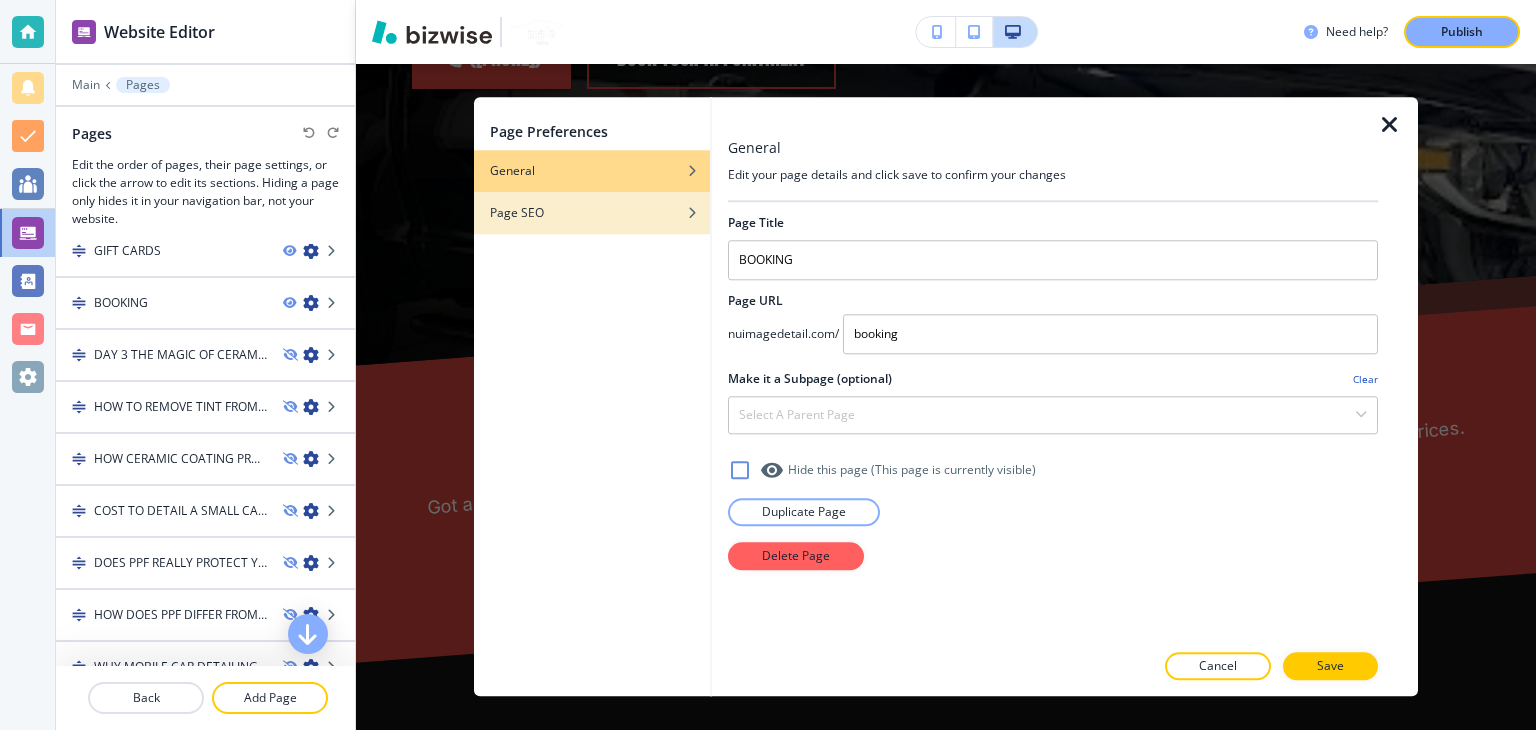 click at bounding box center [592, 228] 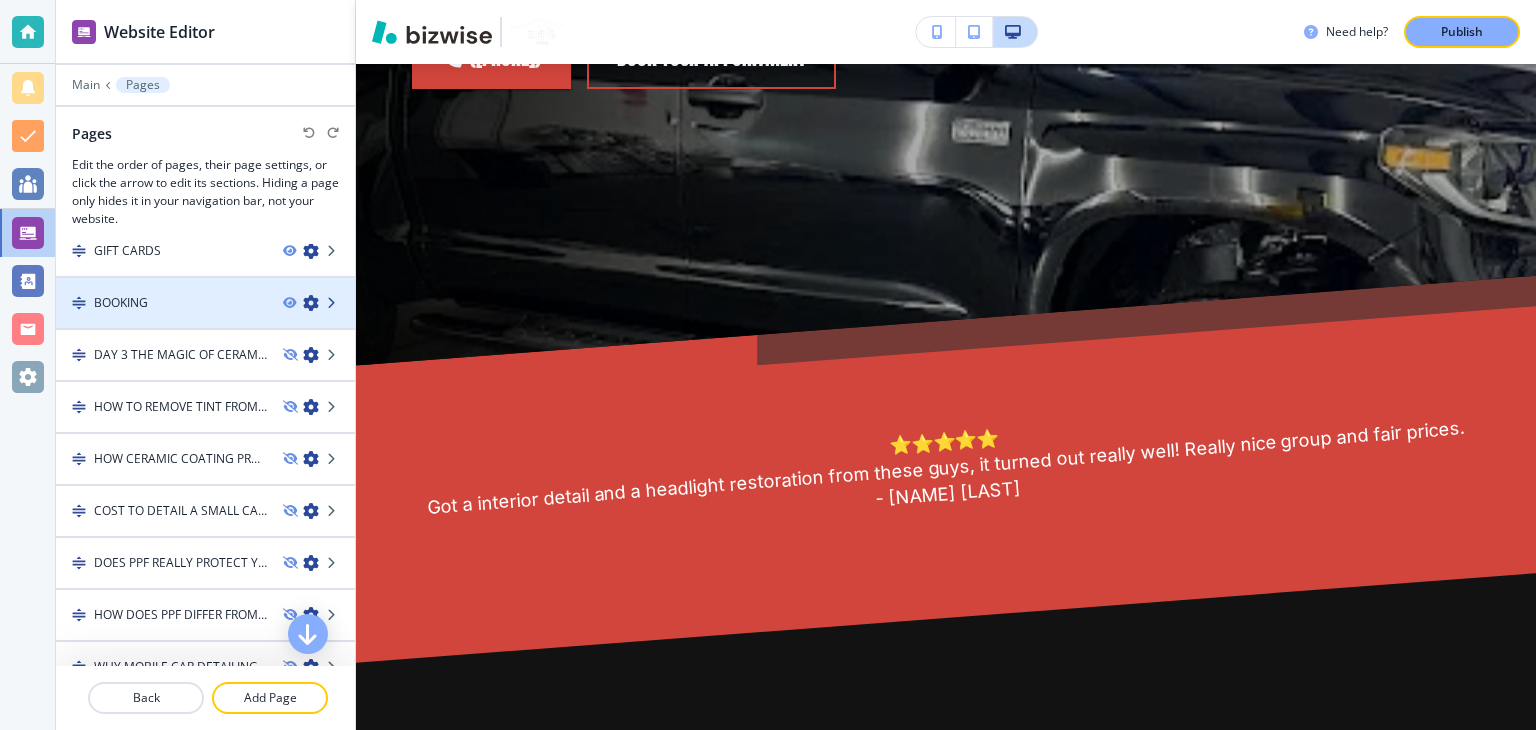 click at bounding box center (333, 303) 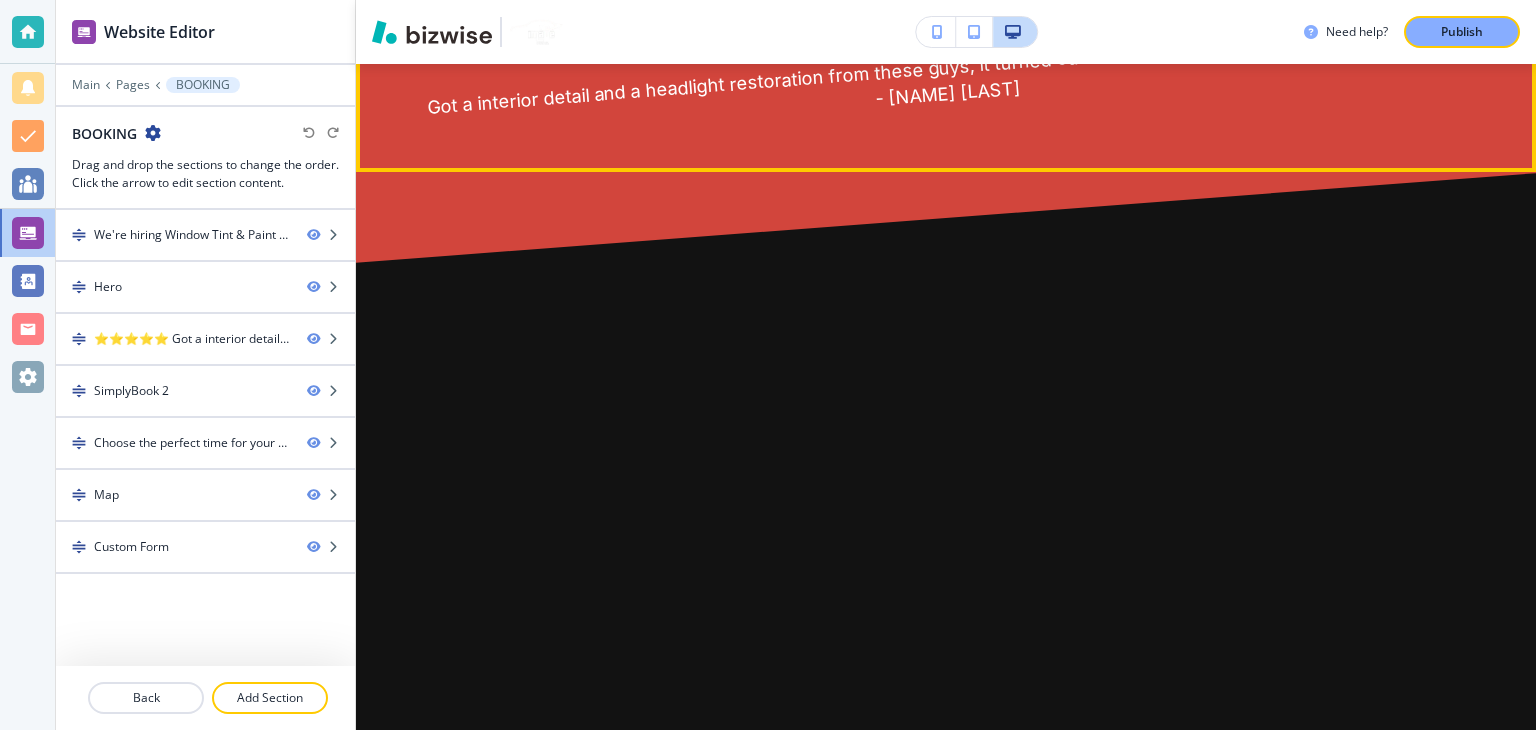 scroll, scrollTop: 1311, scrollLeft: 0, axis: vertical 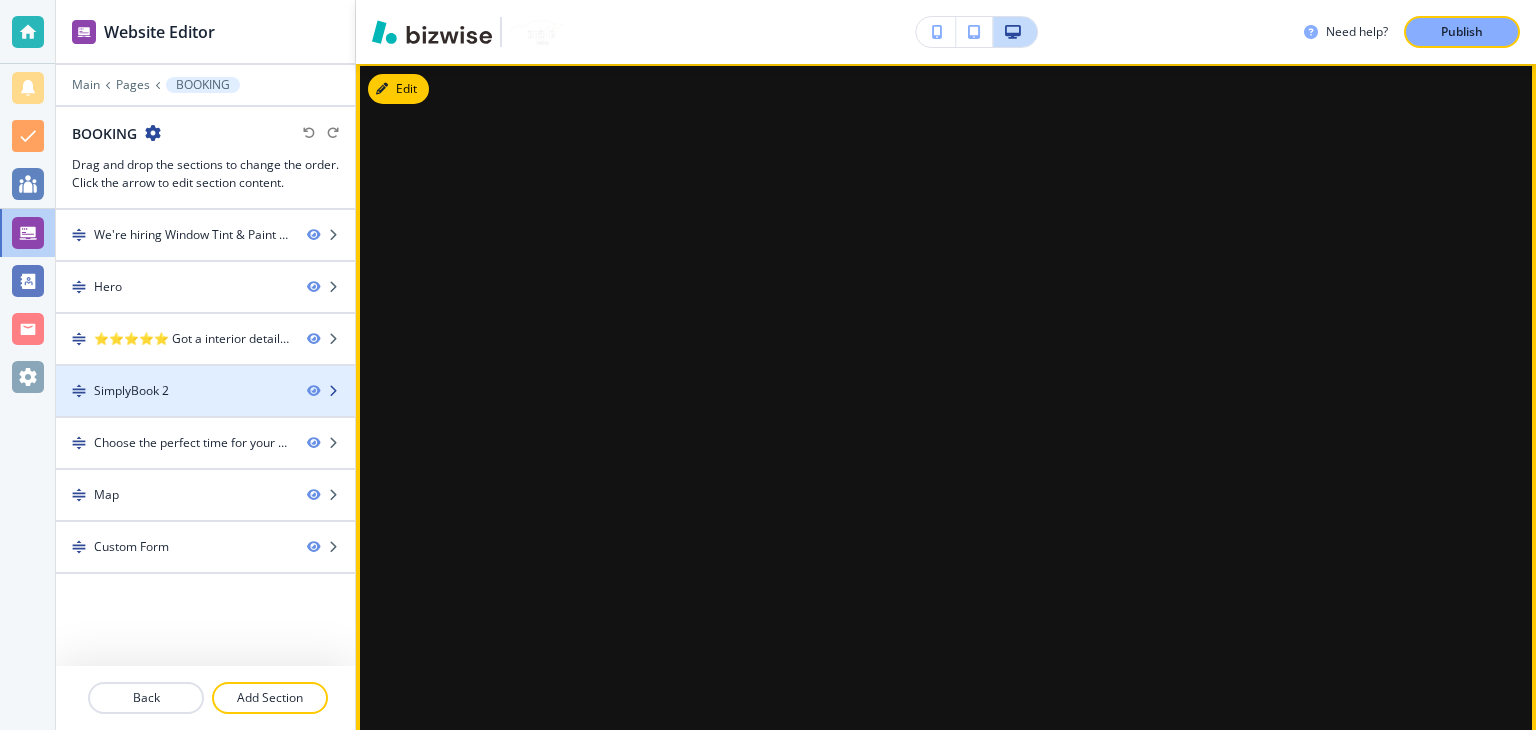 click on "SimplyBook 2" at bounding box center [173, 391] 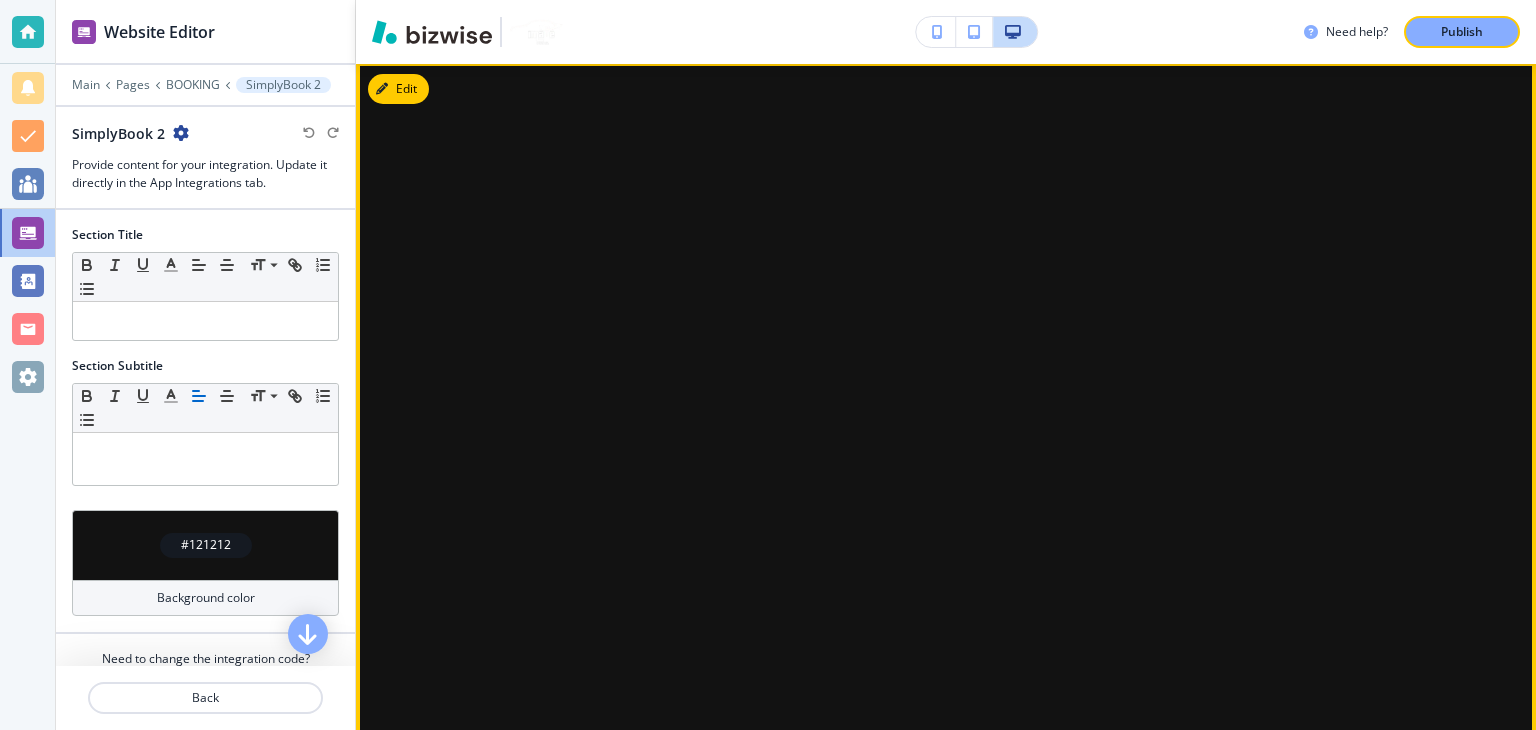 scroll, scrollTop: 1308, scrollLeft: 0, axis: vertical 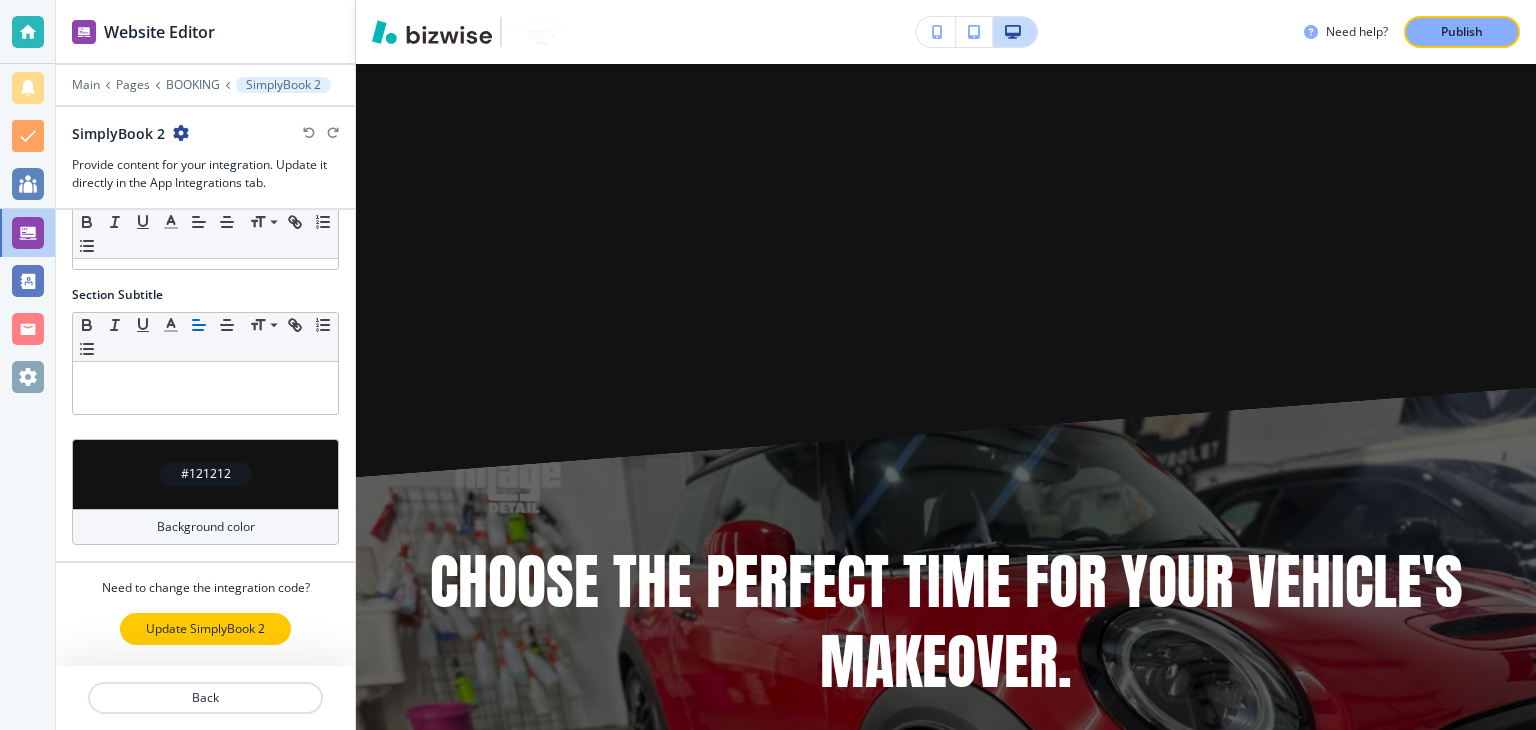 click on "Update SimplyBook 2" at bounding box center (205, 629) 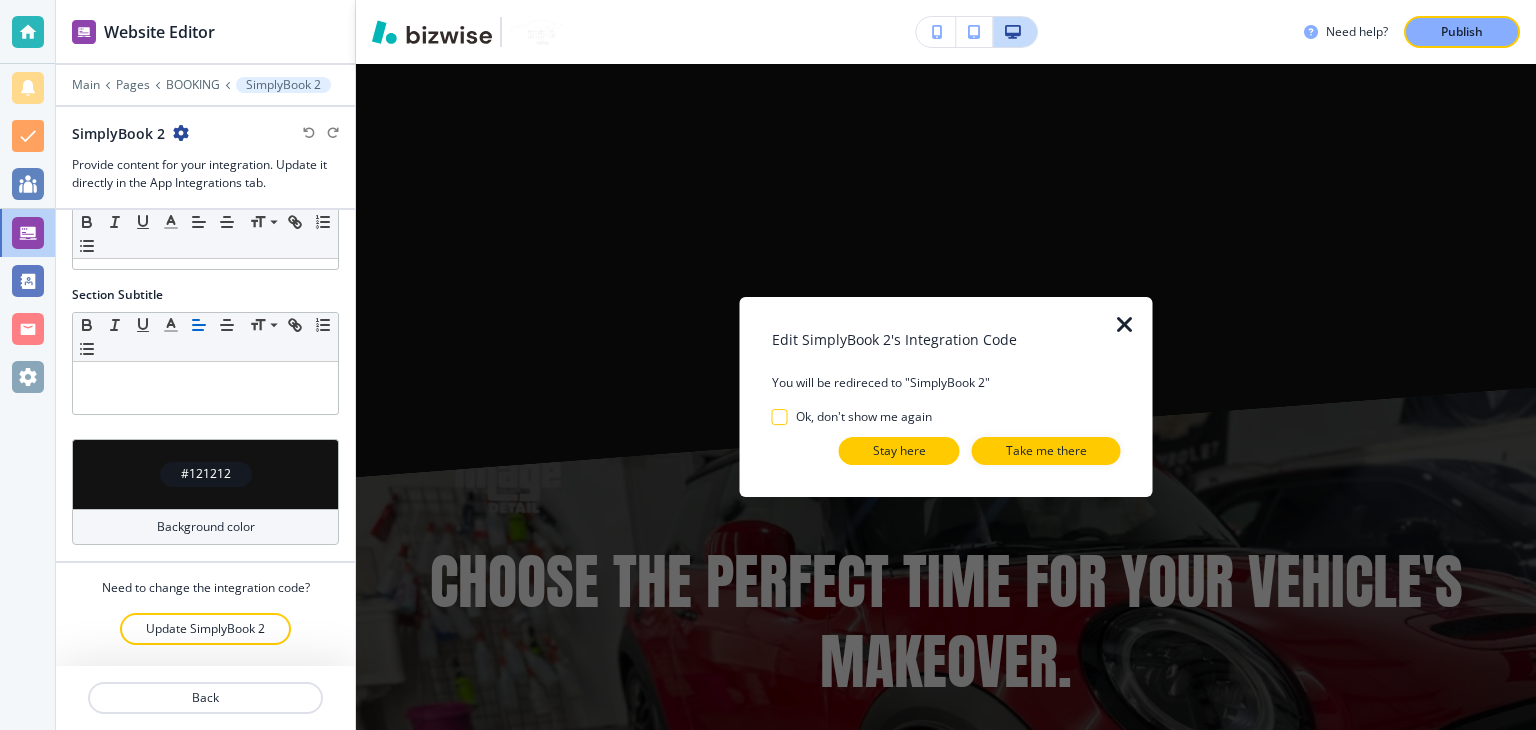 click on "Stay here" at bounding box center (899, 451) 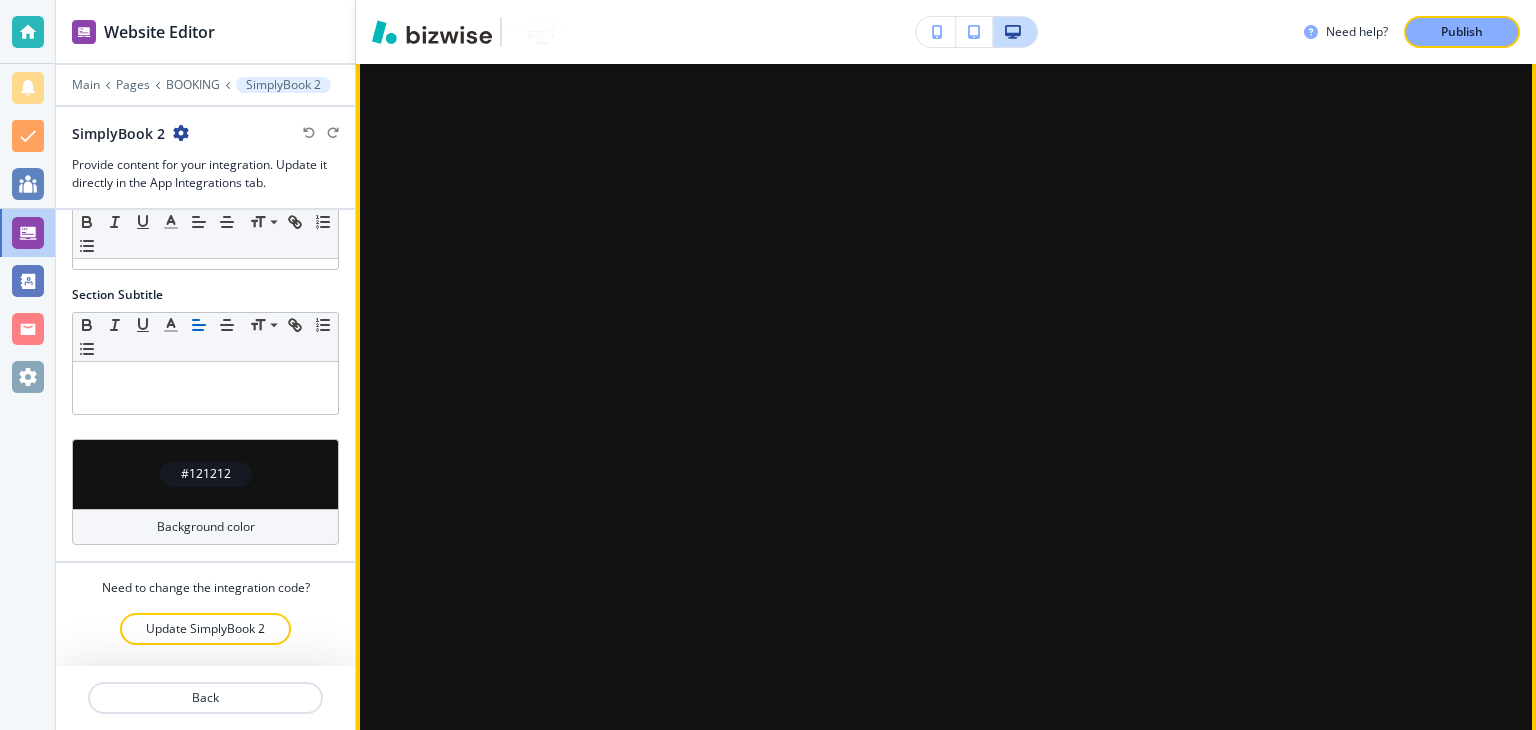 scroll, scrollTop: 2508, scrollLeft: 0, axis: vertical 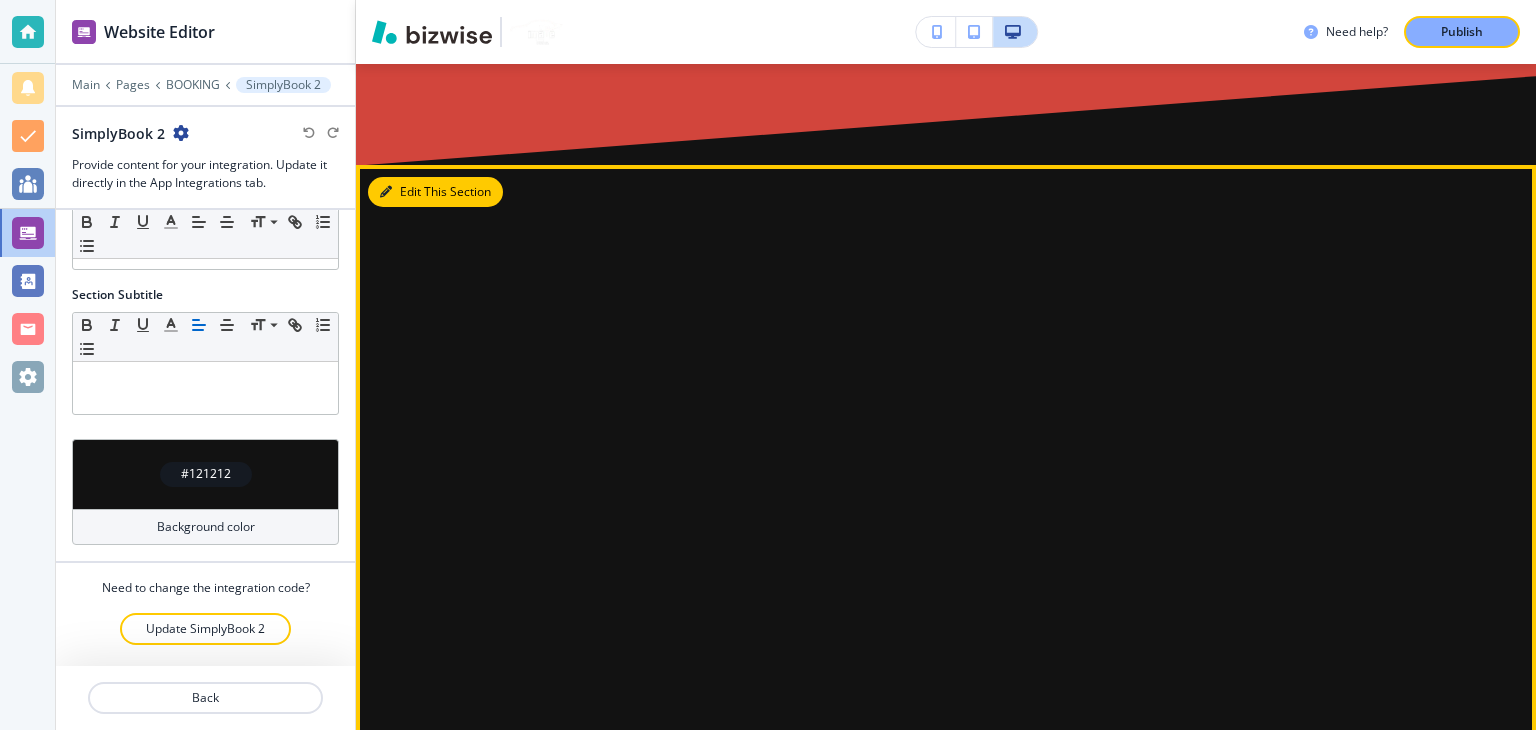 click on "Edit This Section" at bounding box center (435, 192) 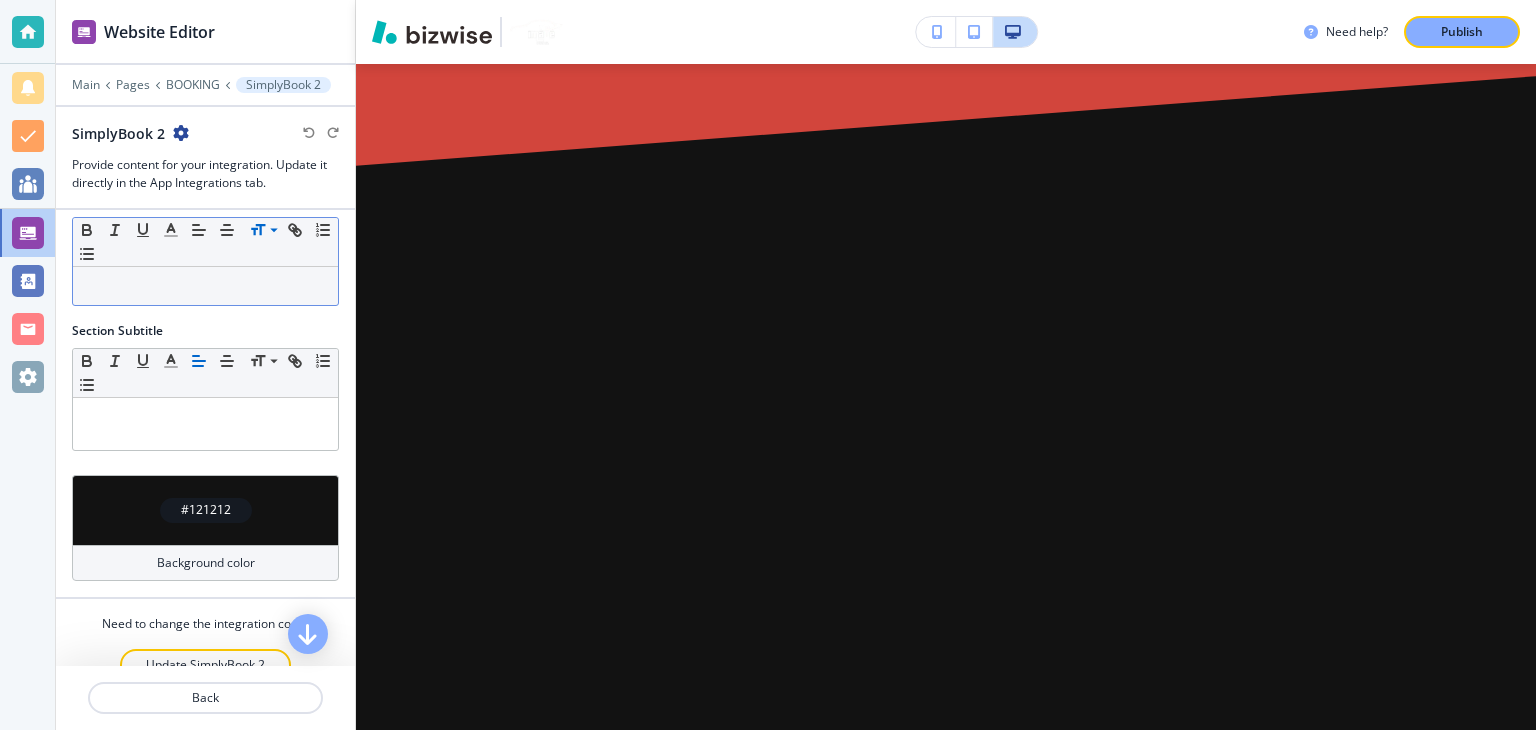 scroll, scrollTop: 0, scrollLeft: 0, axis: both 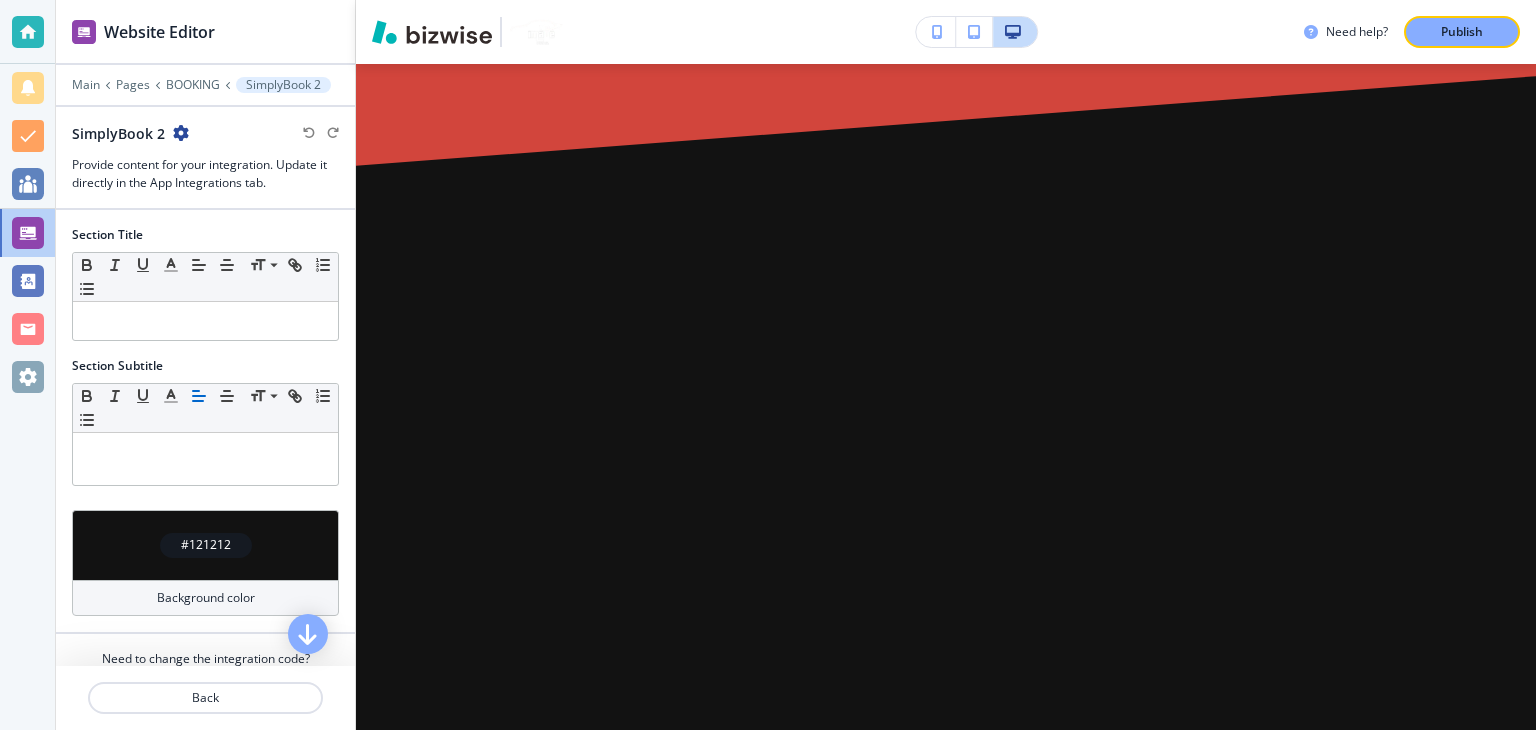 click at bounding box center [181, 133] 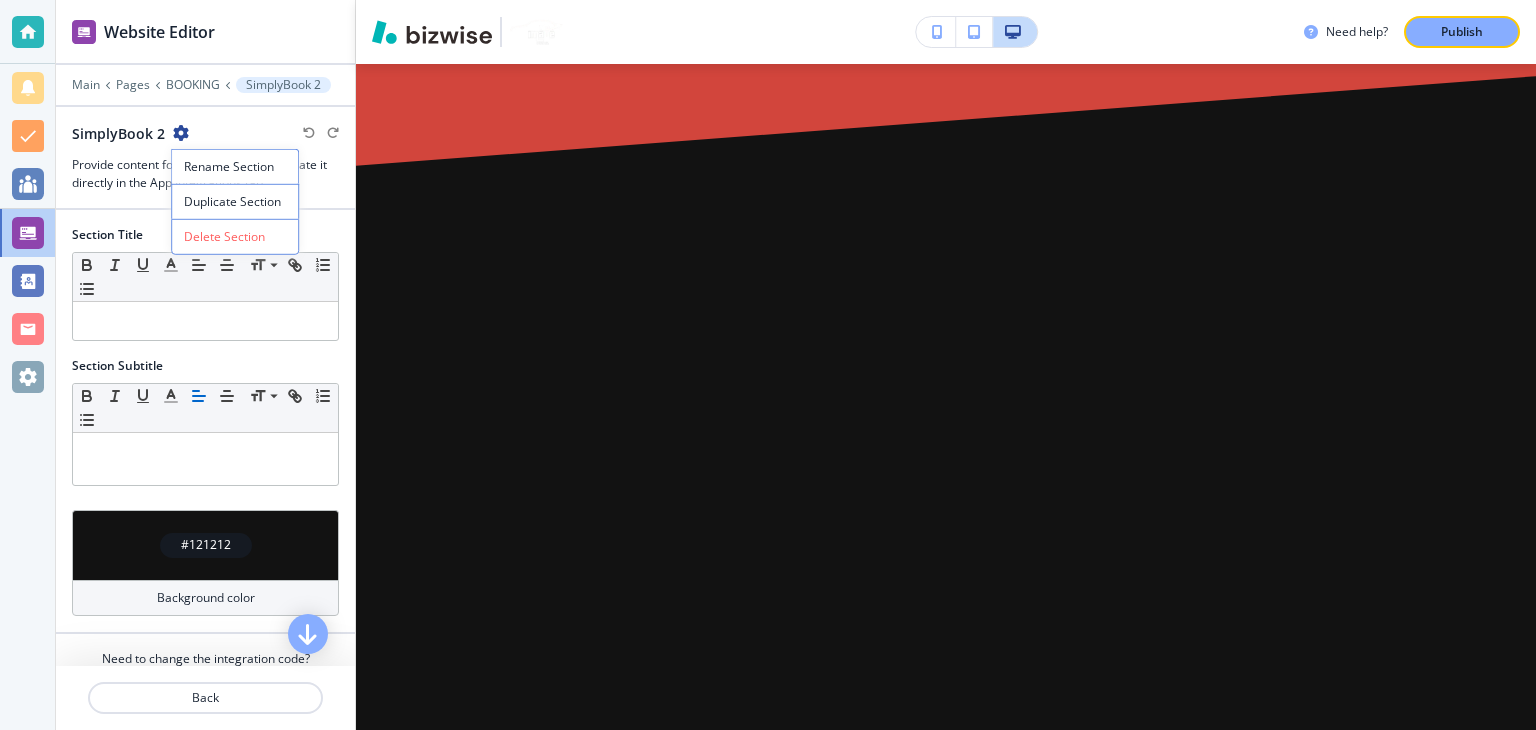 click at bounding box center (181, 133) 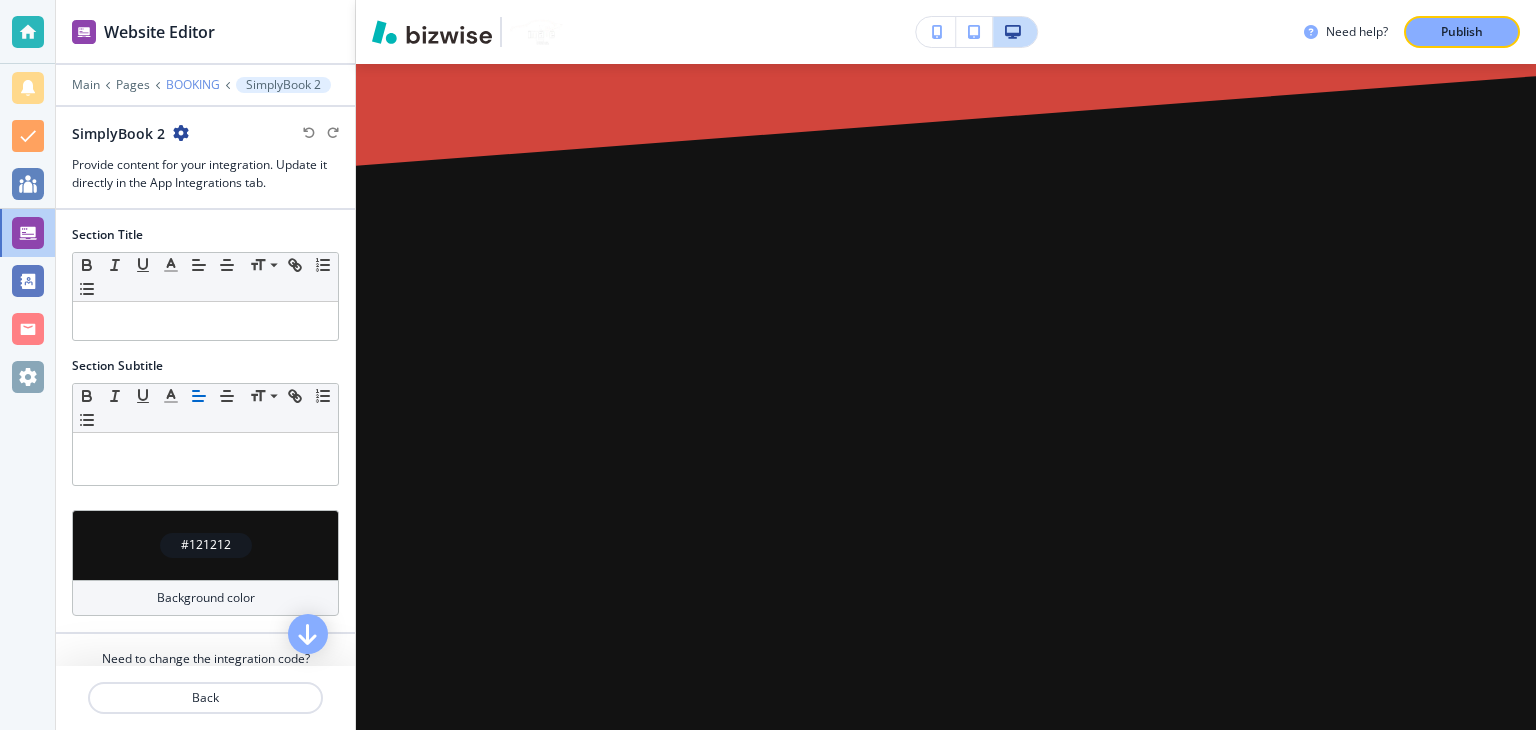 click on "BOOKING" at bounding box center (193, 85) 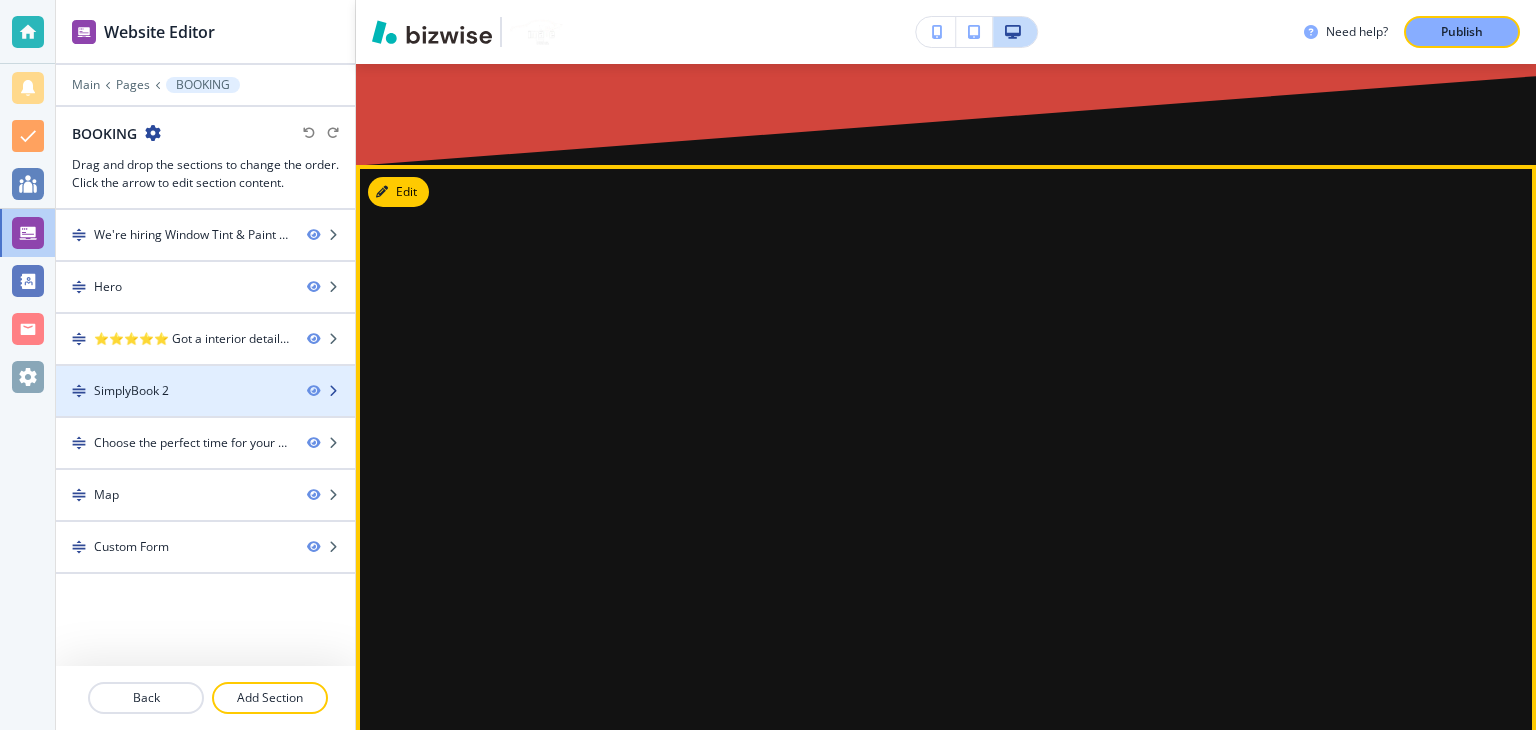 click at bounding box center (205, 374) 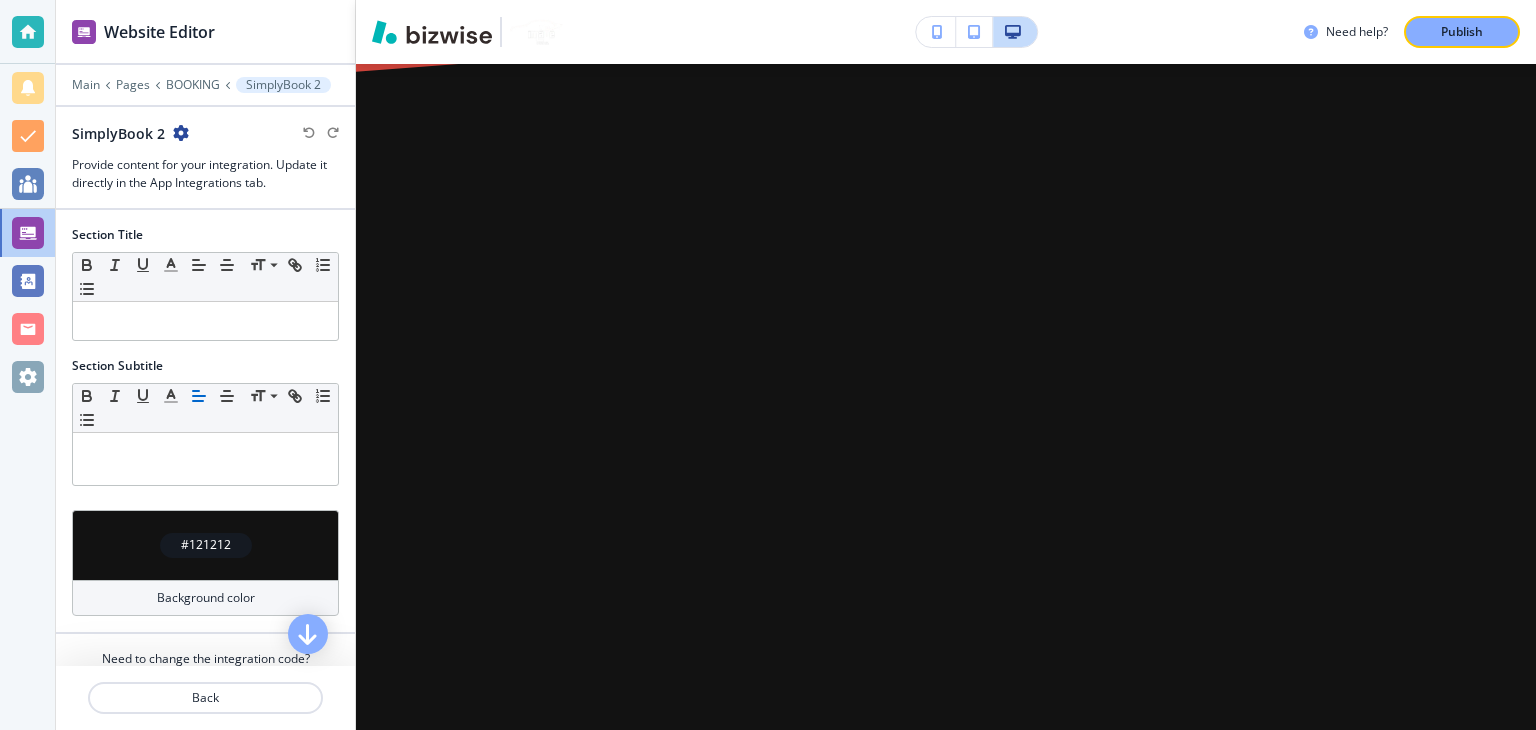 scroll, scrollTop: 1308, scrollLeft: 0, axis: vertical 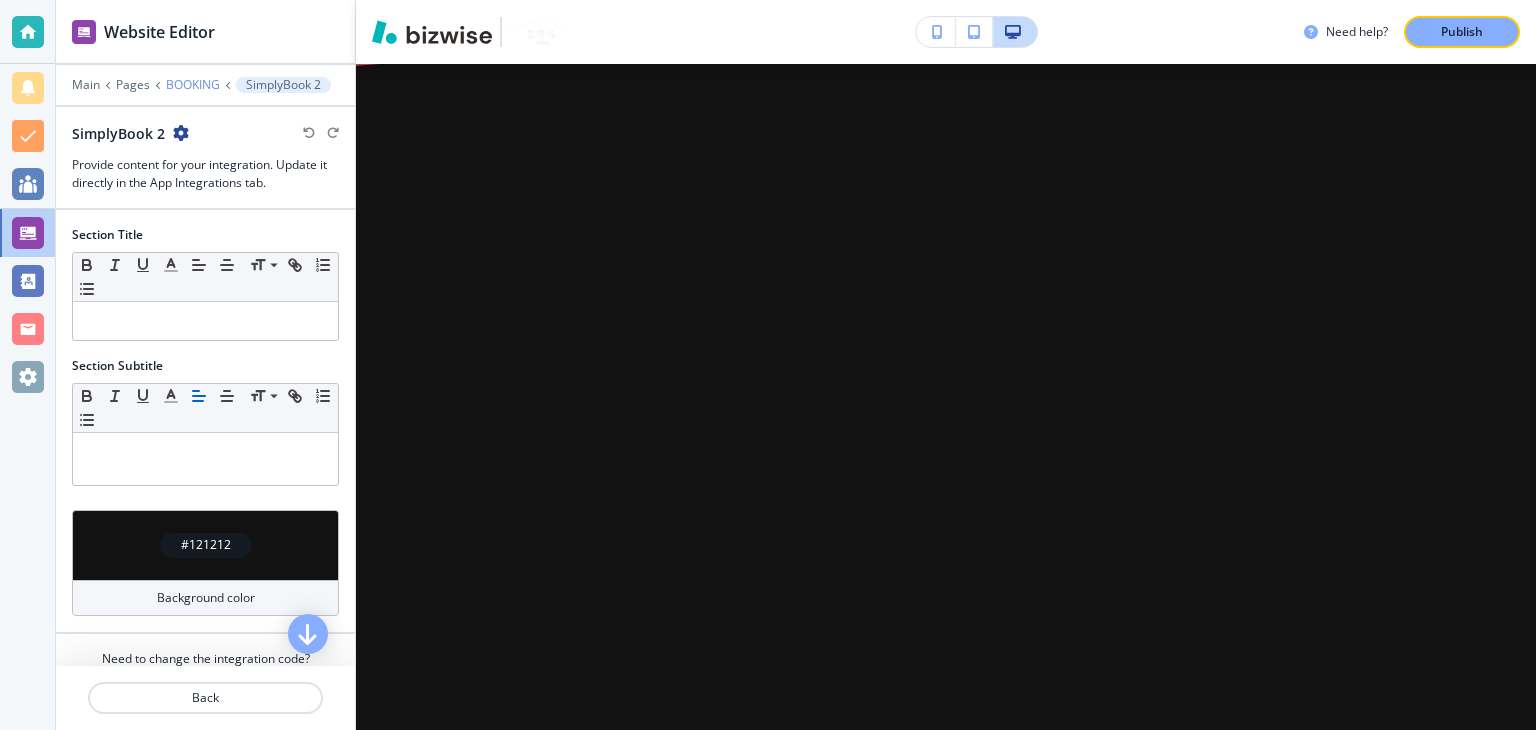 click on "BOOKING" at bounding box center [193, 85] 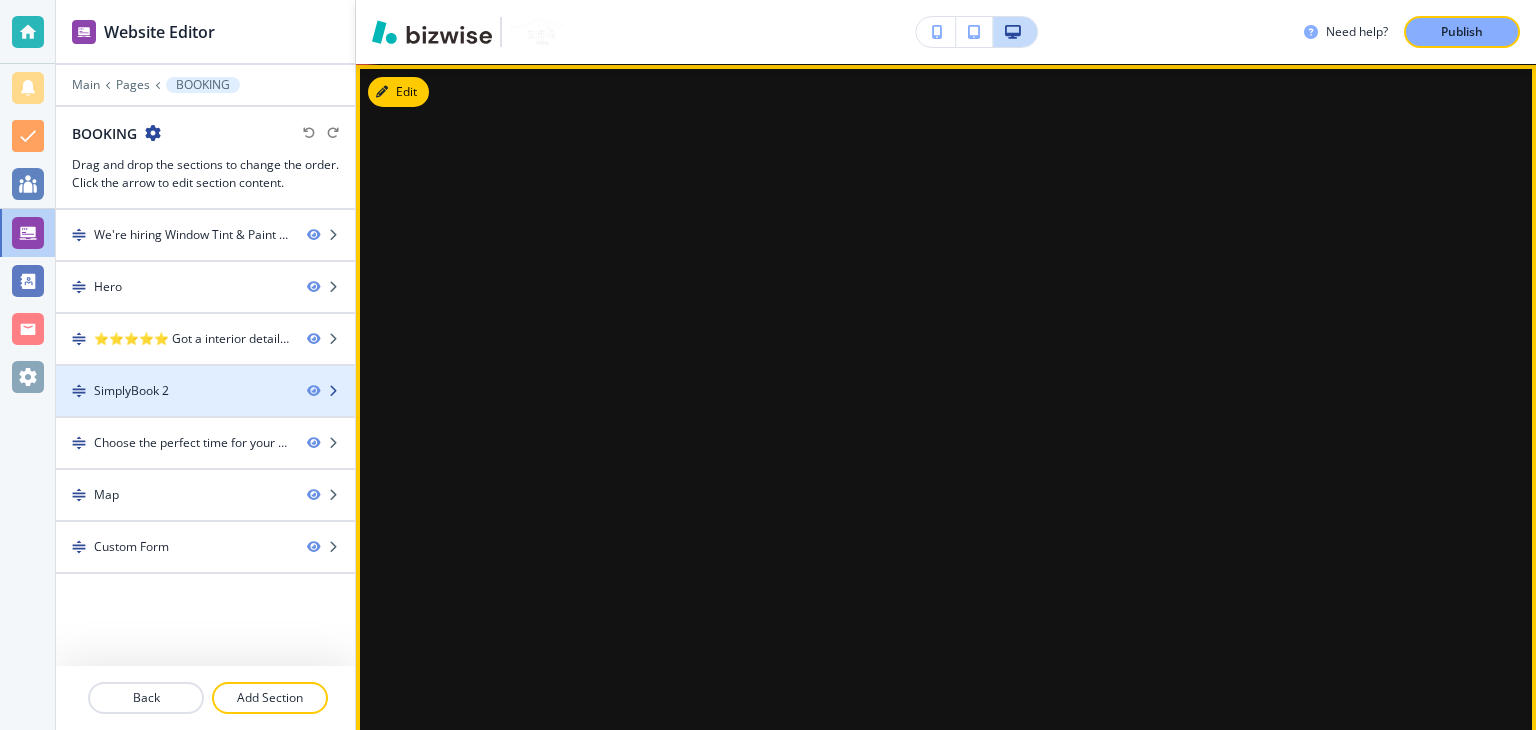click at bounding box center [333, 391] 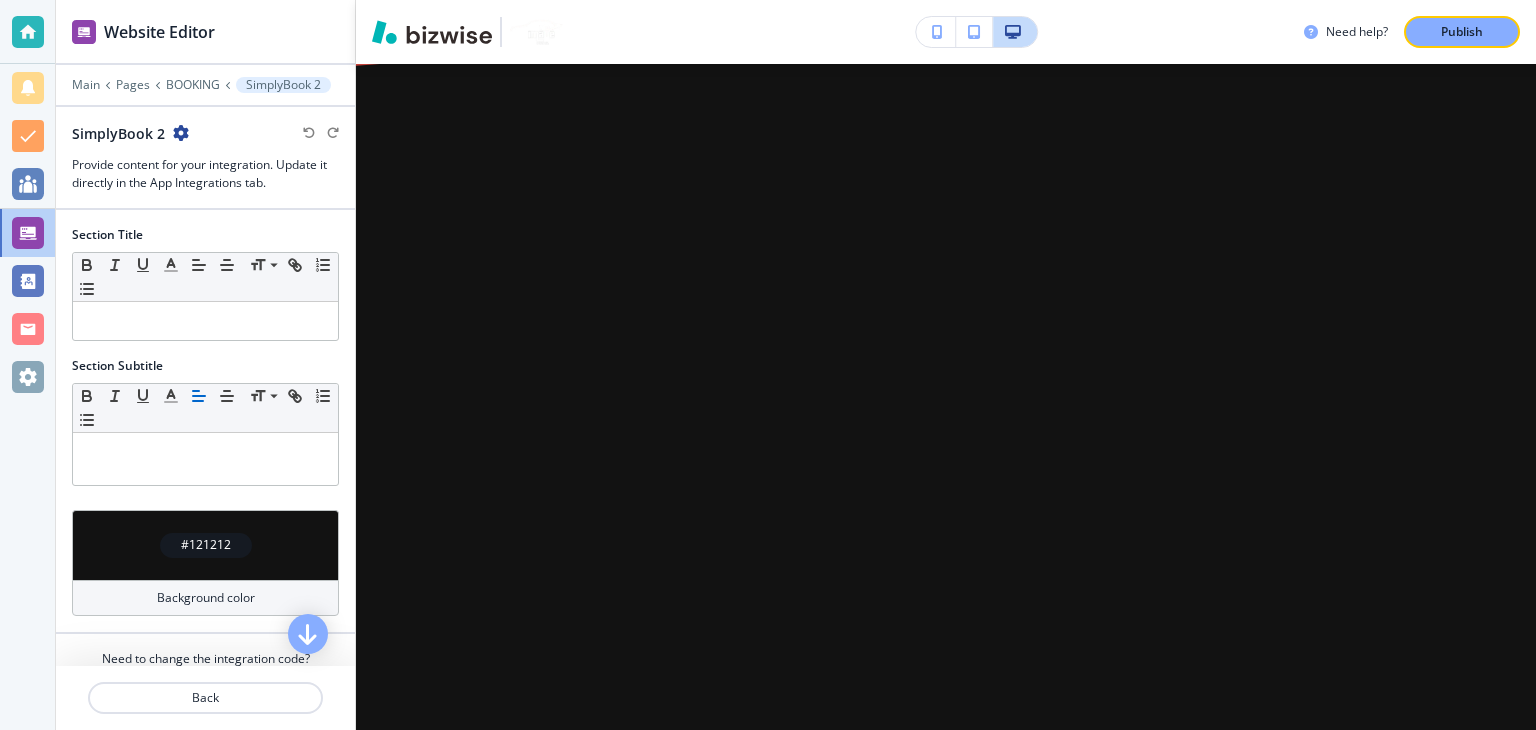 click at bounding box center [181, 133] 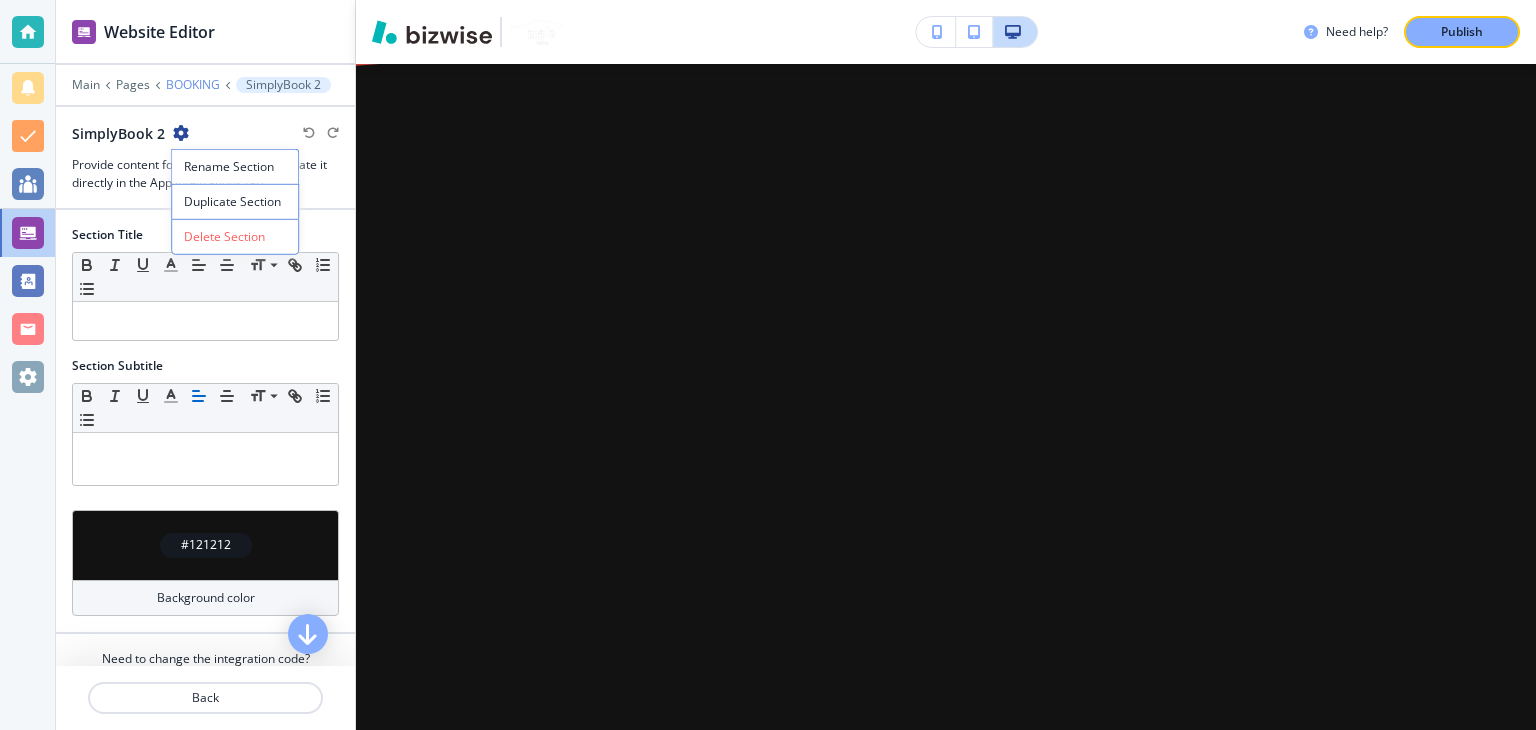 click on "BOOKING" at bounding box center [193, 85] 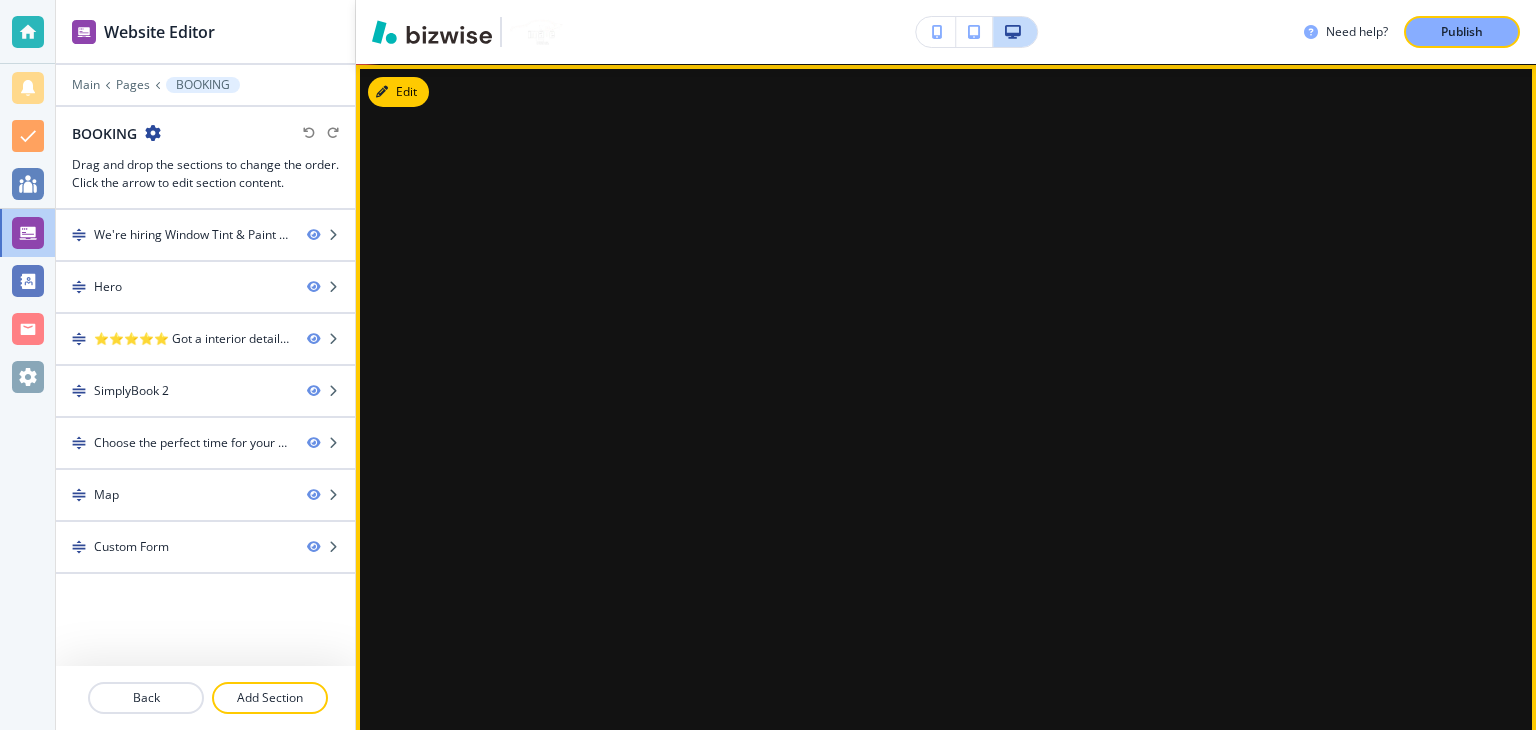 scroll, scrollTop: 16, scrollLeft: 0, axis: vertical 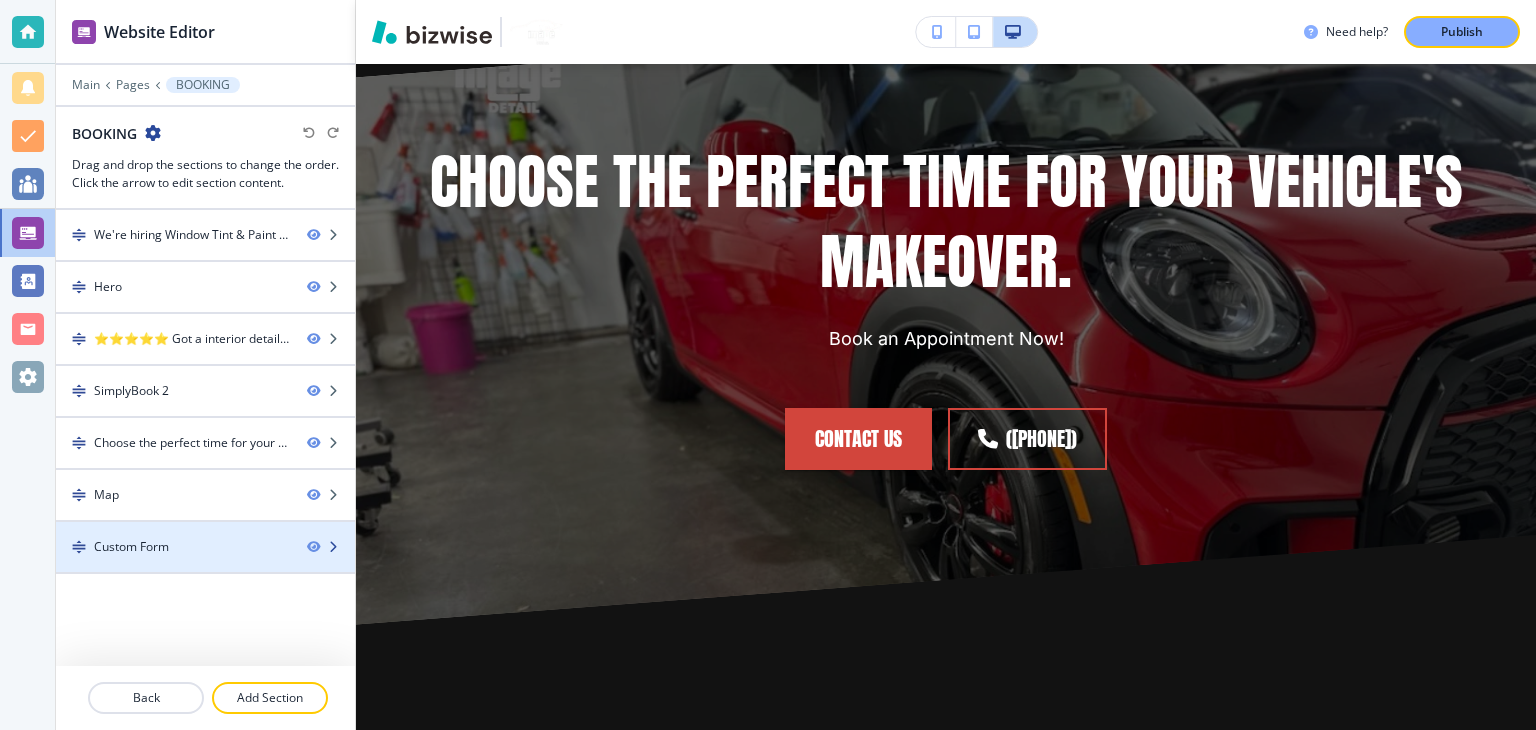 click at bounding box center [205, 530] 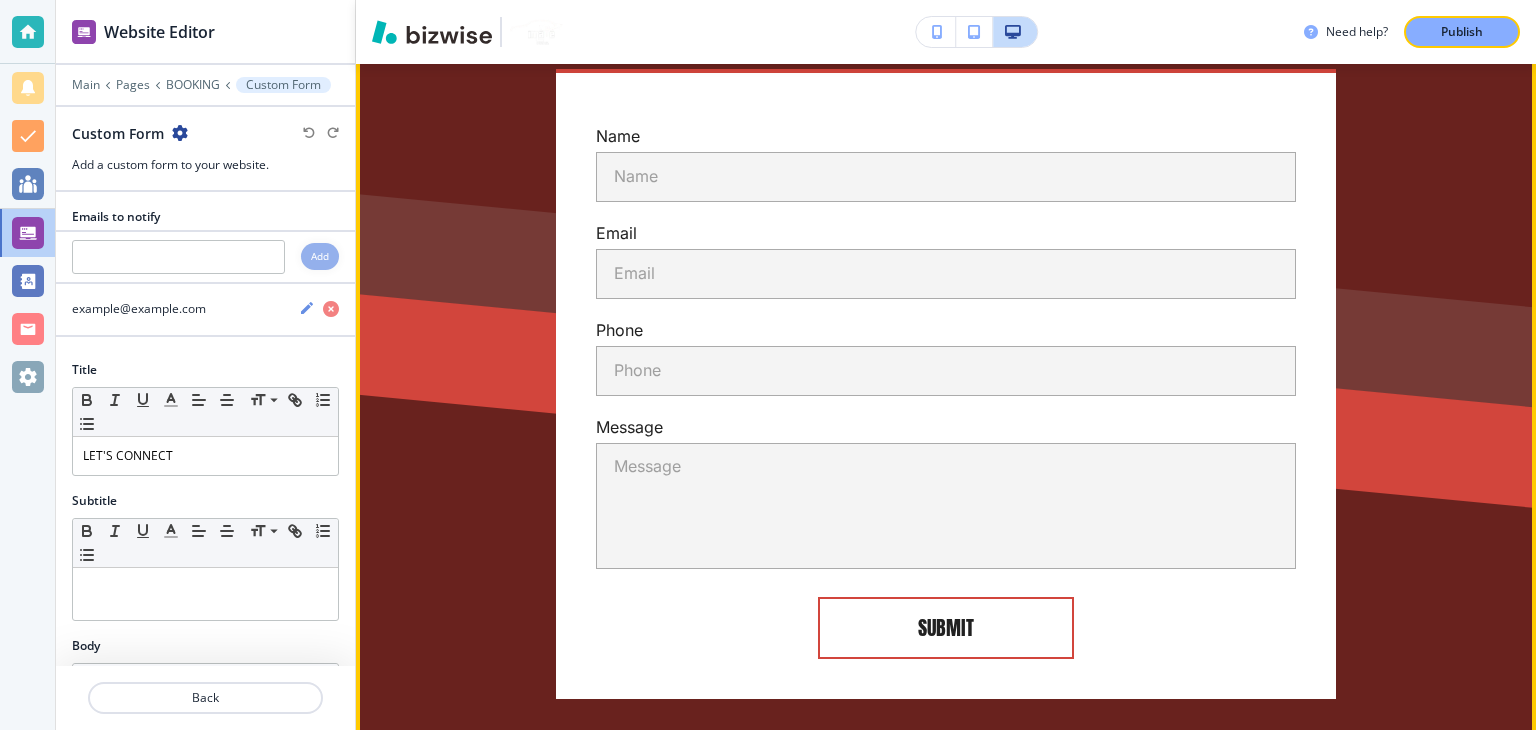 scroll, scrollTop: 5403, scrollLeft: 0, axis: vertical 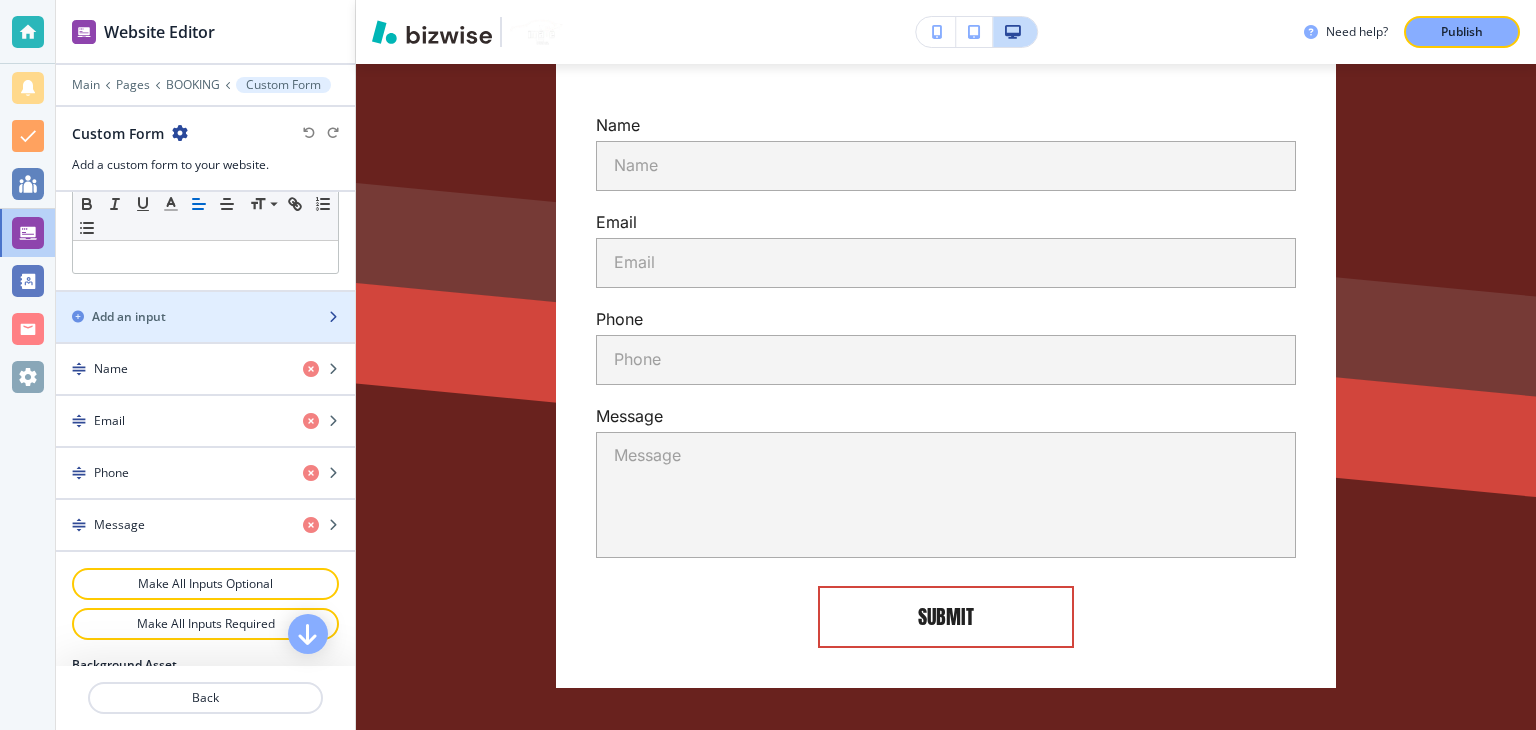 click at bounding box center (205, 334) 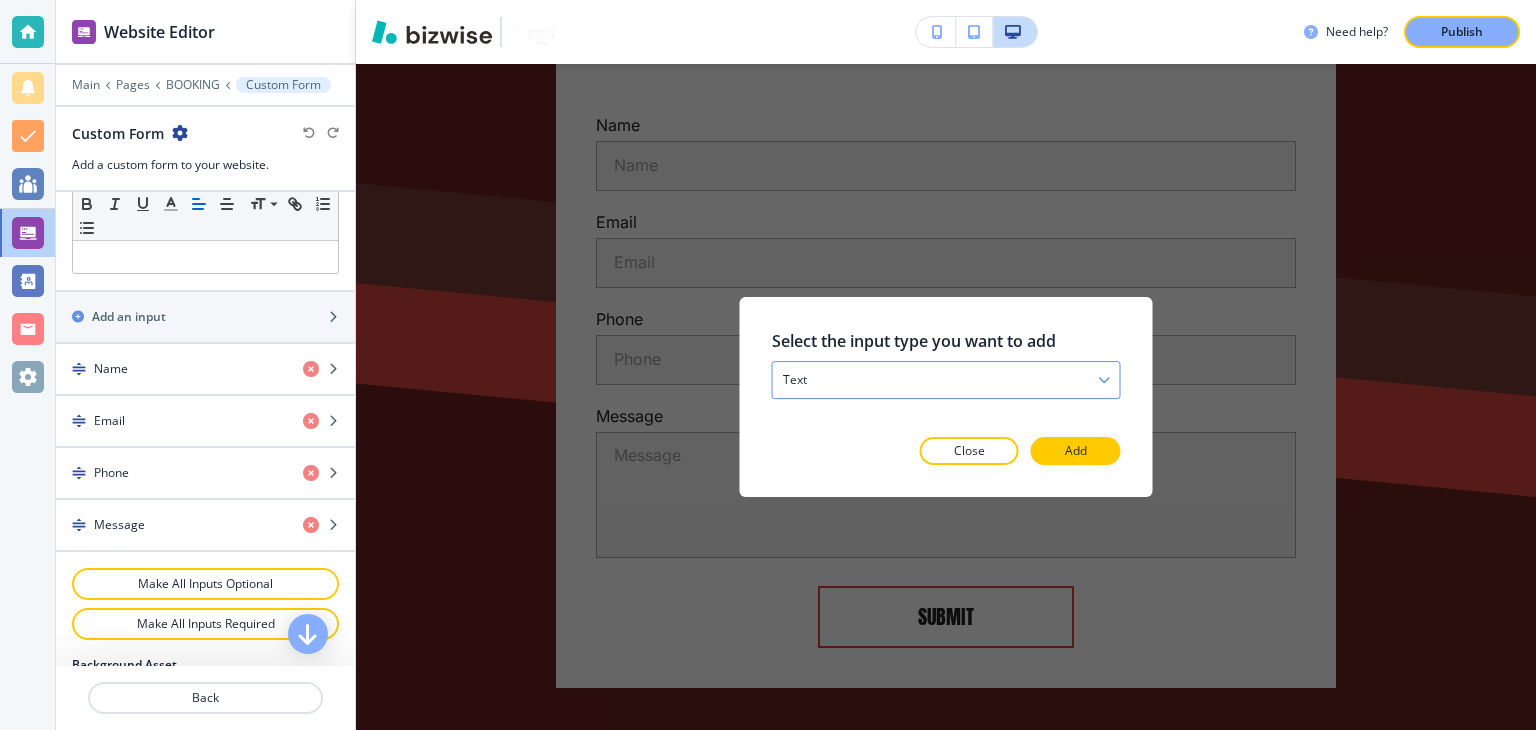 click on "text" at bounding box center (946, 380) 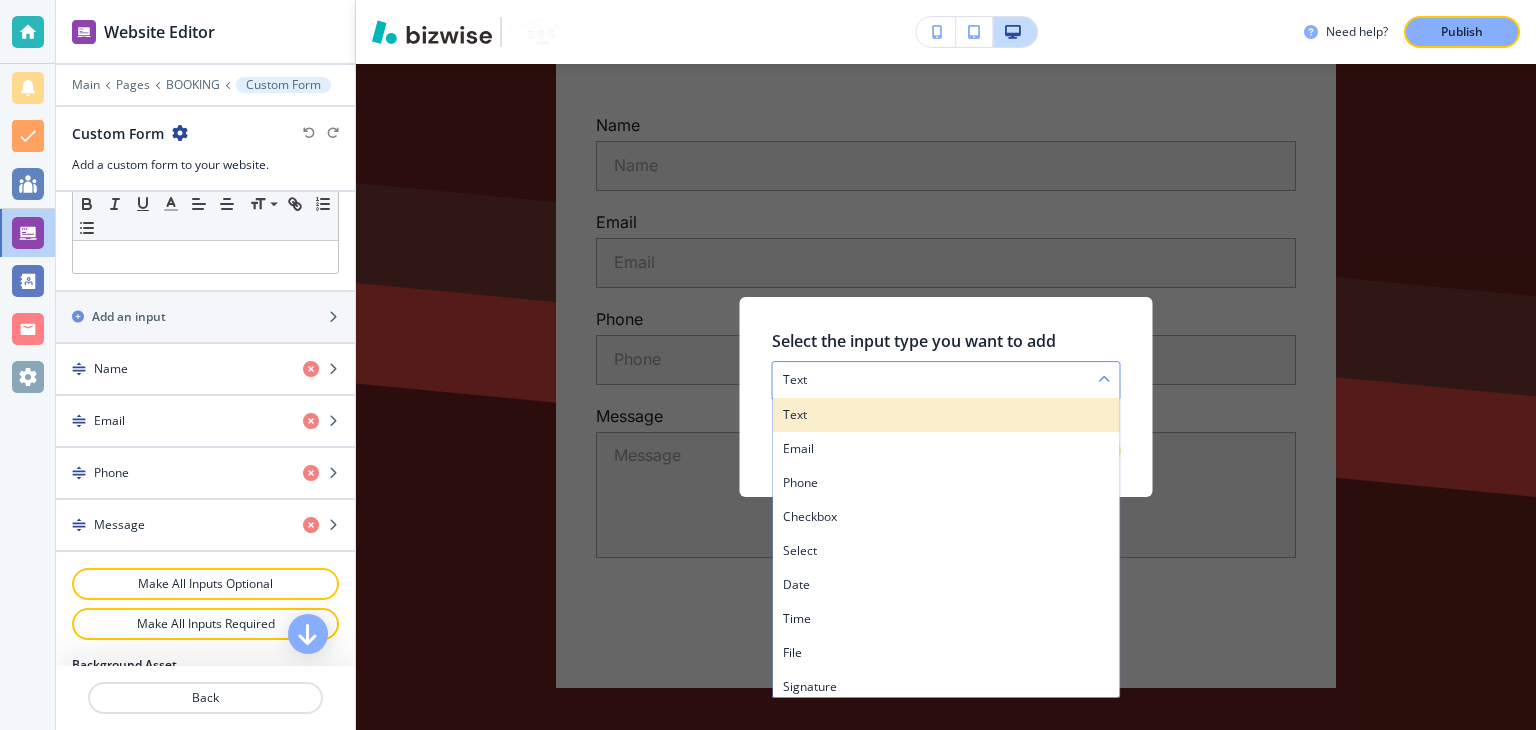 click on "text" at bounding box center [946, 415] 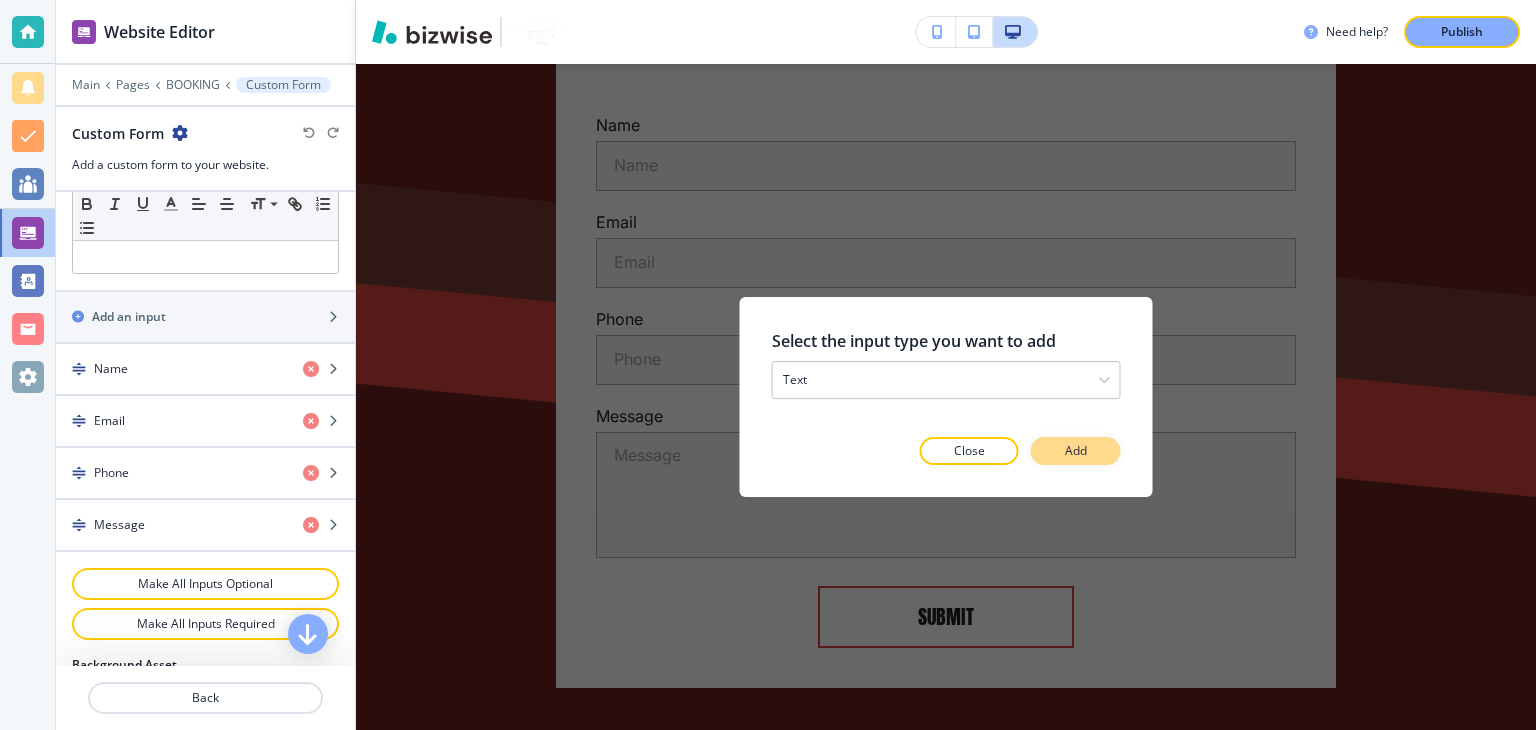 click on "Add" at bounding box center [1076, 451] 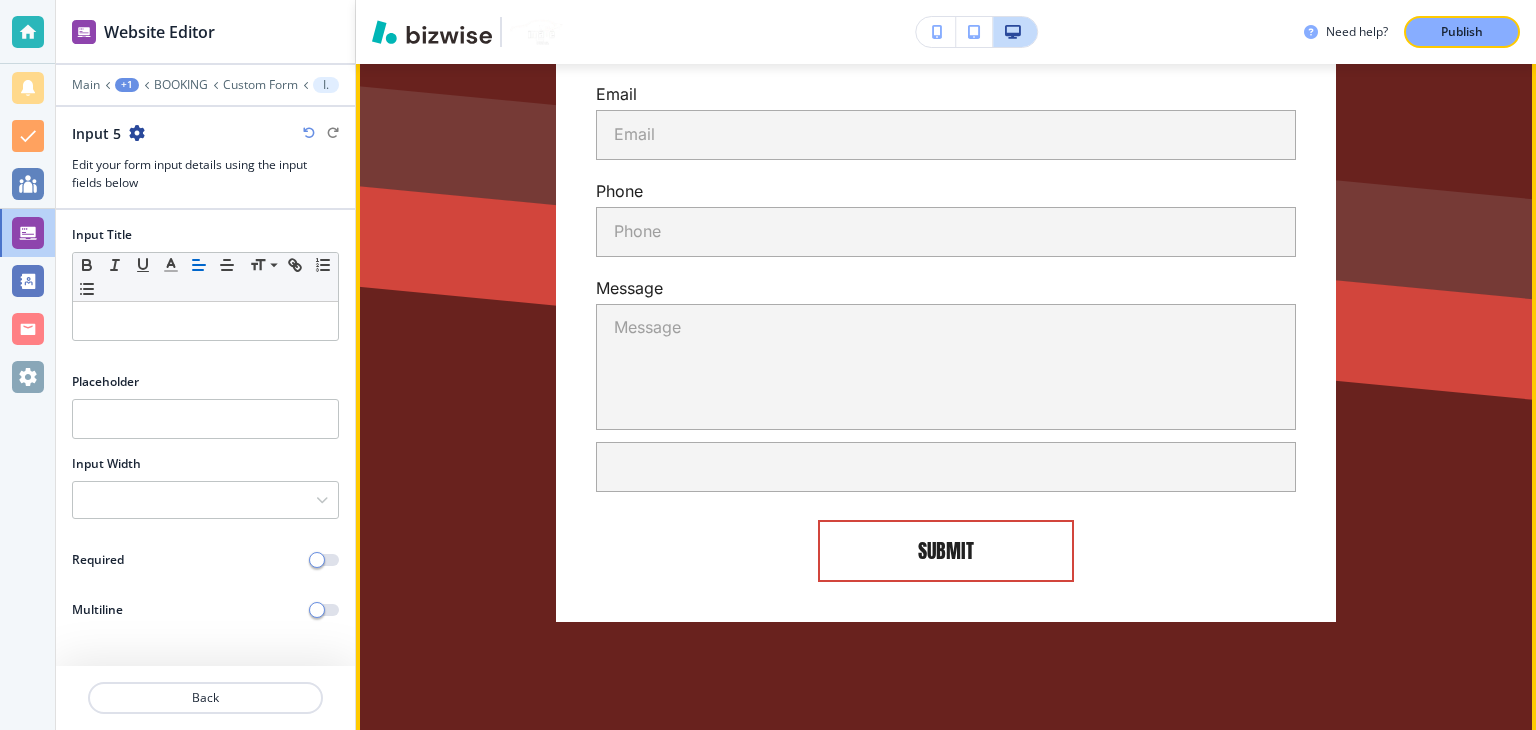 scroll, scrollTop: 5496, scrollLeft: 0, axis: vertical 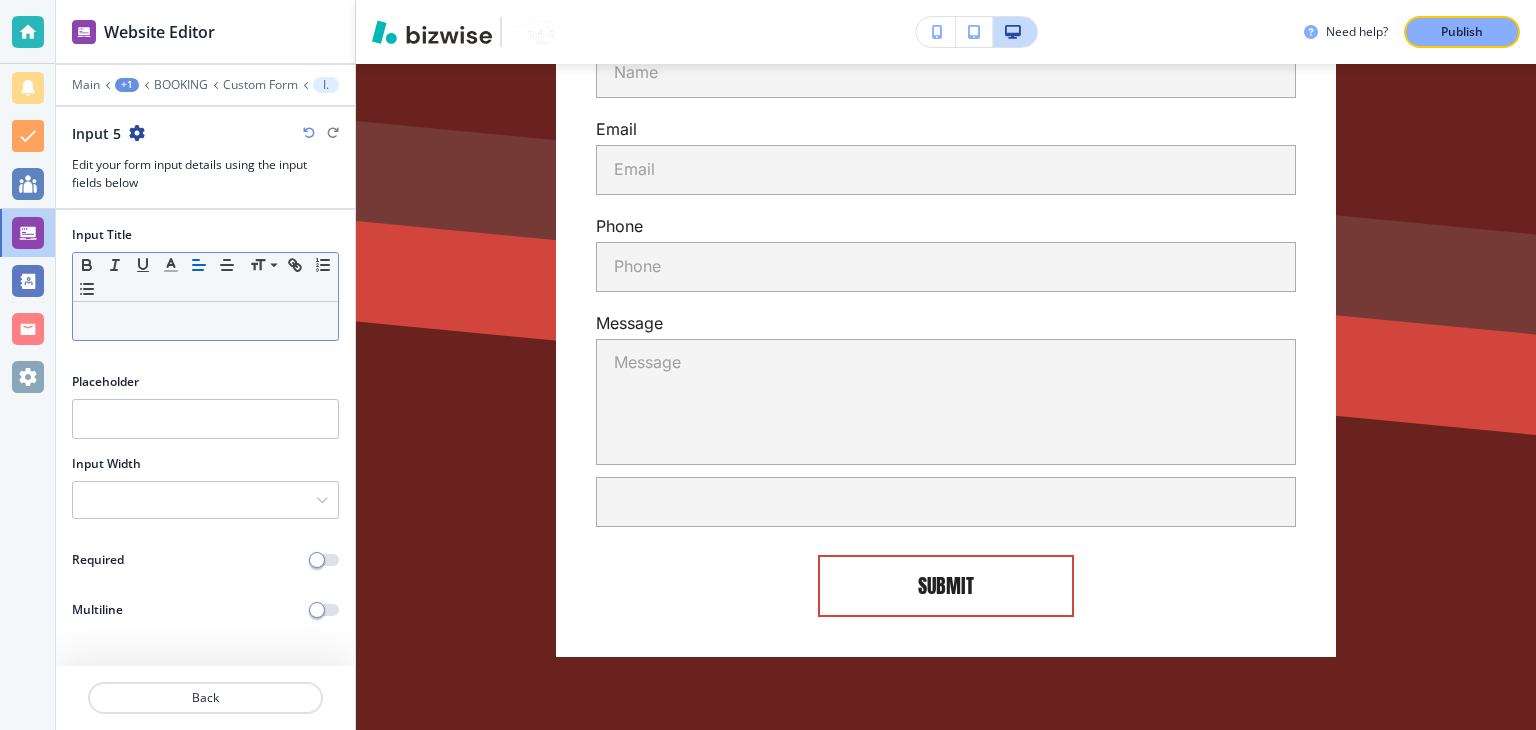 click at bounding box center [205, 321] 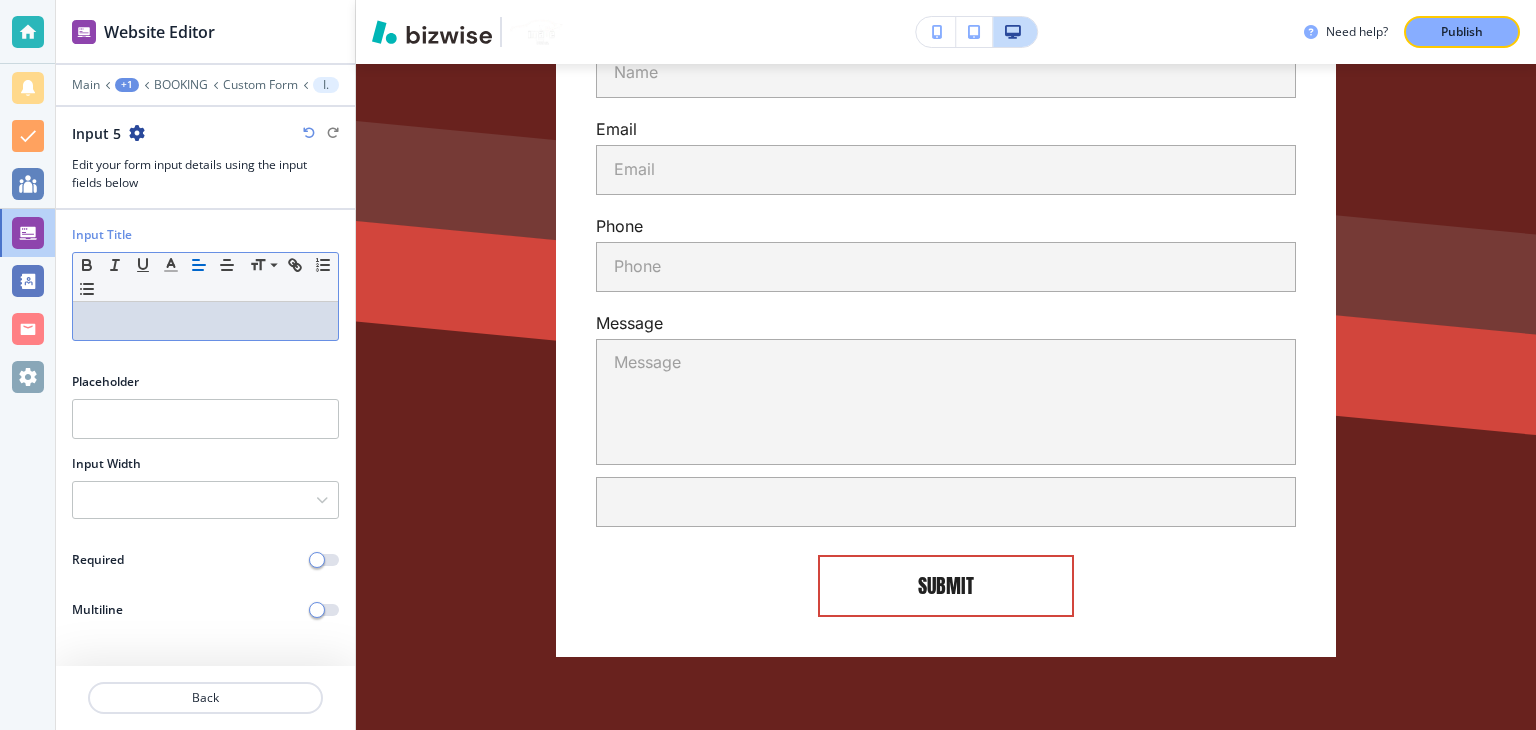 type 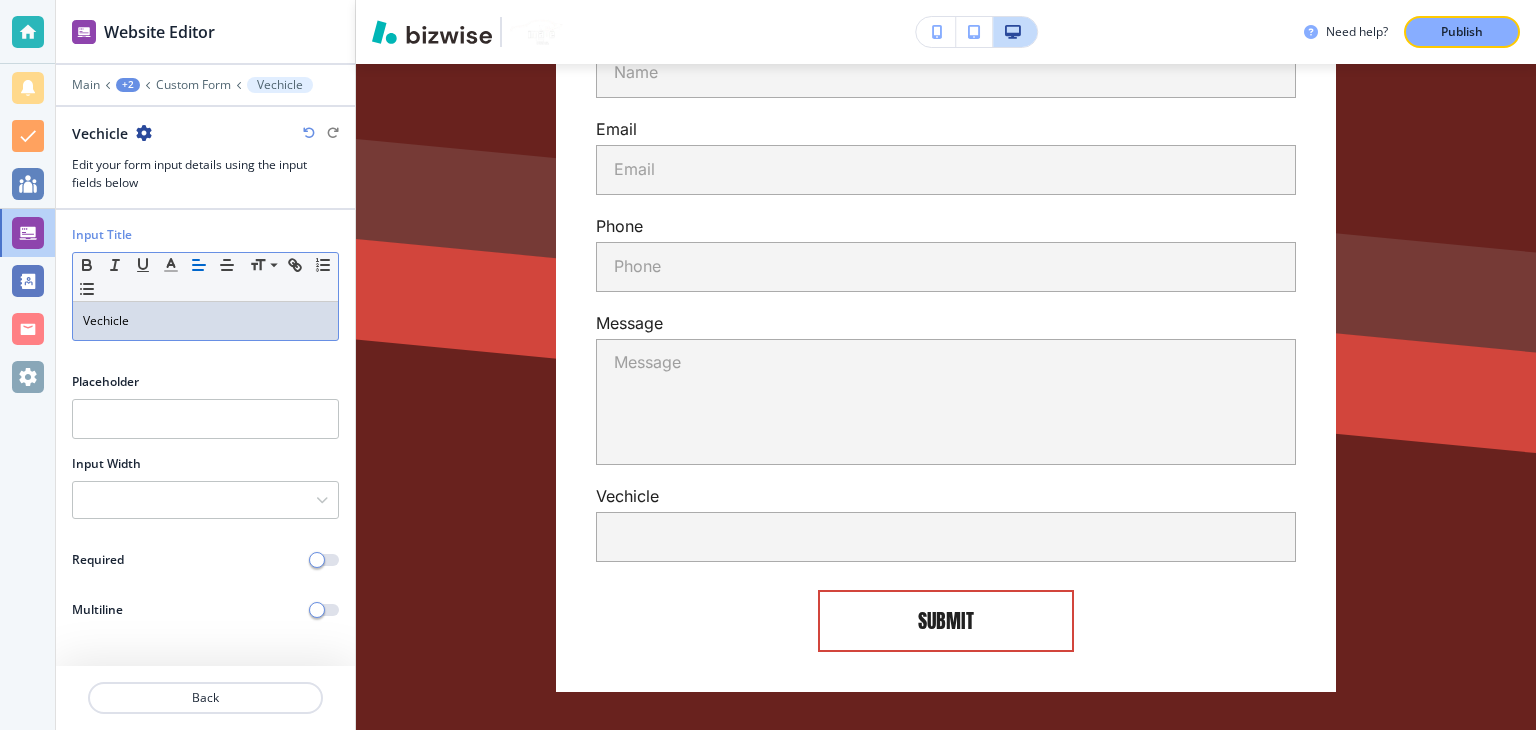click on "Vechicle" at bounding box center [205, 321] 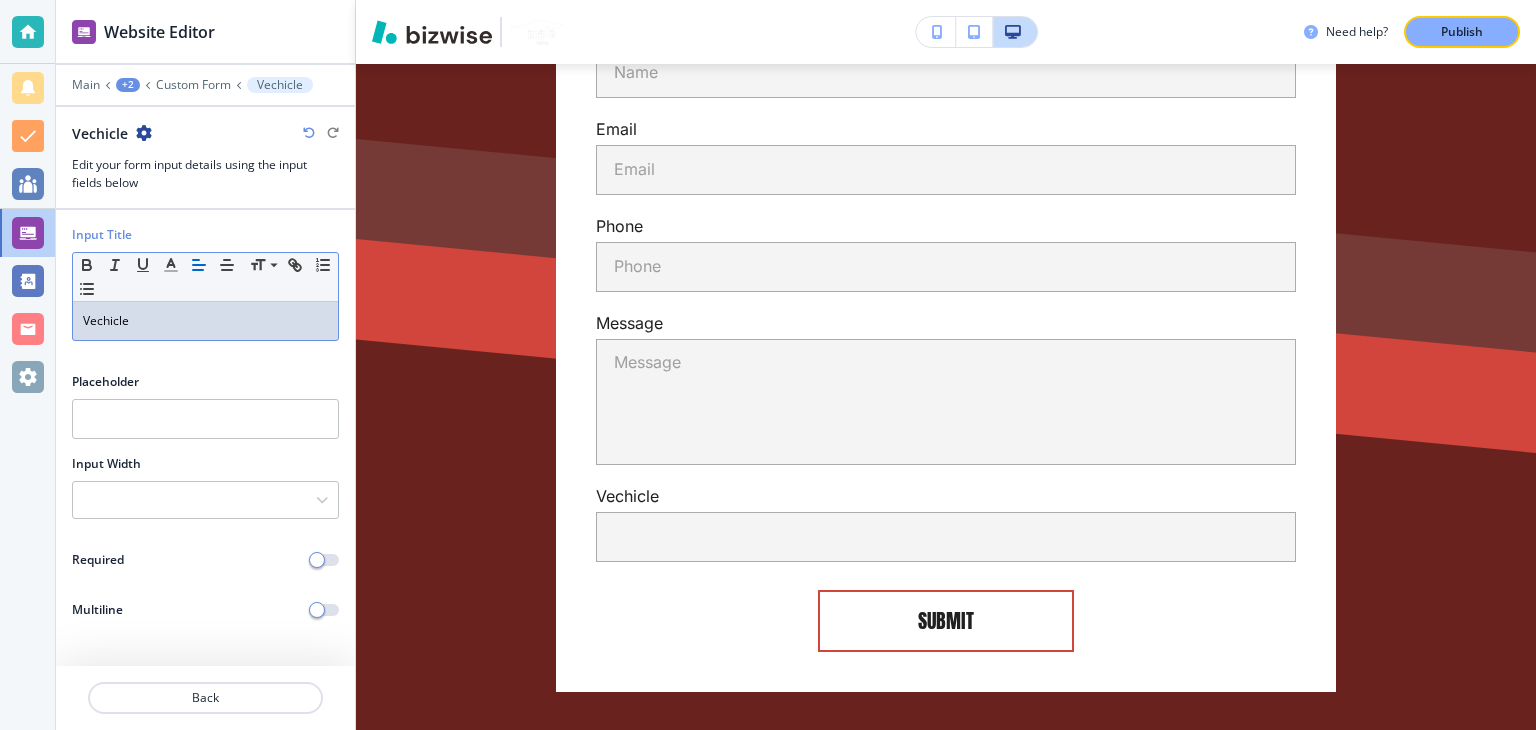 click on "Vechicle" at bounding box center [205, 321] 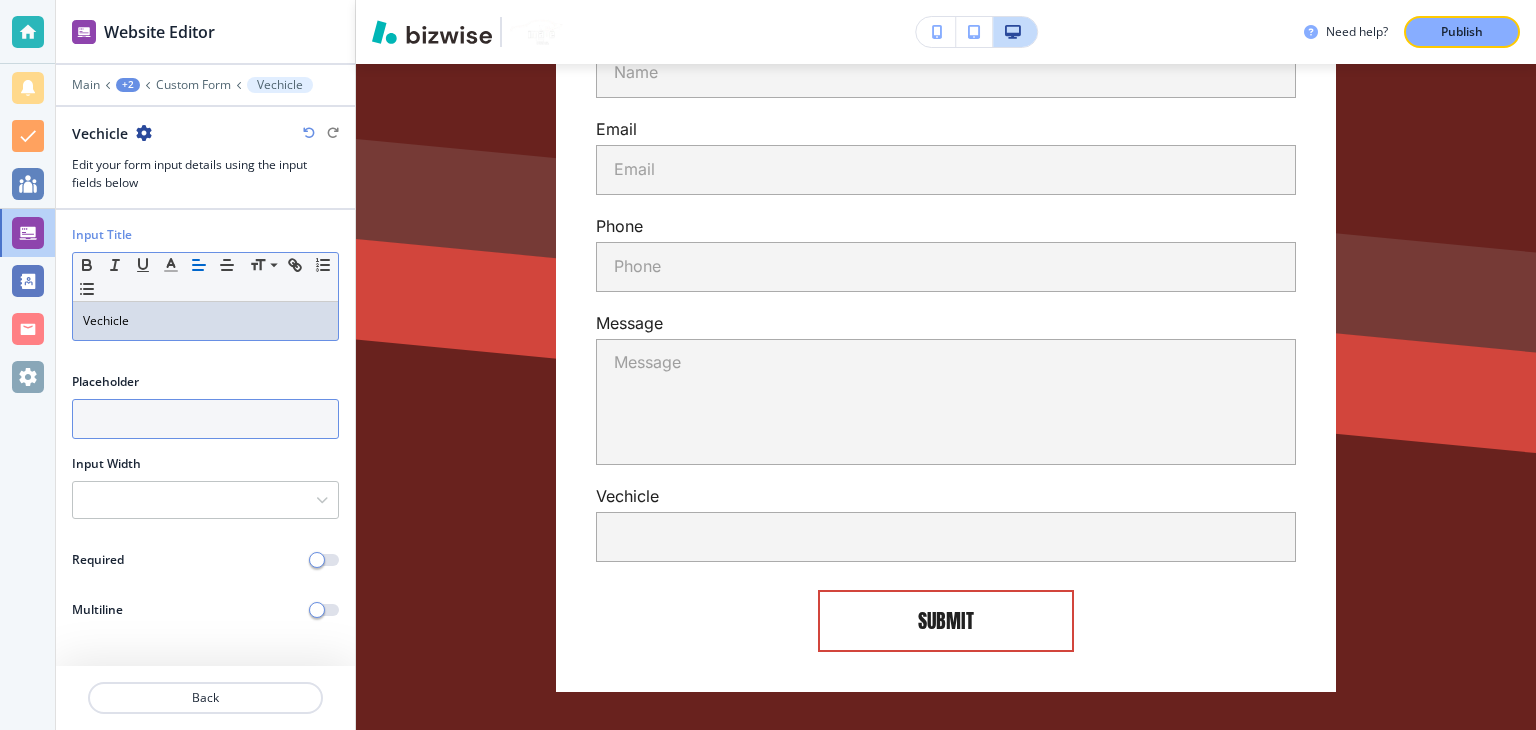 click at bounding box center (205, 419) 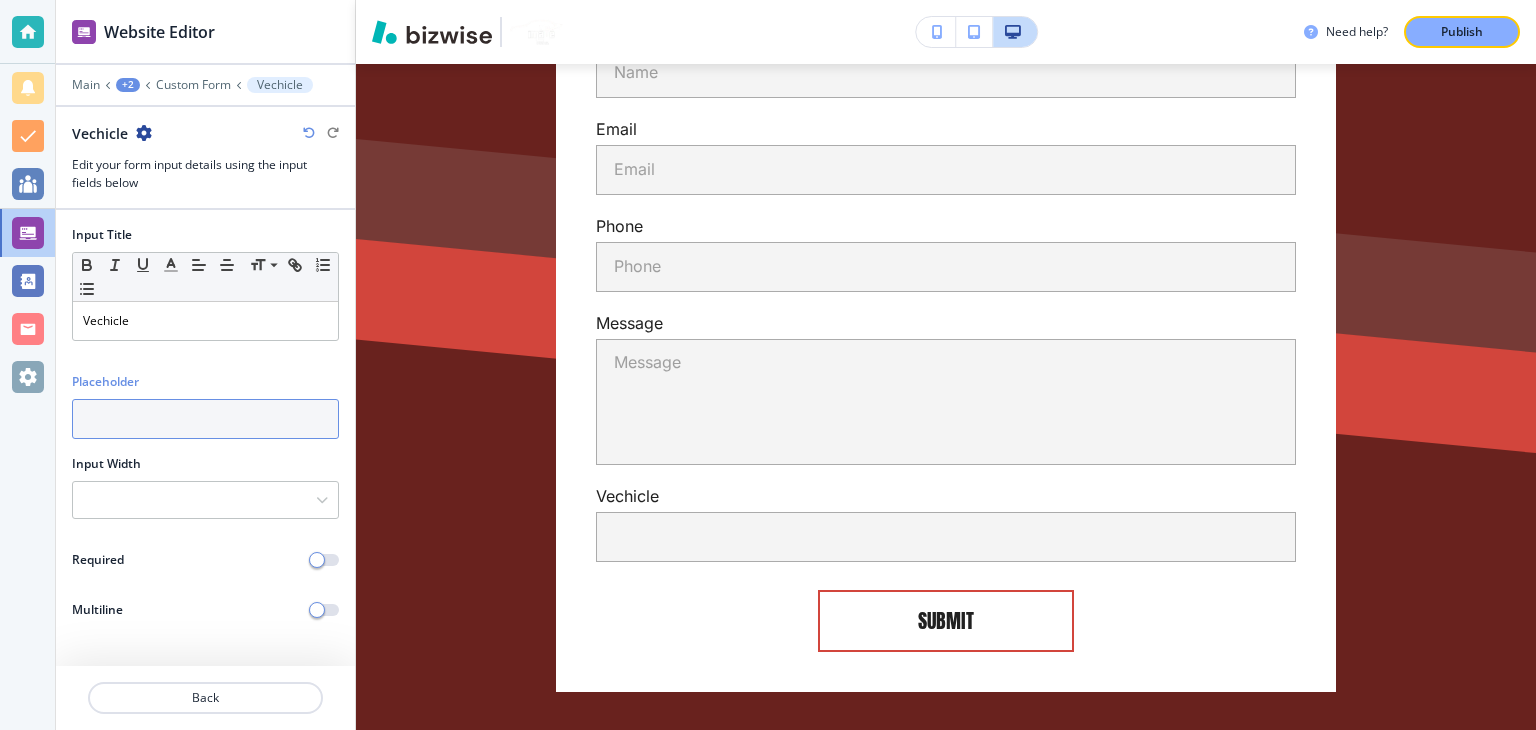 paste on "Vechicle" 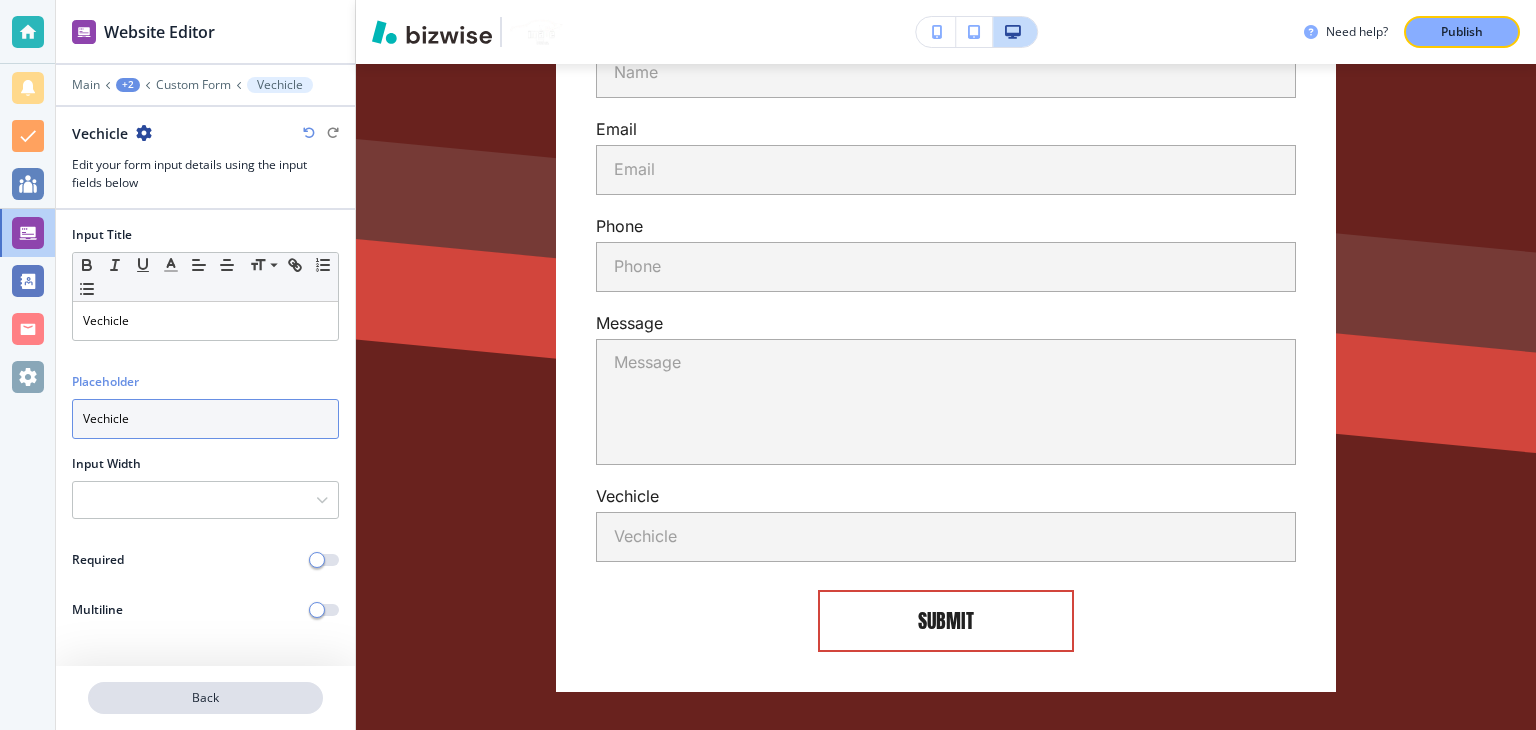 type on "Vechicle" 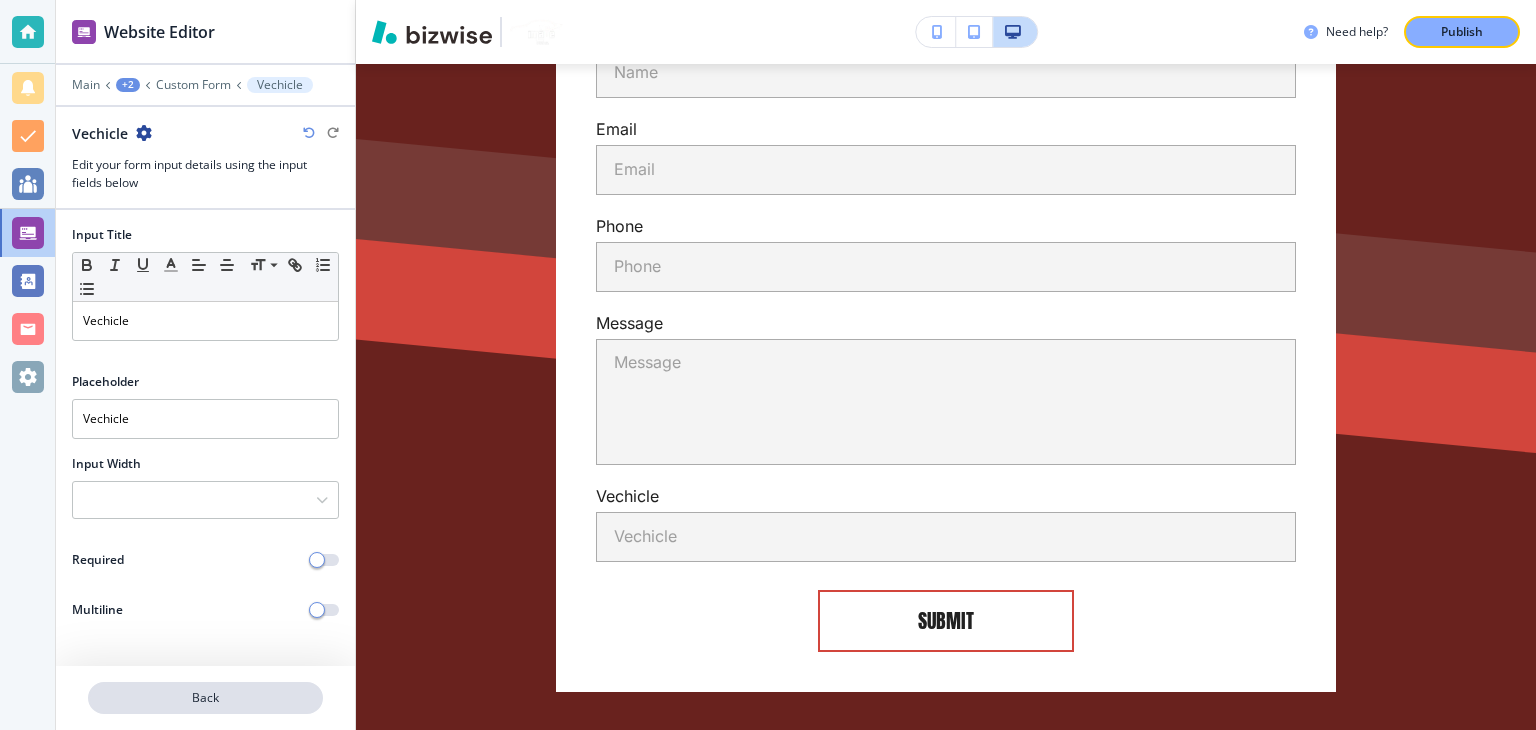click on "Back" at bounding box center (205, 698) 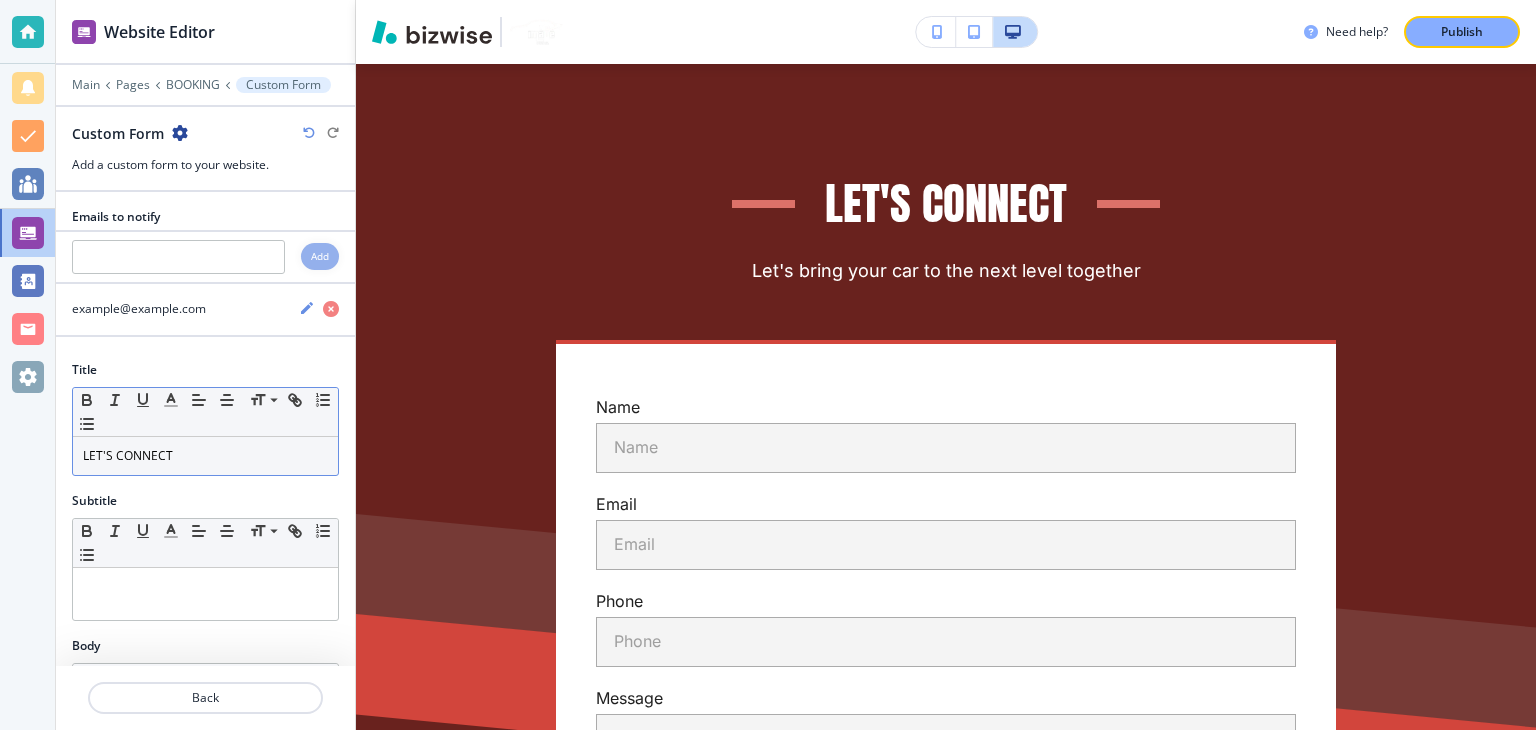 scroll, scrollTop: 5103, scrollLeft: 0, axis: vertical 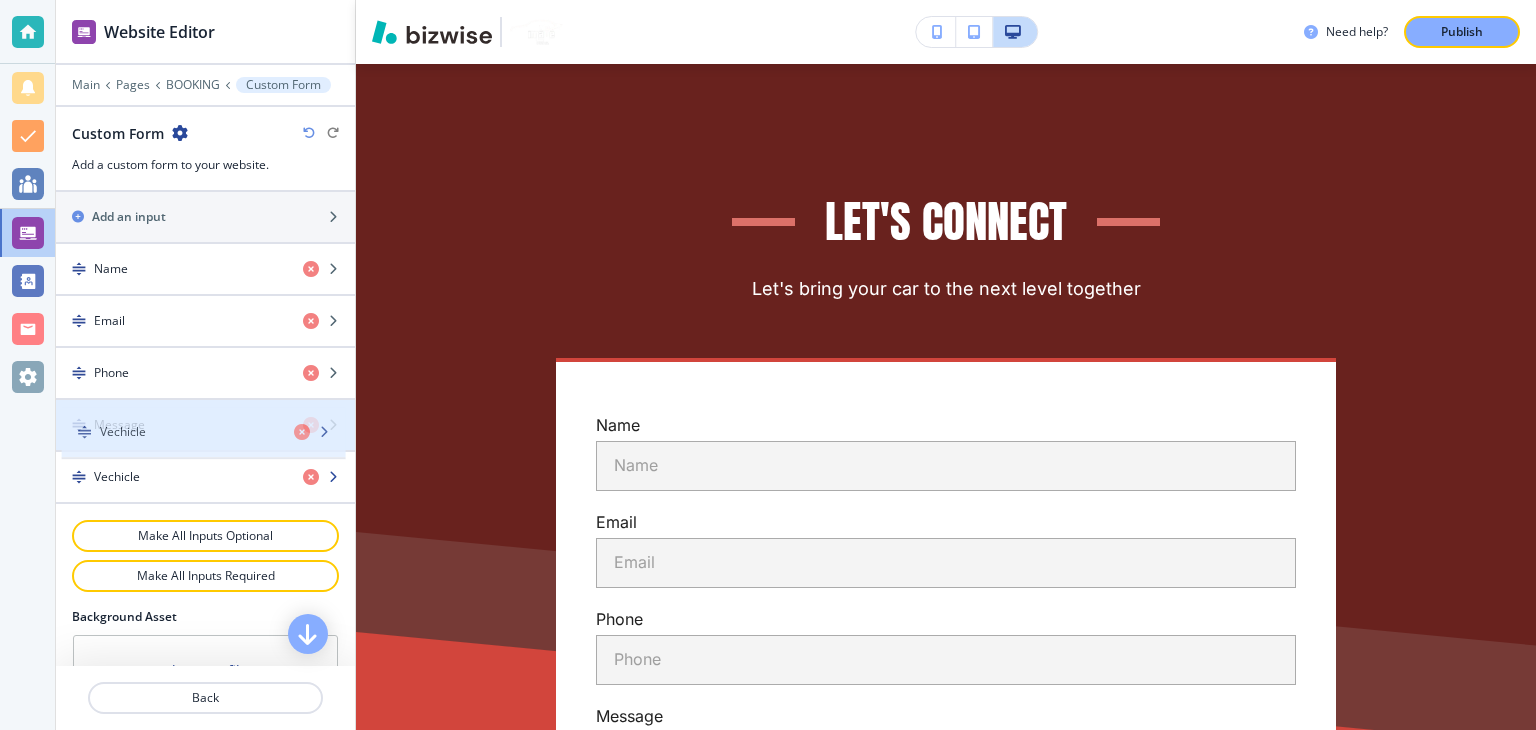 type 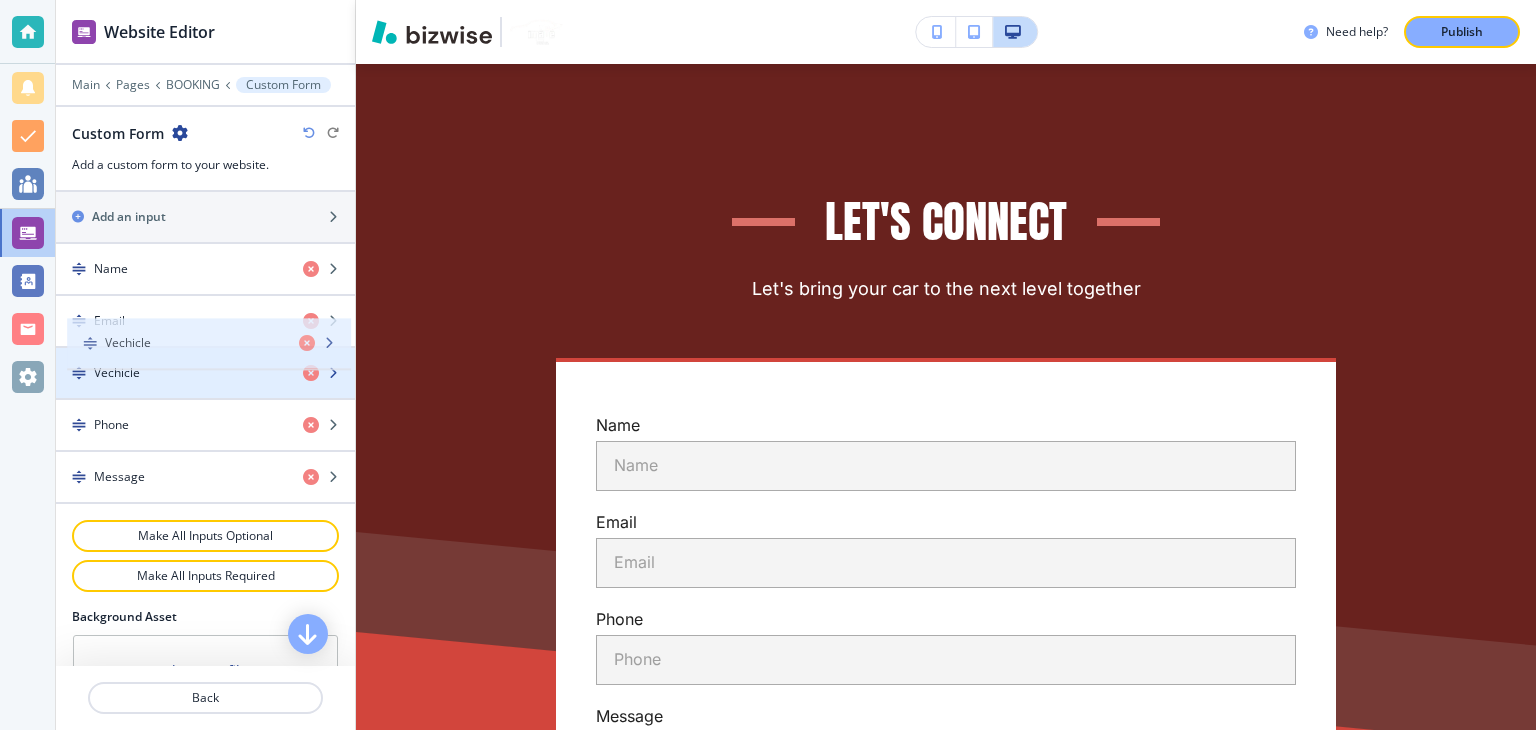 drag, startPoint x: 214, startPoint y: 468, endPoint x: 225, endPoint y: 342, distance: 126.47925 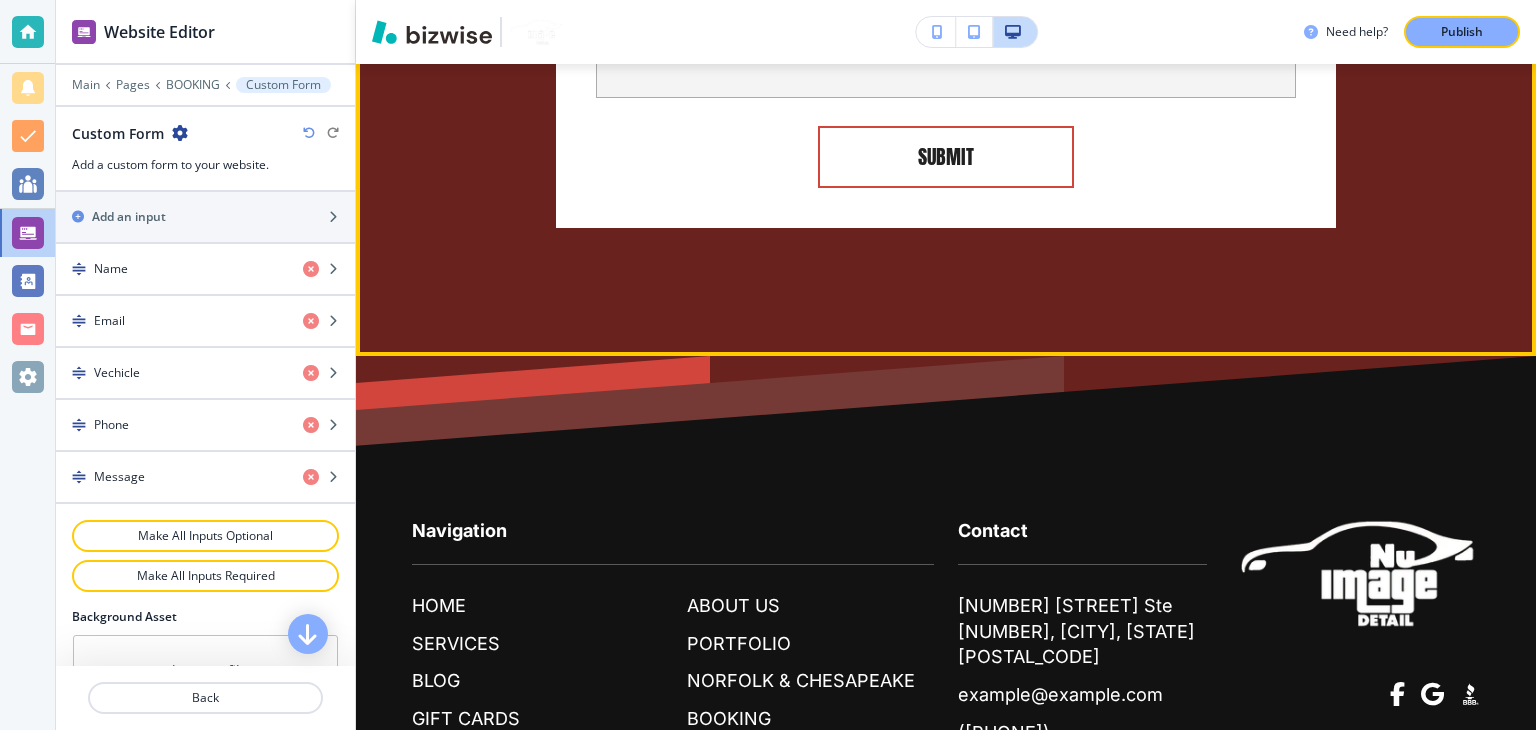 scroll, scrollTop: 6003, scrollLeft: 0, axis: vertical 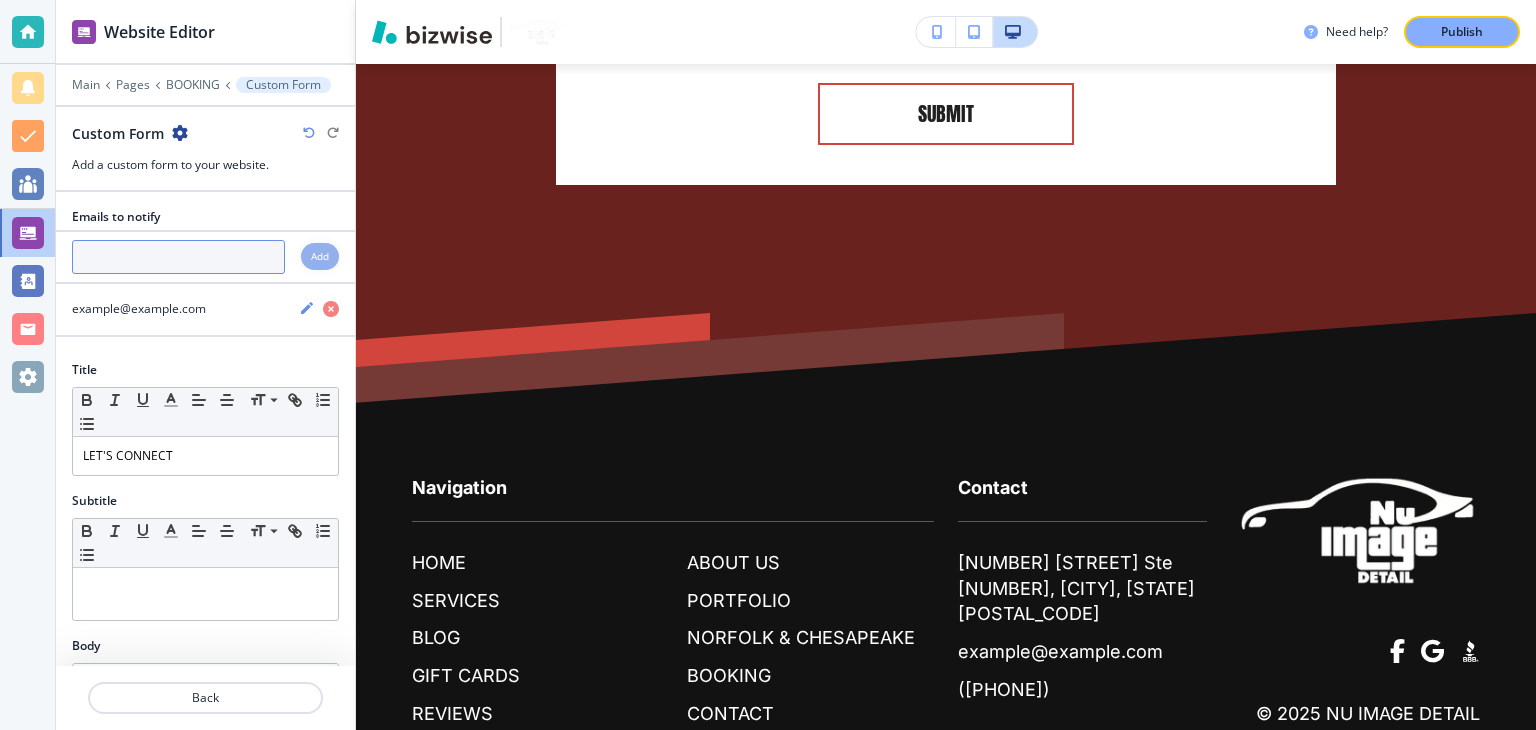 click at bounding box center [178, 257] 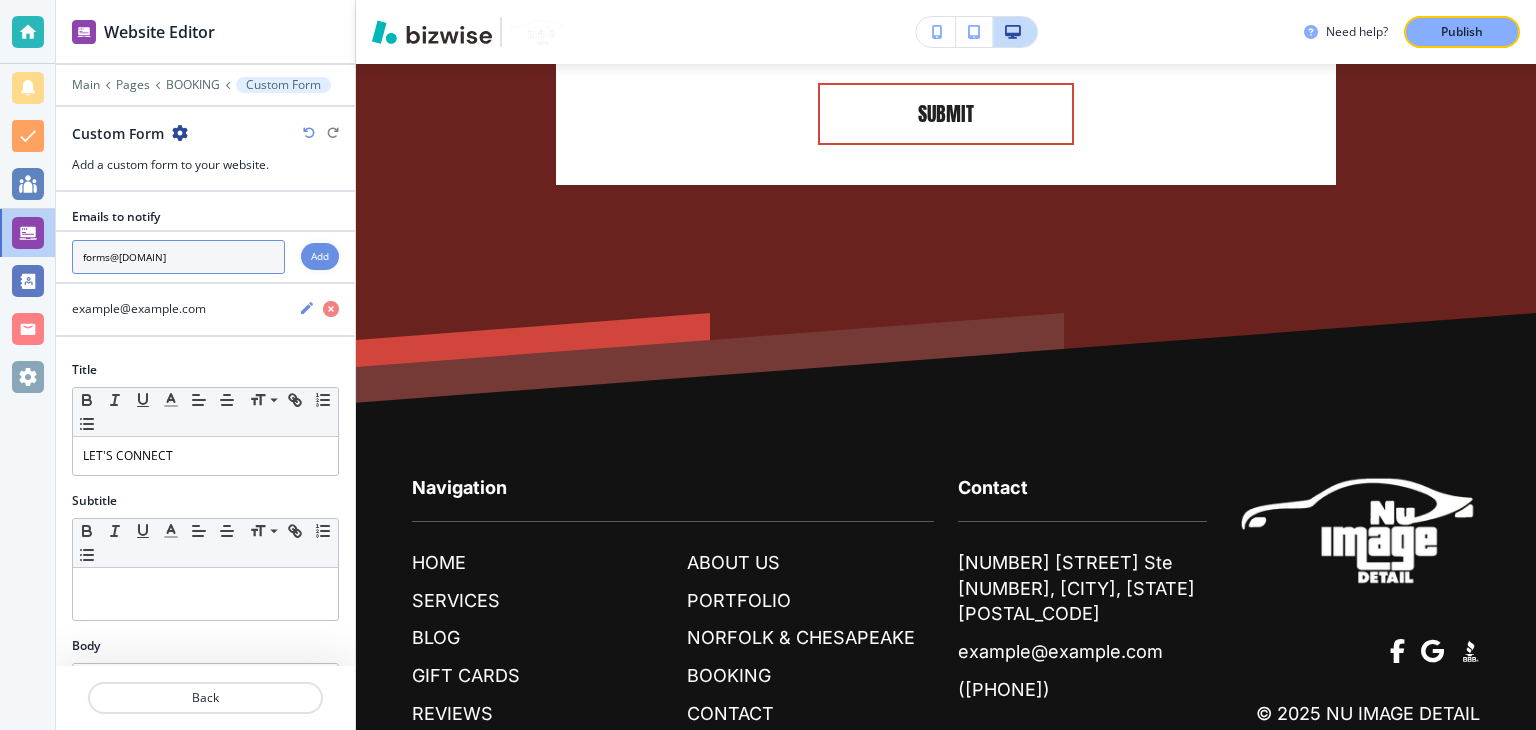 type on "forms@thestartupleads.com" 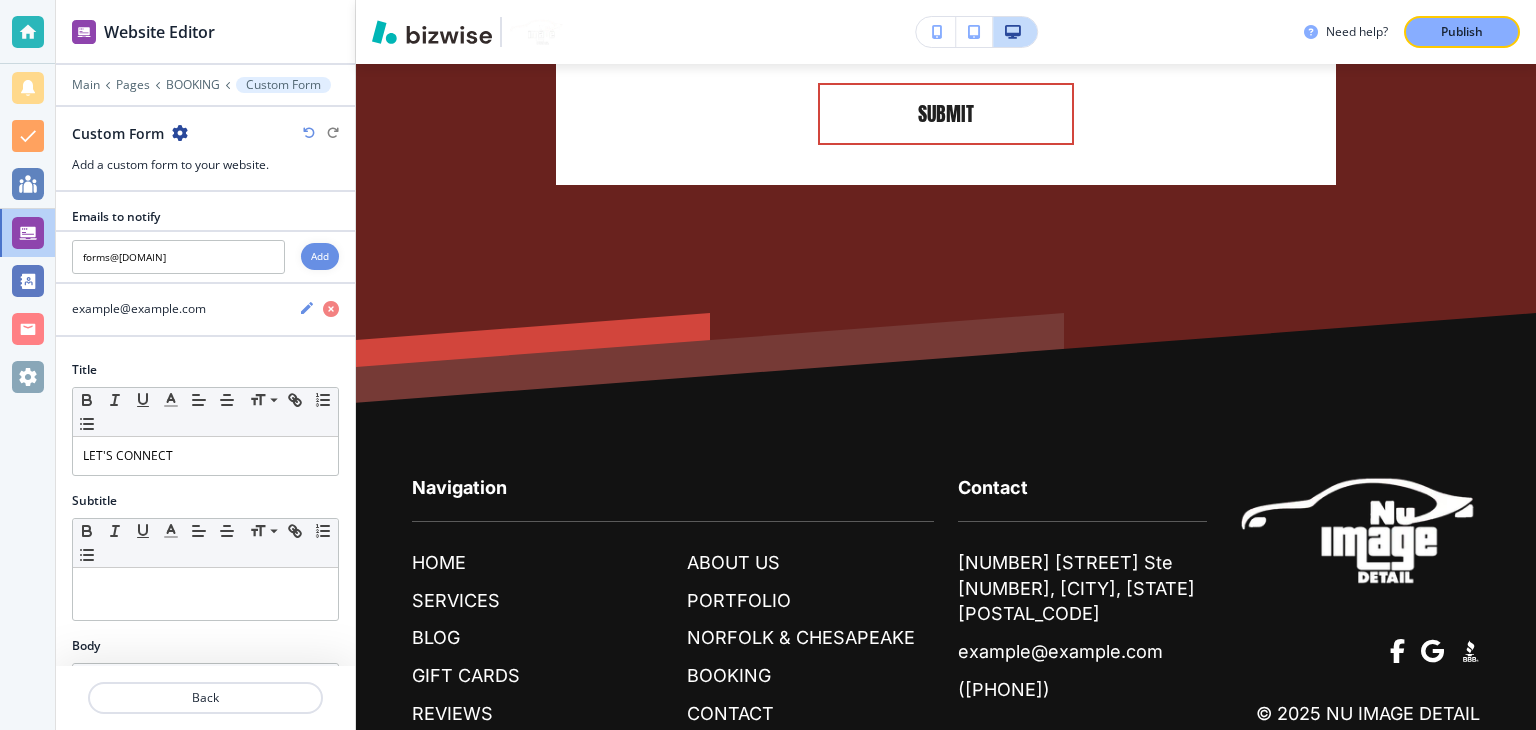 click on "Add" at bounding box center (320, 256) 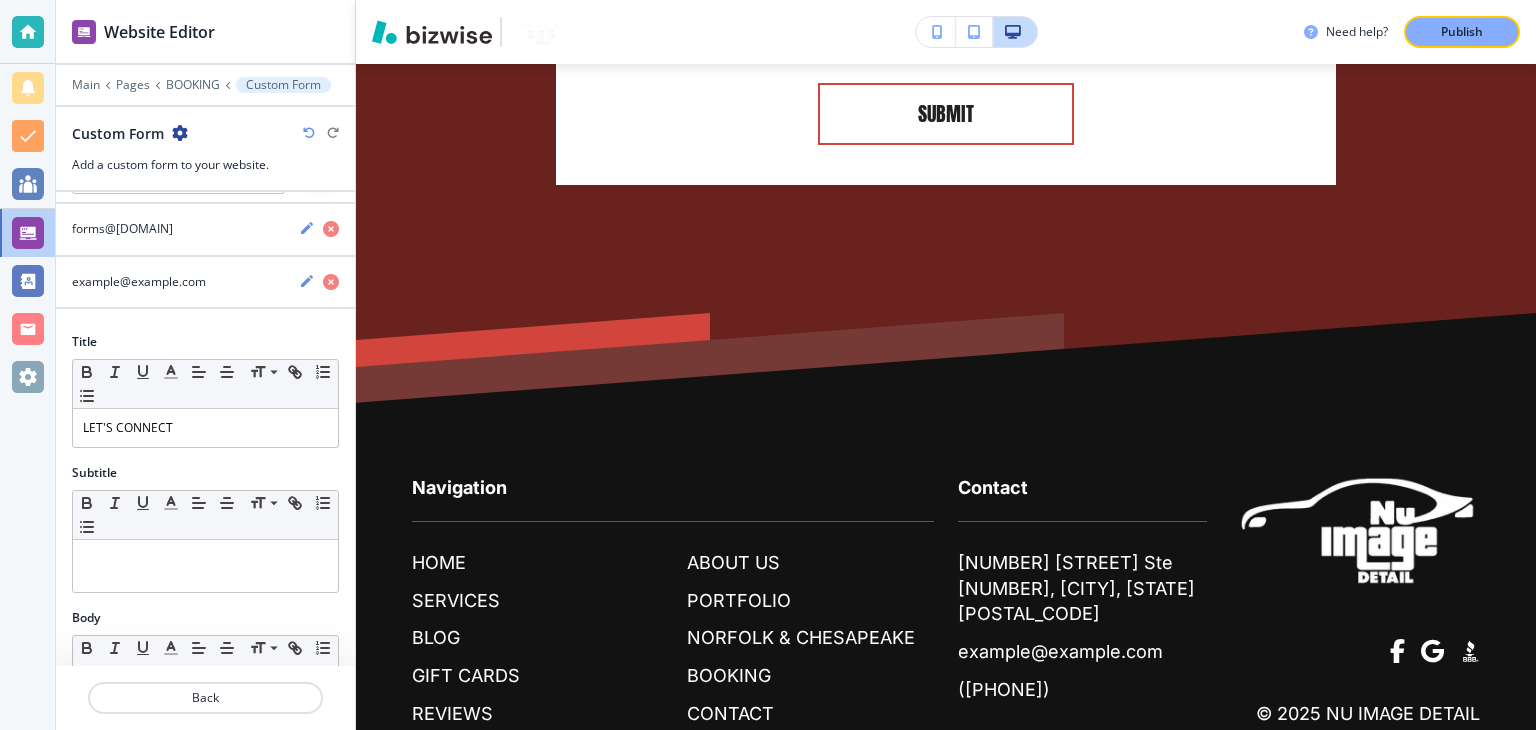 scroll, scrollTop: 0, scrollLeft: 0, axis: both 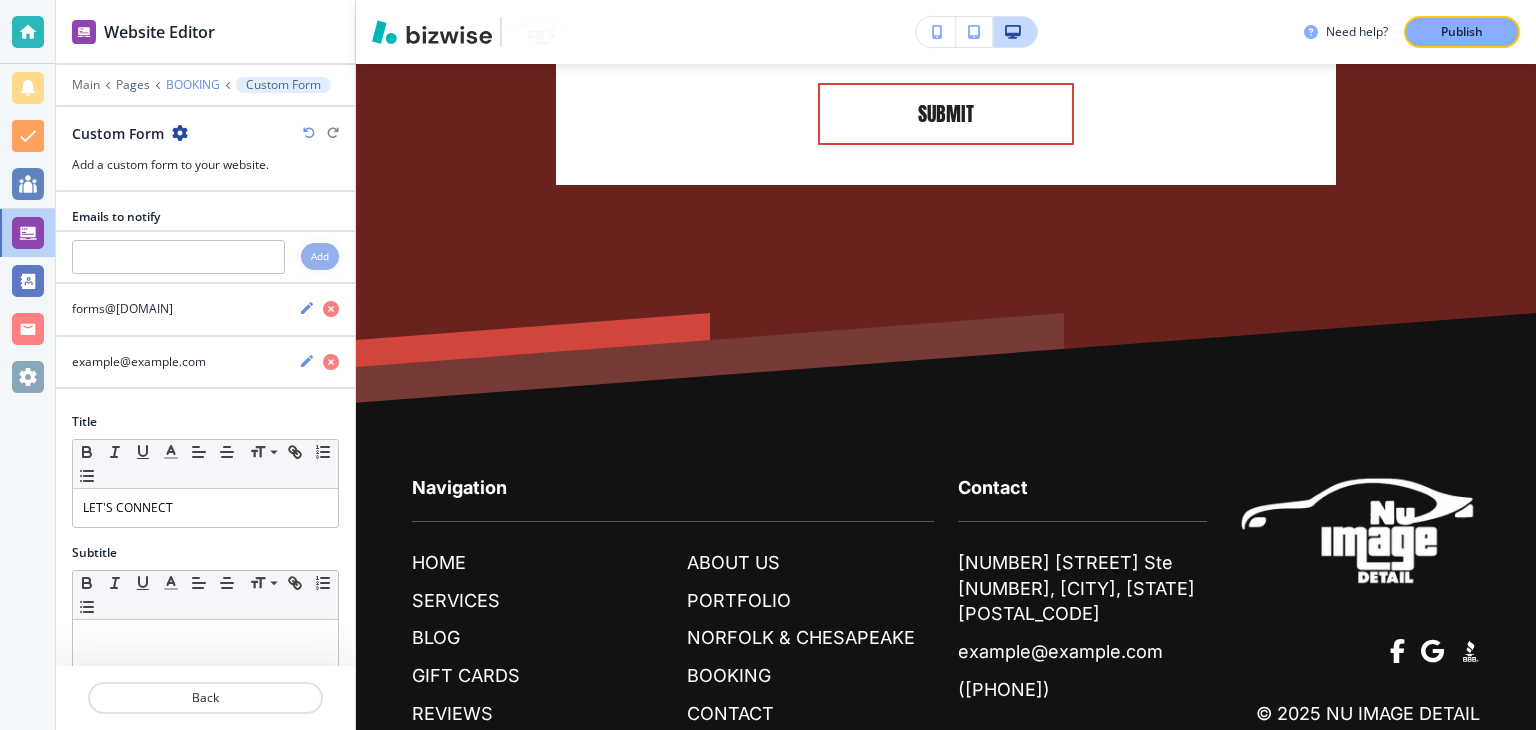 click on "BOOKING" at bounding box center [193, 85] 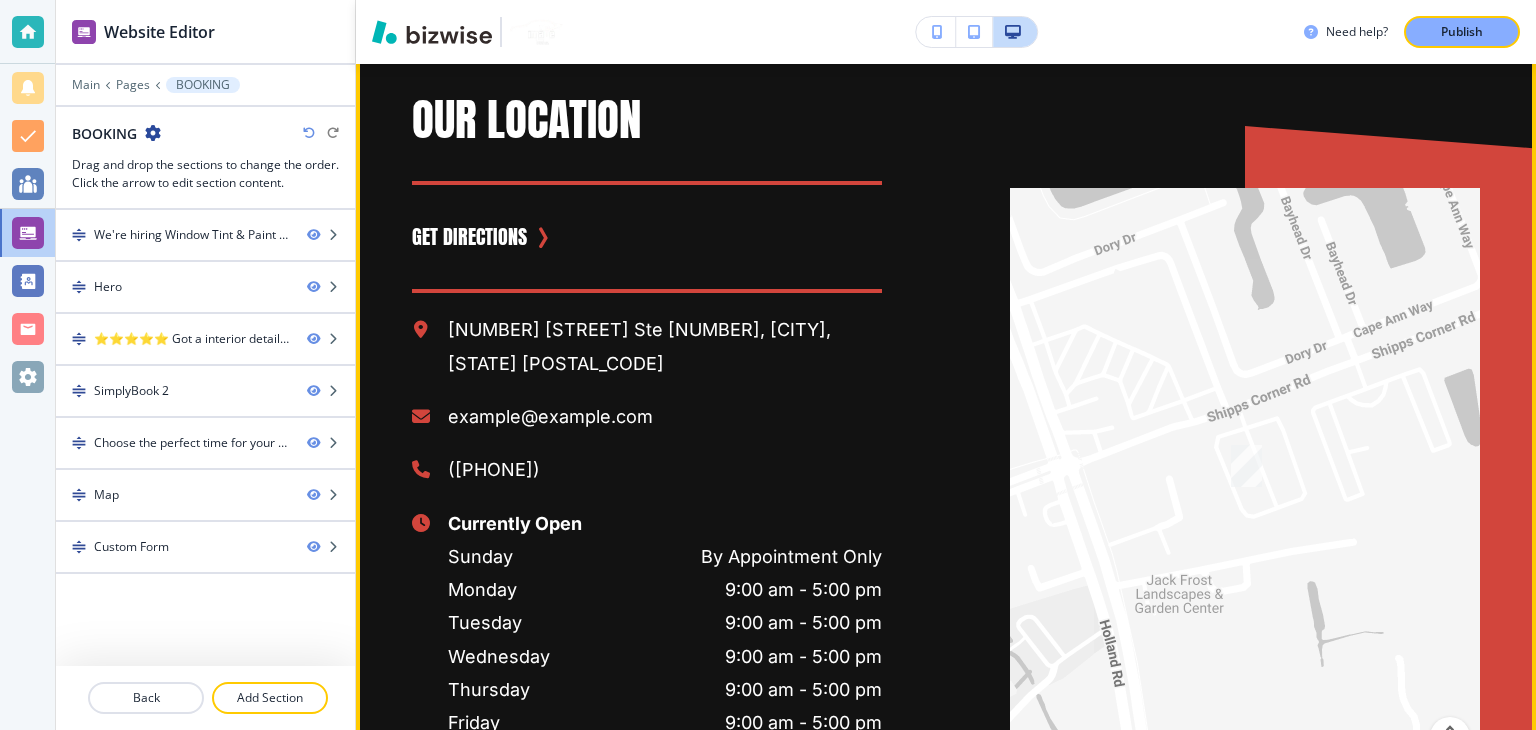 scroll, scrollTop: 4073, scrollLeft: 0, axis: vertical 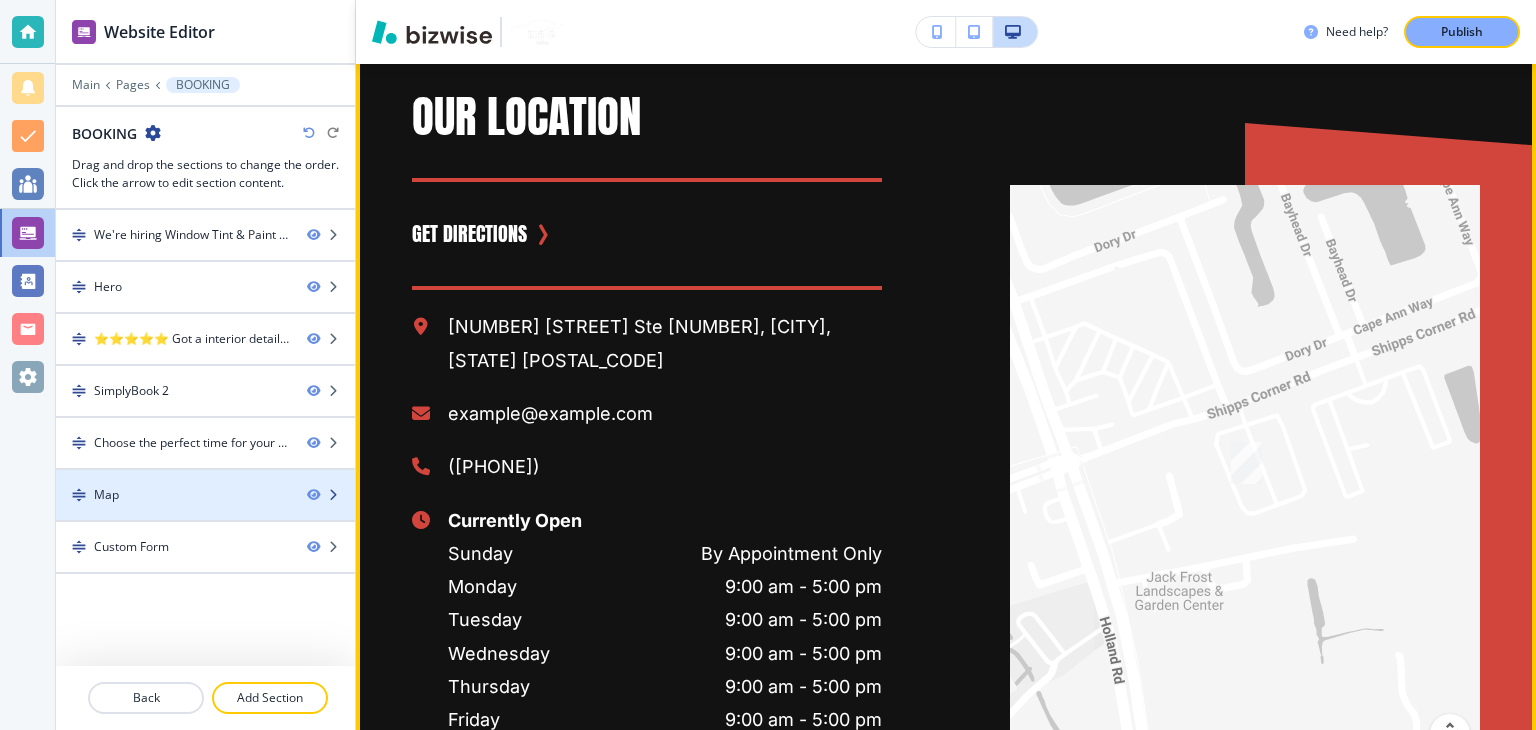 click at bounding box center (205, 512) 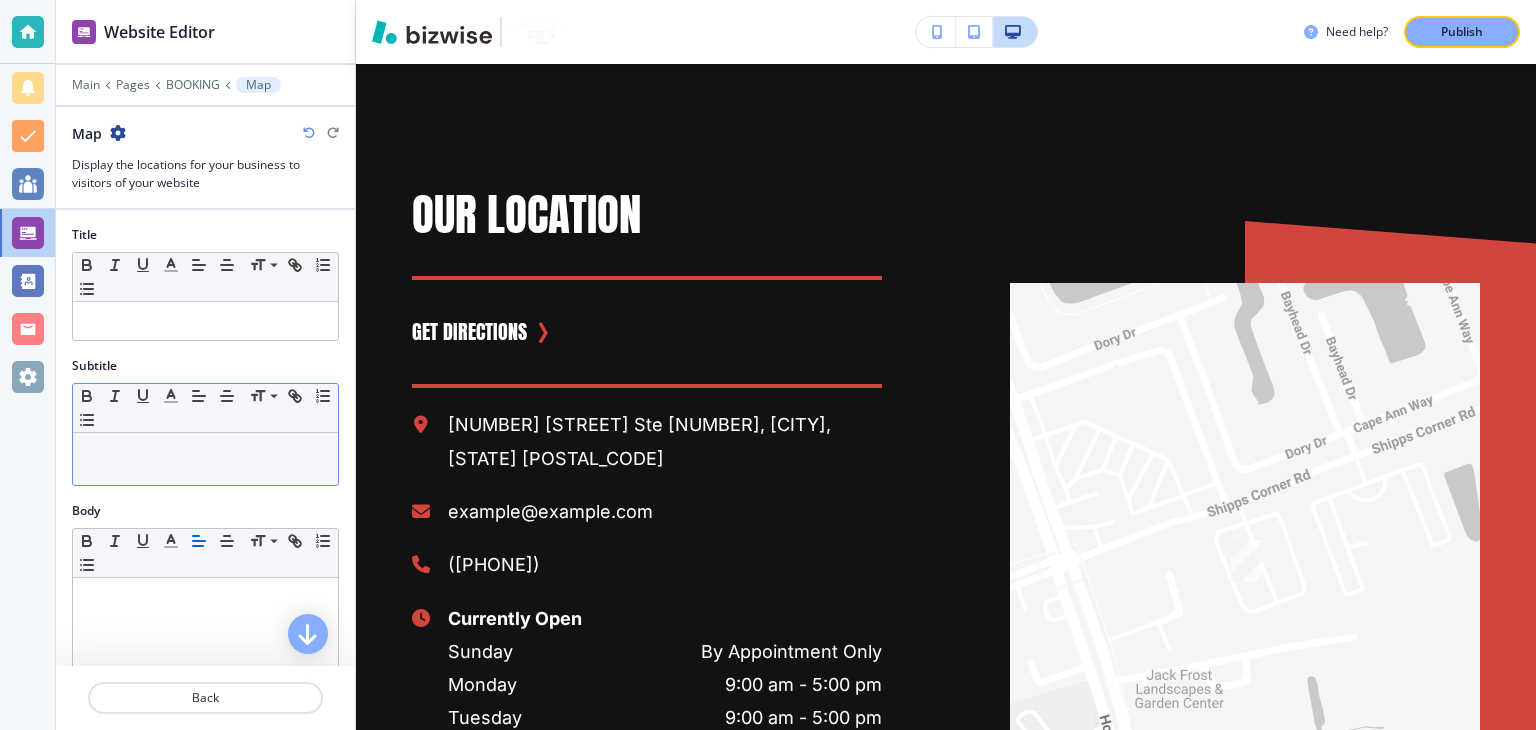 scroll, scrollTop: 3967, scrollLeft: 0, axis: vertical 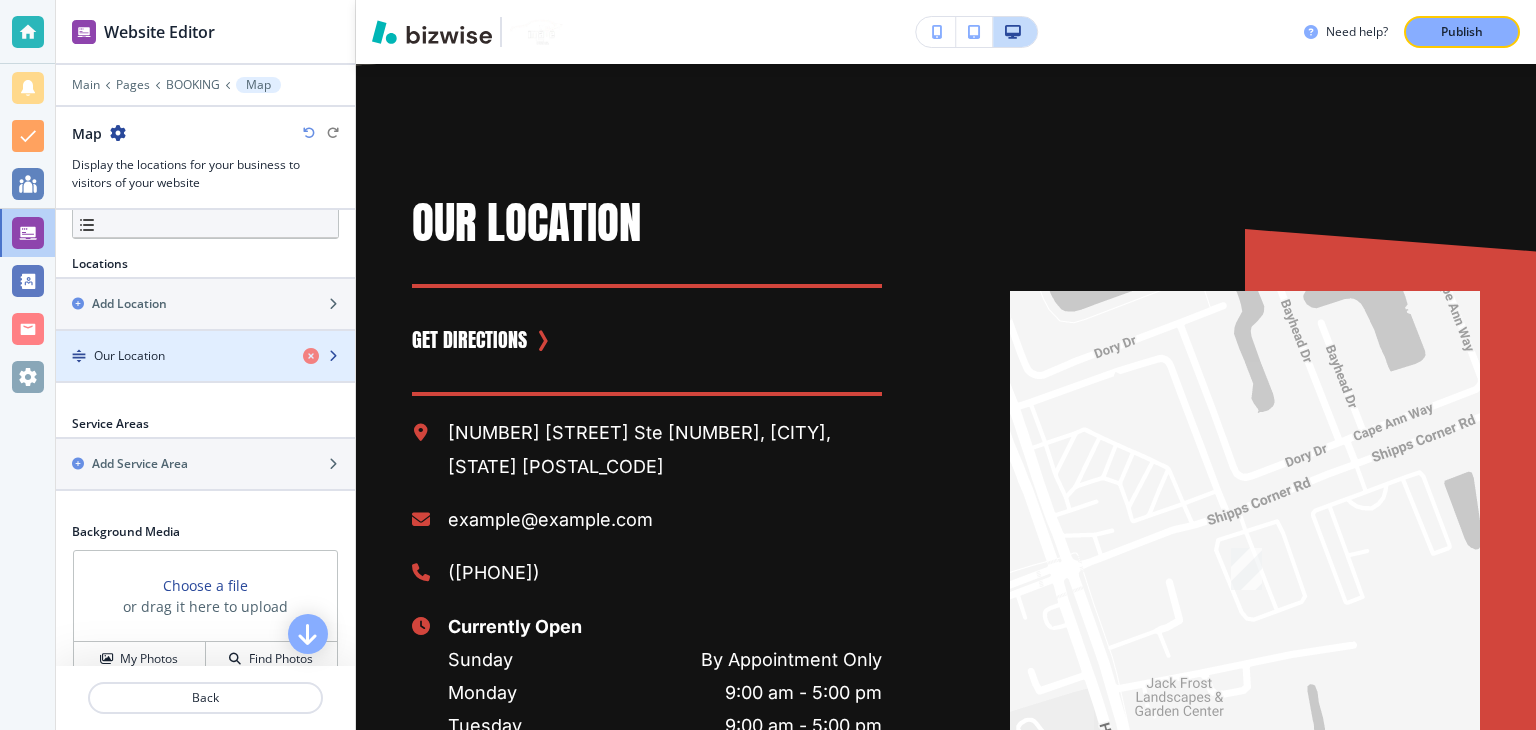 click at bounding box center (205, 373) 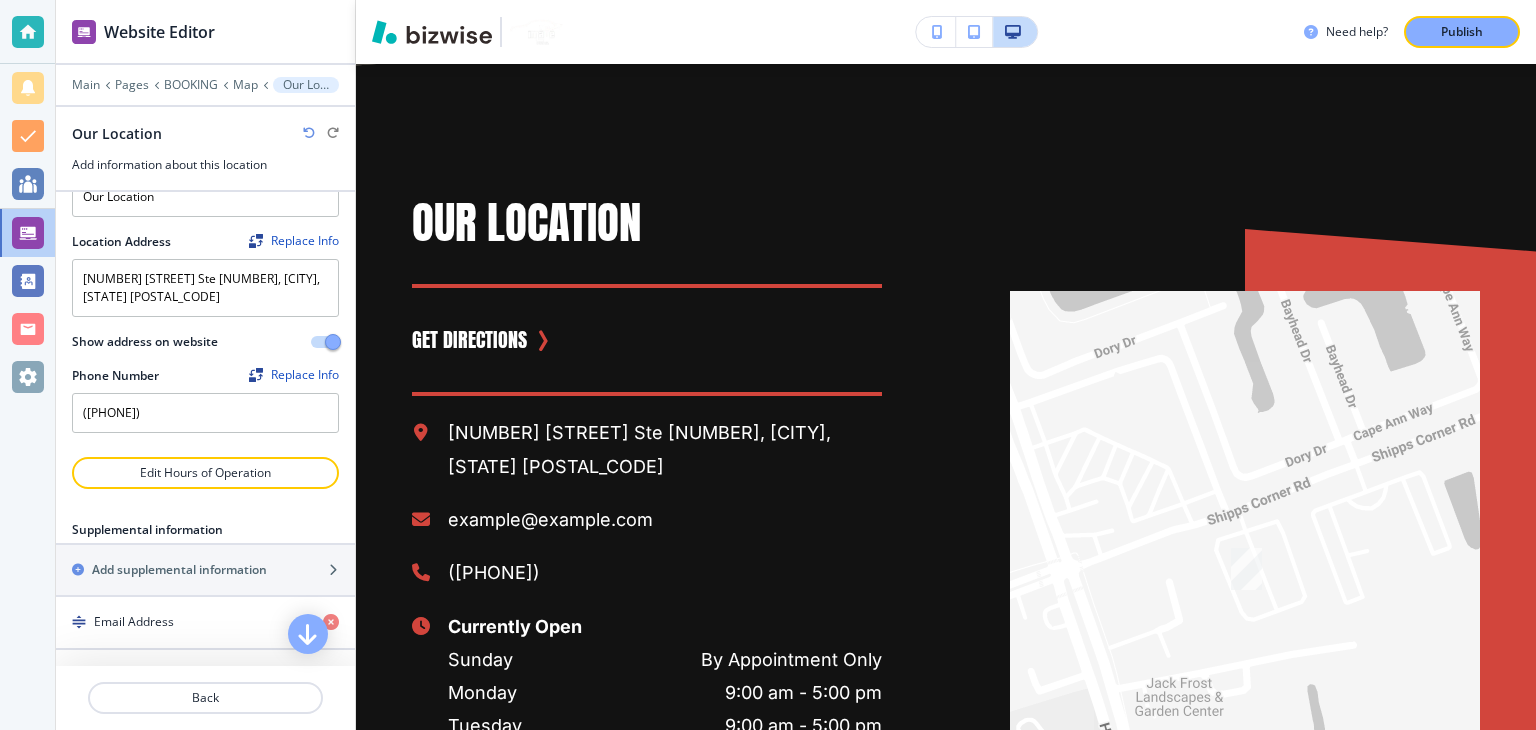 scroll, scrollTop: 0, scrollLeft: 0, axis: both 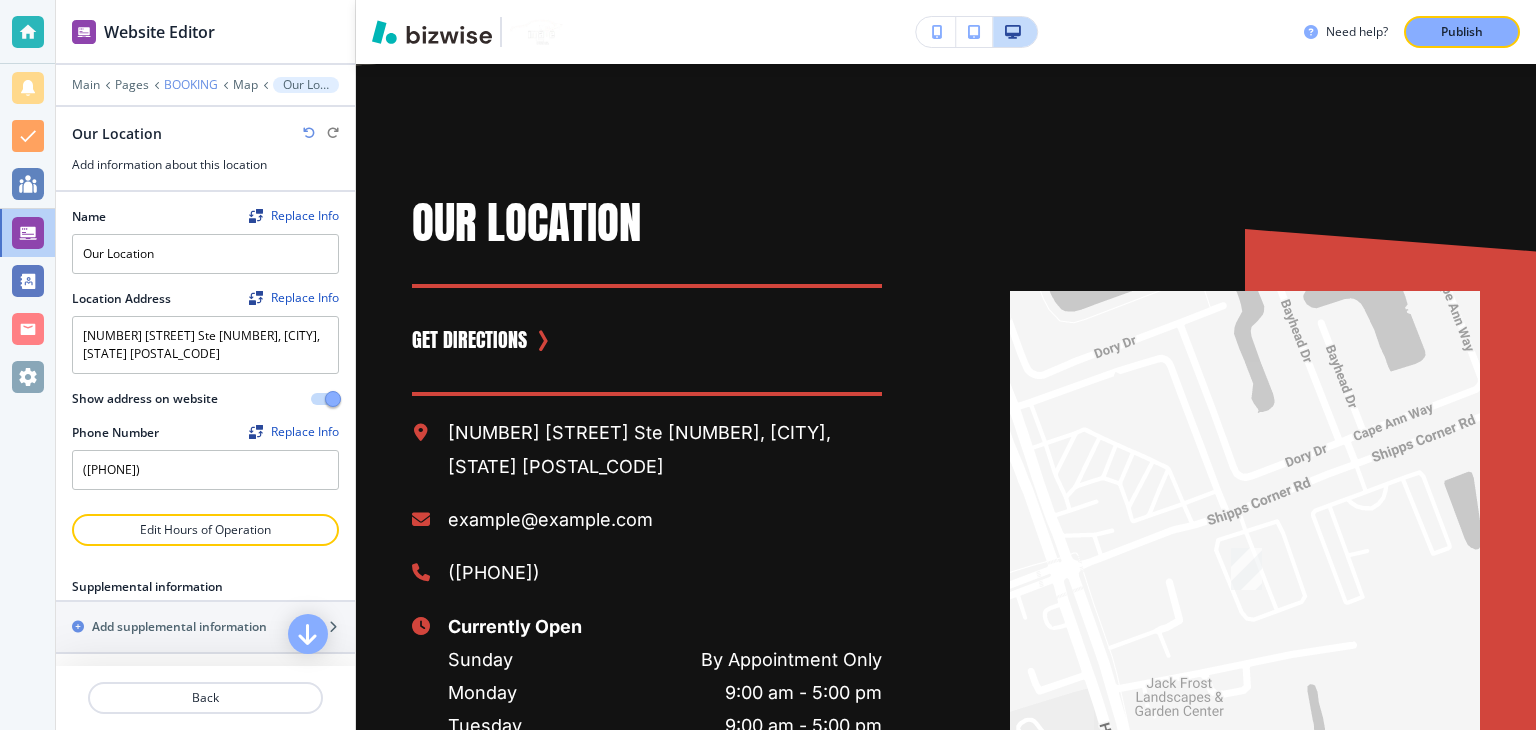 click on "BOOKING" at bounding box center [191, 85] 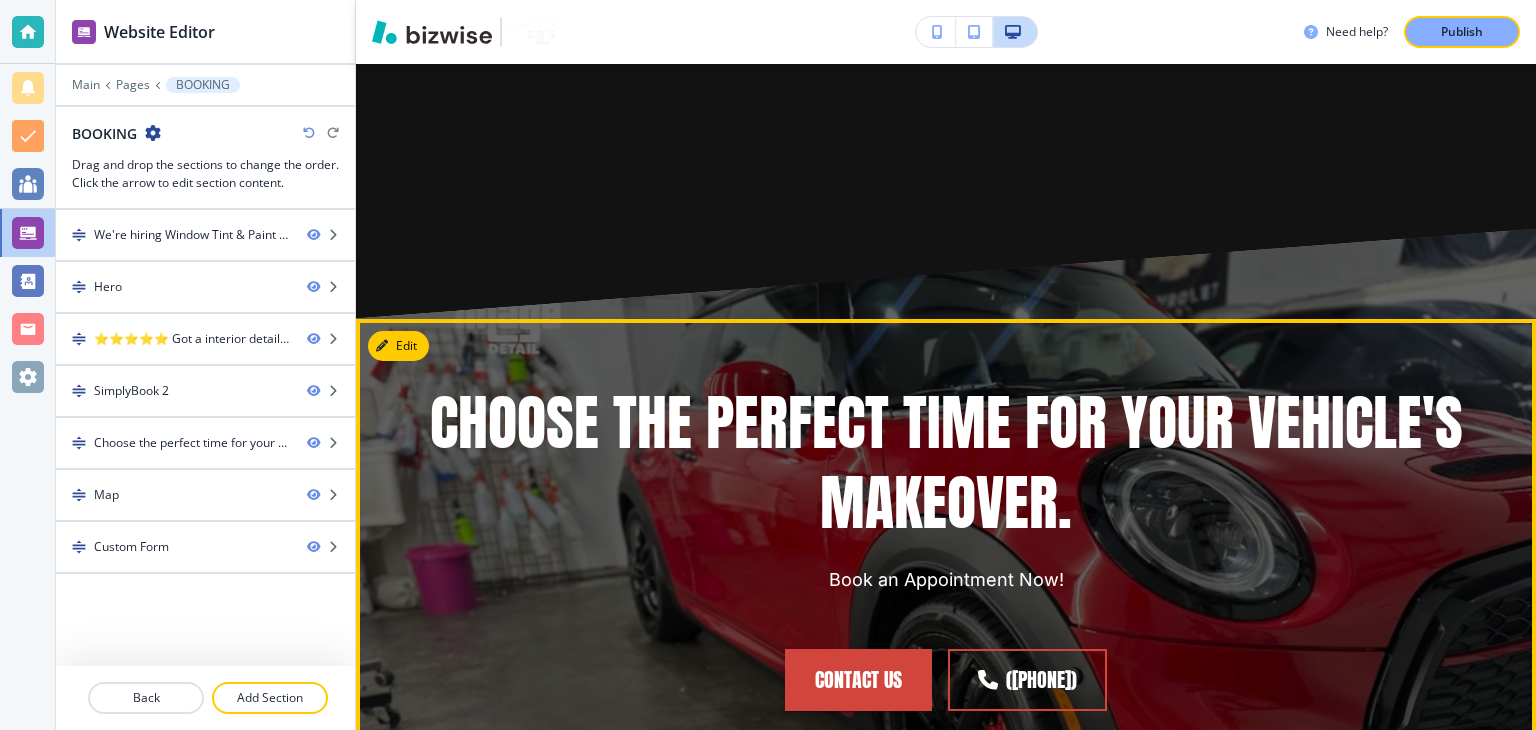 scroll, scrollTop: 2967, scrollLeft: 0, axis: vertical 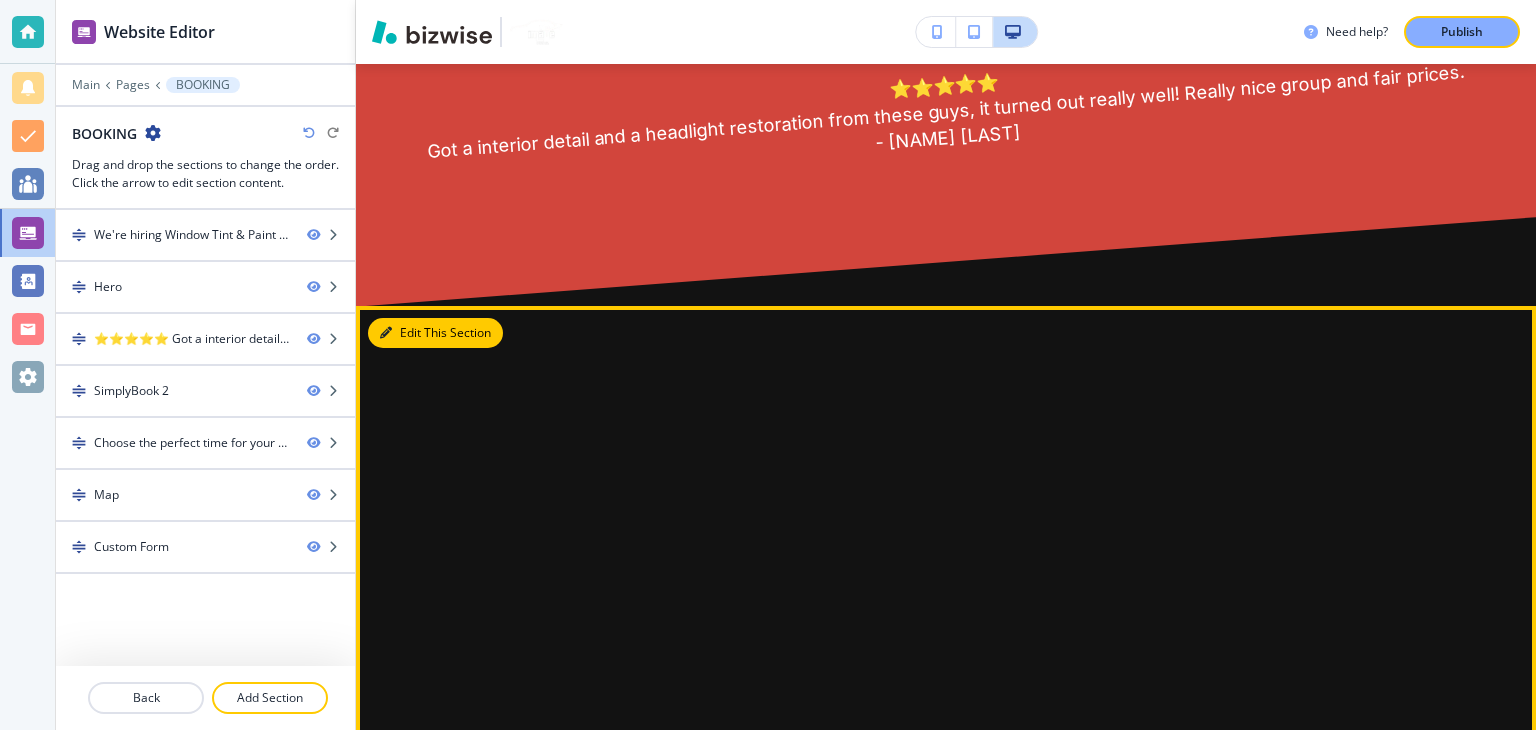 click on "Edit This Section" at bounding box center [435, 333] 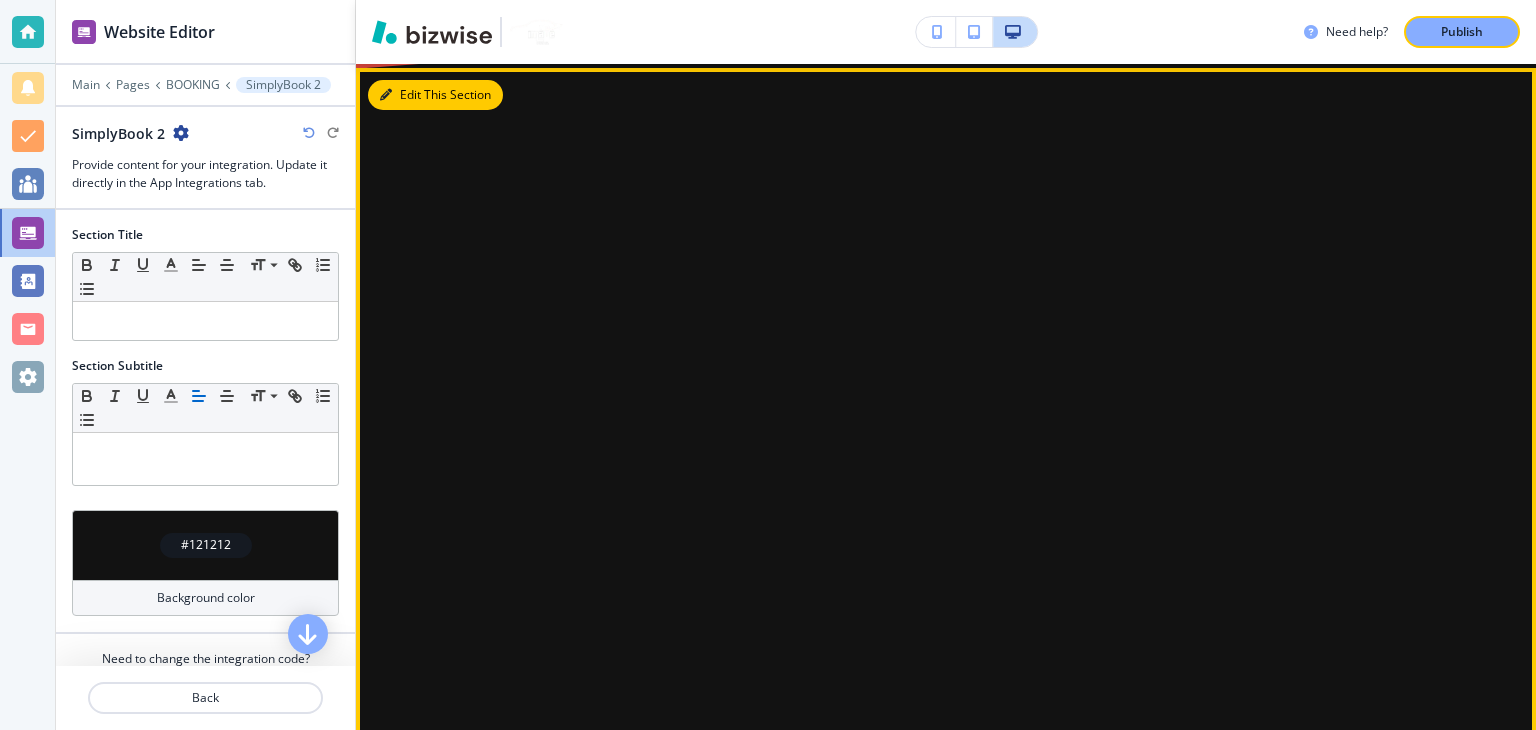 scroll, scrollTop: 1308, scrollLeft: 0, axis: vertical 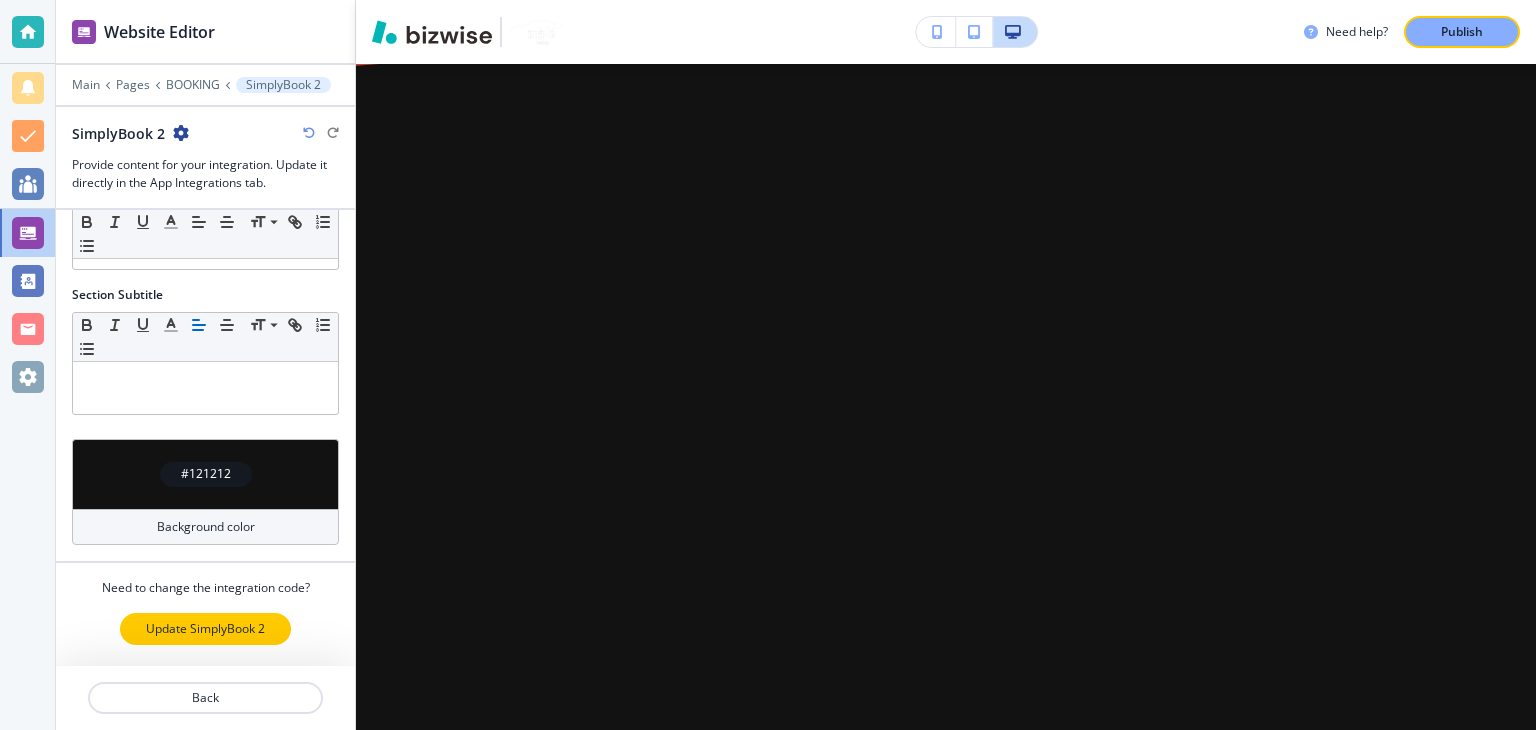 click on "Update SimplyBook 2" at bounding box center [205, 629] 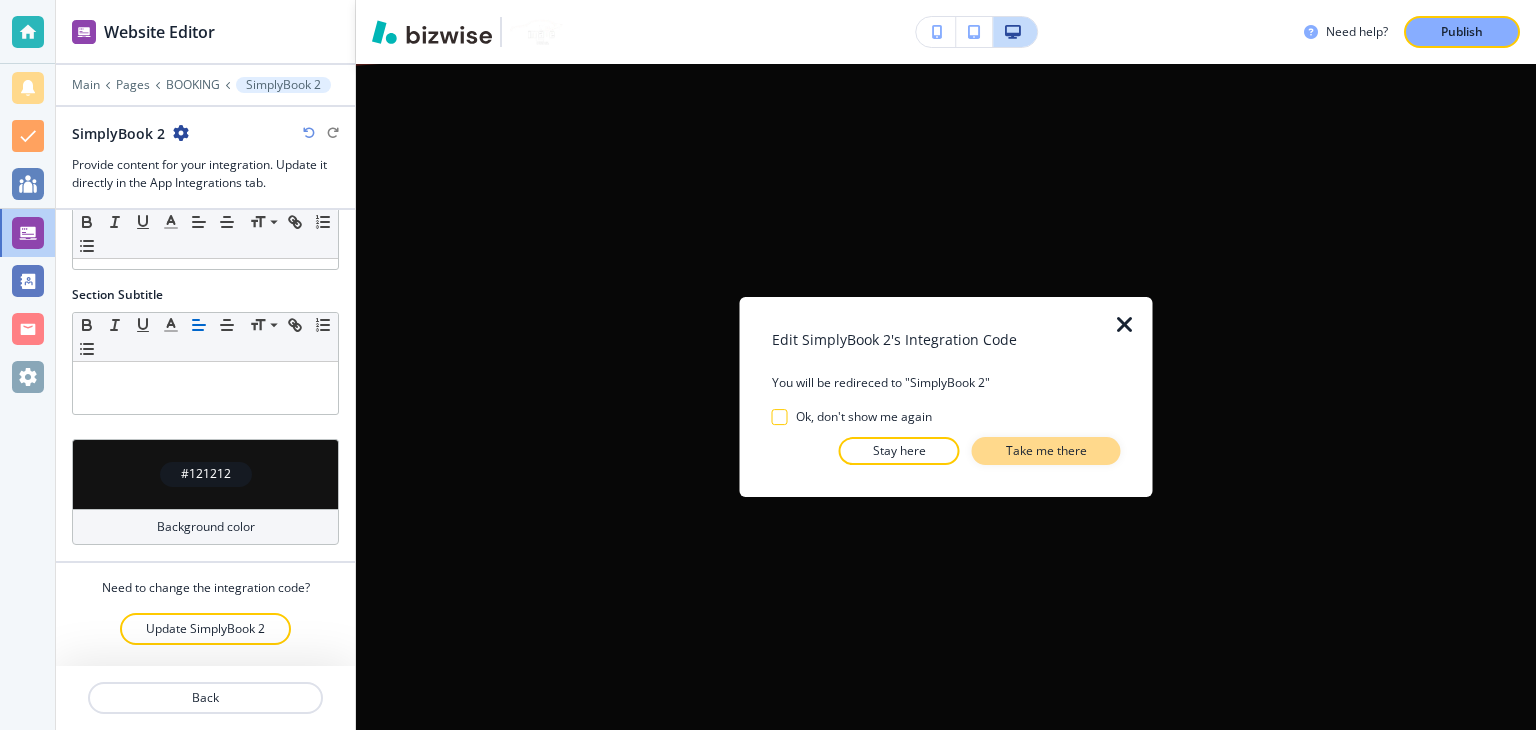 click on "Take me there" at bounding box center [1046, 451] 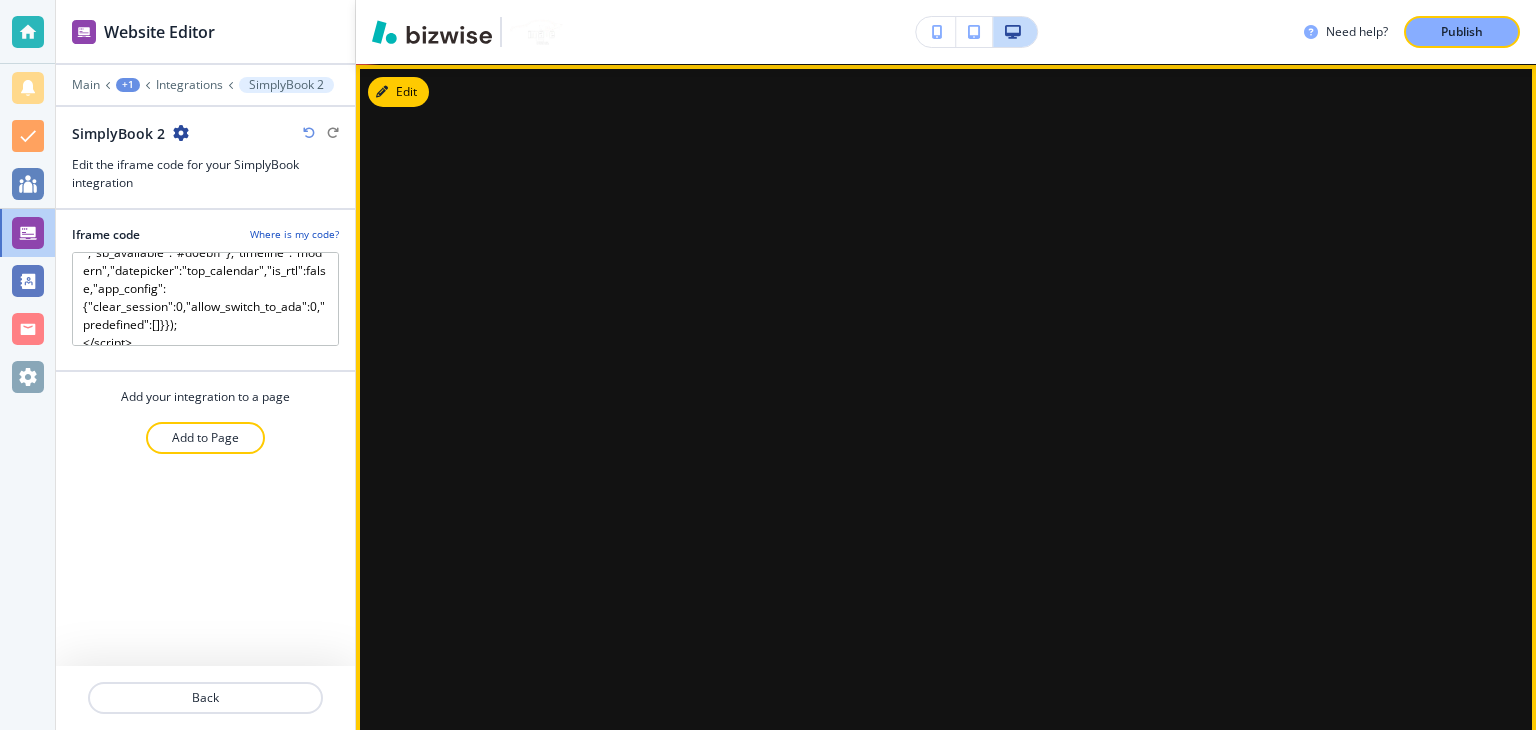 scroll, scrollTop: 400, scrollLeft: 0, axis: vertical 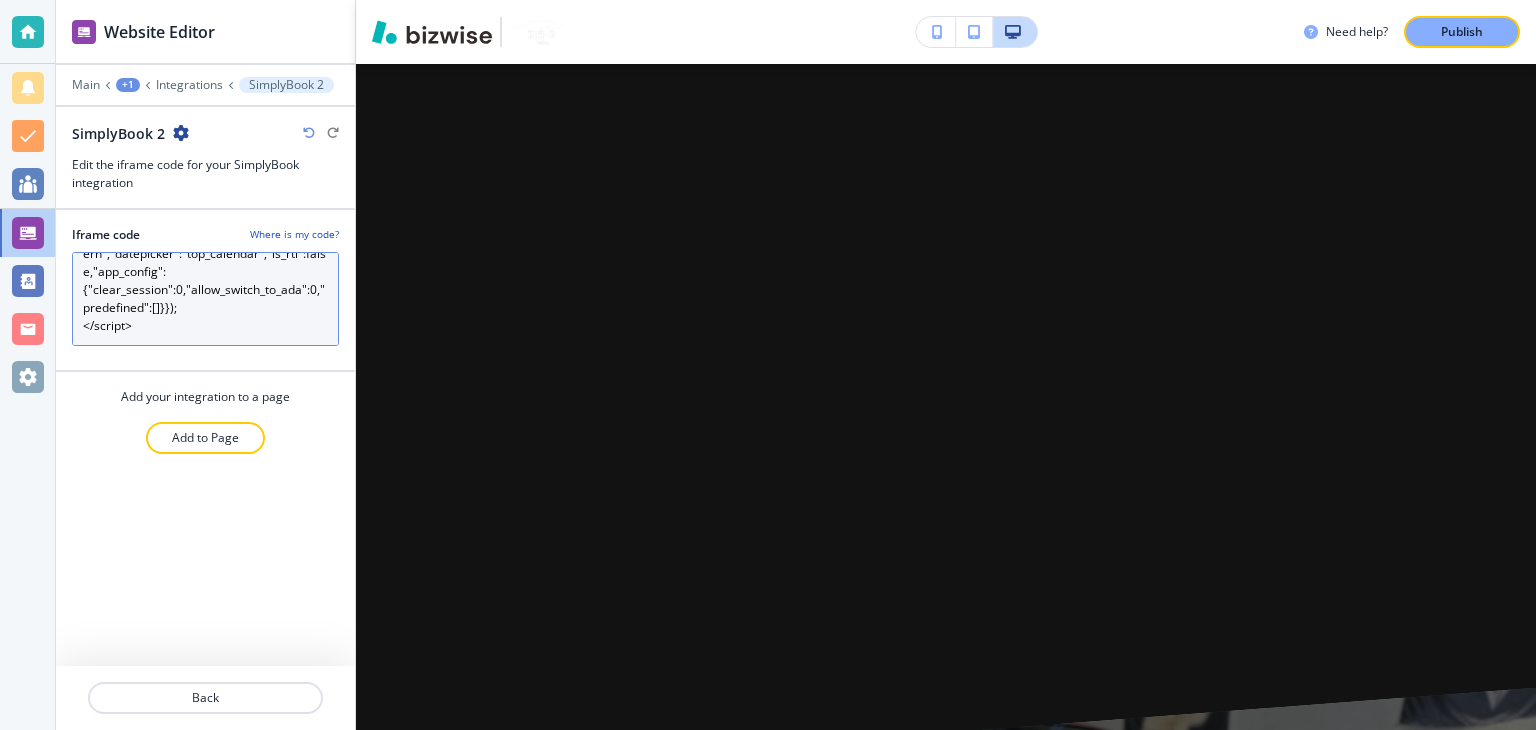 click on "<script src="//widget.simplybook.me/v2/widget/widget.js" type="text/javascript"></script>
<script type="text/javascript">
var widget = new SimplybookWidget({"widget_type":"iframe","url":"https:\/\/nuimagedetailing.simplybook.me","theme":"default","theme_settings":{"timeline_hide_unavailable":"1","hide_past_days":"0","timeline_show_end_time":"0","timeline_modern_display":"as_slots","sb_base_color":"#dd3649","display_item_mode":"block","booking_nav_bg_color":"#dd3649","body_bg_color":"#f2f2f2","sb_review_image":"10","sb_review_image_preview":"\/uploads\/nuimagedetailing\/image_files\/preview\/017784522050f4ff4cd5742eb3b4831a.png","dark_font_color":"#474747","light_font_color":"#f5fcff","btn_color_1":"#dd3649","sb_company_label_color":"#552f34","hide_img_mode":"0","show_sidebar":"1","sb_busy":"#c7b3b3","sb_available":"#d6ebff"},"timeline":"modern","datepicker":"top_calendar","is_rtl":false,"app_config":{"clear_session":0,"allow_switch_to_ada":0,"predefined":[]}});
</script>" at bounding box center [205, 299] 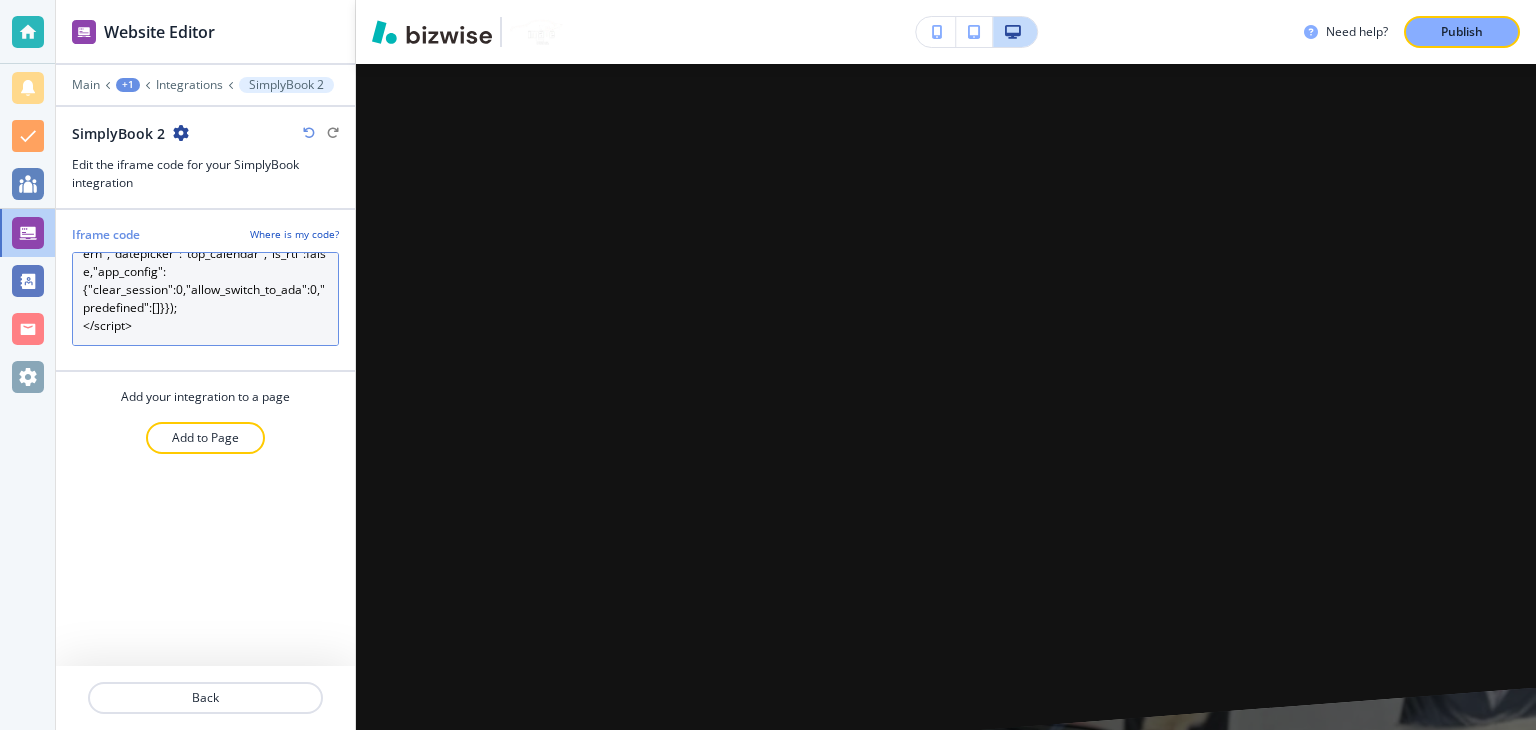 click on "<script src="//widget.simplybook.me/v2/widget/widget.js" type="text/javascript"></script>
<script type="text/javascript">
var widget = new SimplybookWidget({"widget_type":"iframe","url":"https:\/\/nuimagedetailing.simplybook.me","theme":"default","theme_settings":{"timeline_hide_unavailable":"1","hide_past_days":"0","timeline_show_end_time":"0","timeline_modern_display":"as_slots","sb_base_color":"#dd3649","display_item_mode":"block","booking_nav_bg_color":"#dd3649","body_bg_color":"#f2f2f2","sb_review_image":"10","sb_review_image_preview":"\/uploads\/nuimagedetailing\/image_files\/preview\/017784522050f4ff4cd5742eb3b4831a.png","dark_font_color":"#474747","light_font_color":"#f5fcff","btn_color_1":"#dd3649","sb_company_label_color":"#552f34","hide_img_mode":"0","show_sidebar":"1","sb_busy":"#c7b3b3","sb_available":"#d6ebff"},"timeline":"modern","datepicker":"top_calendar","is_rtl":false,"app_config":{"clear_session":0,"allow_switch_to_ada":0,"predefined":[]}});
</script>" at bounding box center (205, 299) 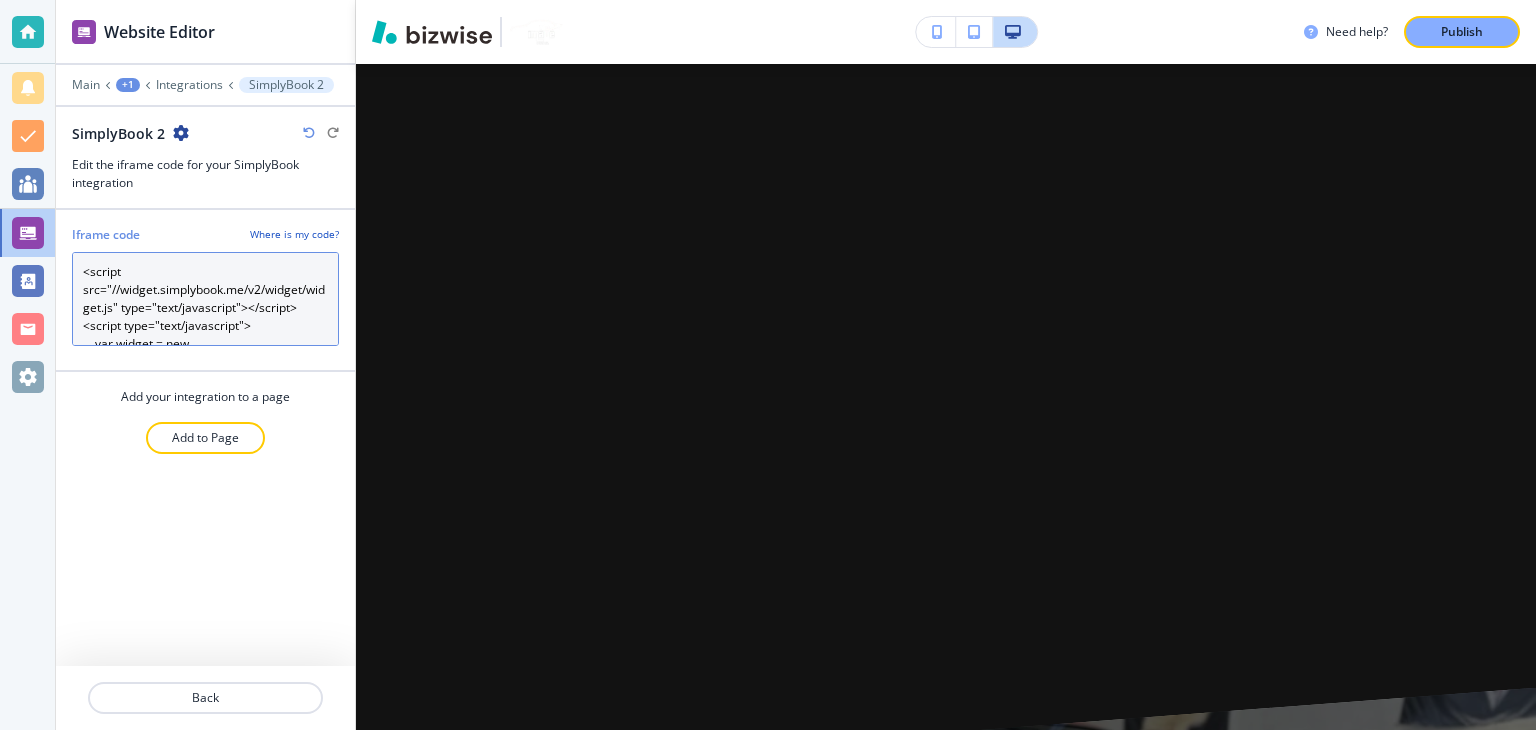scroll, scrollTop: 468, scrollLeft: 0, axis: vertical 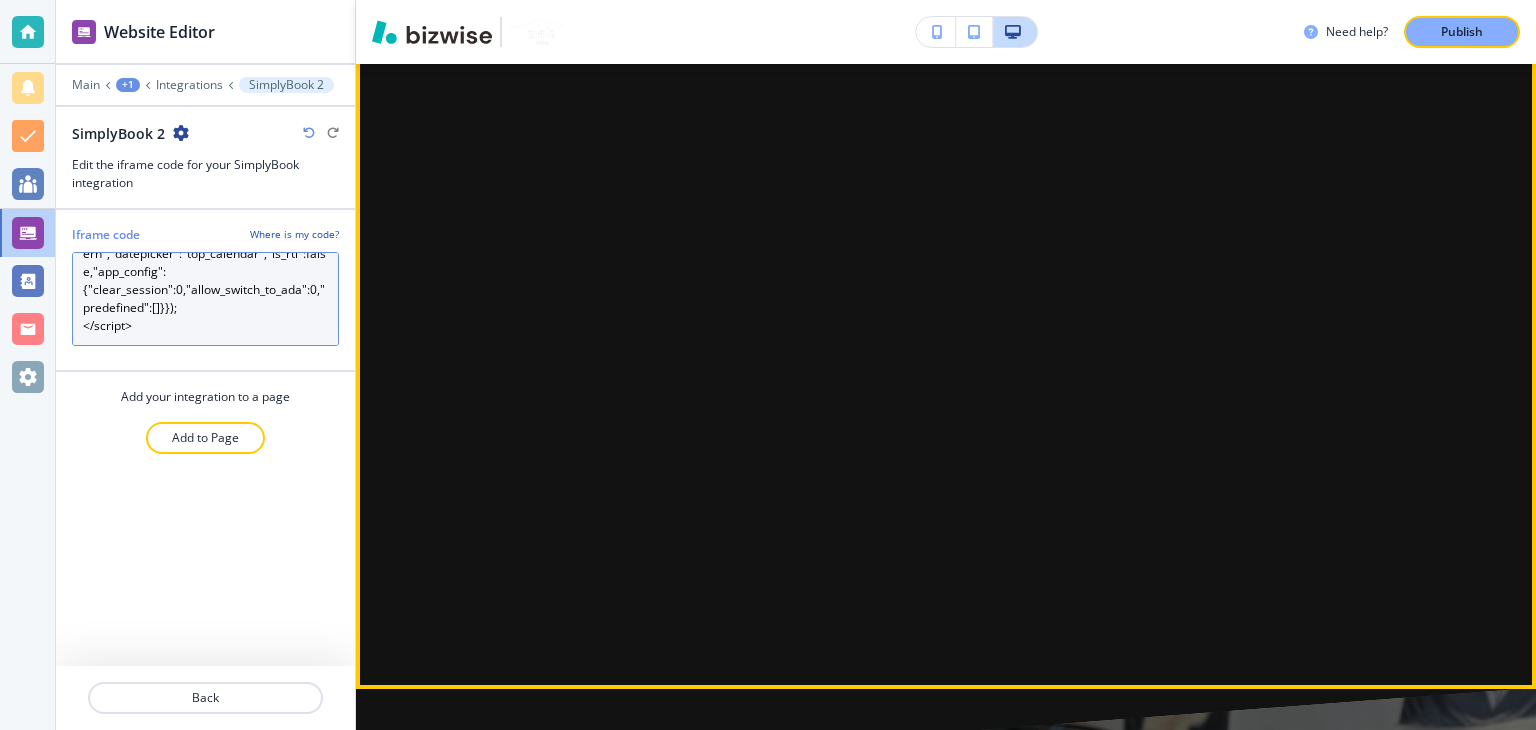 paste on "div style="position:relative; padding-top: 100%; height:0; overflow:hidden; max-width:100%;">
<iframe src="https://nuimagedetailing.simplybook.me/v2/#/"
style="position:absolute; top:0; left:0; width:100%; height:100%; border:0;"
allowfullscreen=""
loading="lazy">
</iframe>
</div" 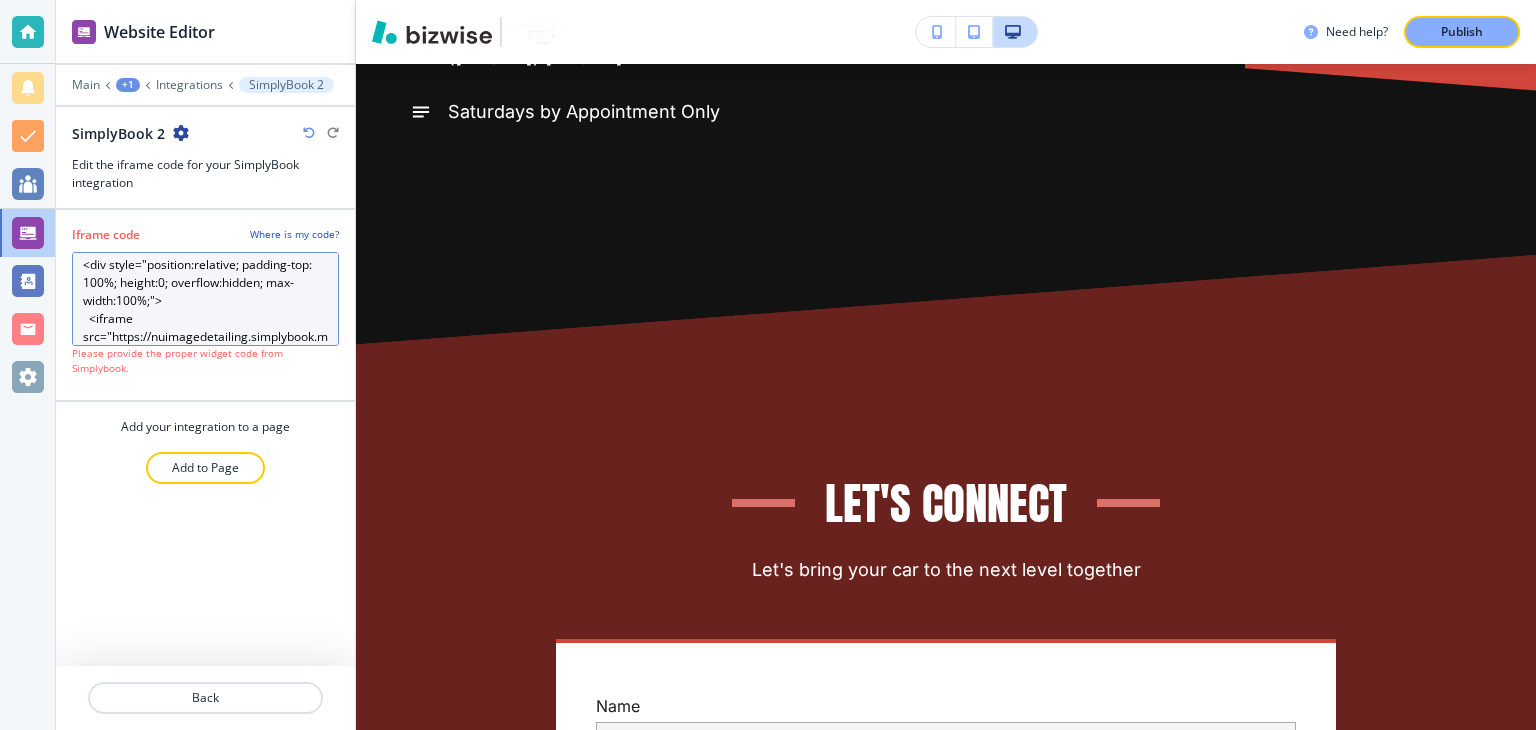 scroll, scrollTop: 0, scrollLeft: 0, axis: both 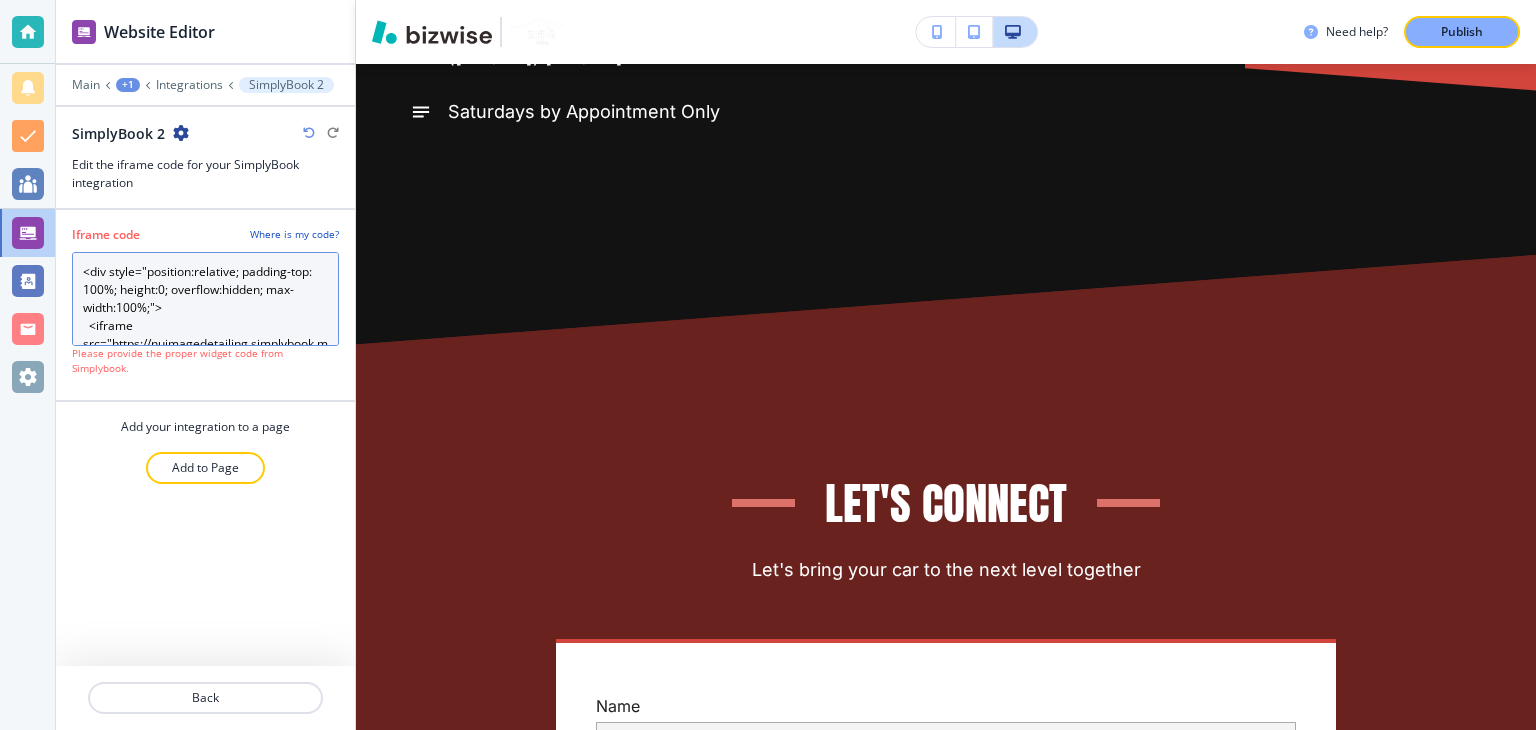 type on "<div style="position:relative; padding-top: 100%; height:0; overflow:hidden; max-width:100%;">
<iframe src="https://nuimagedetailing.simplybook.me/v2/#/"
style="position:absolute; top:0; left:0; width:100%; height:100%; border:0;"
allowfullscreen=""
loading="lazy">
</iframe>
</div>" 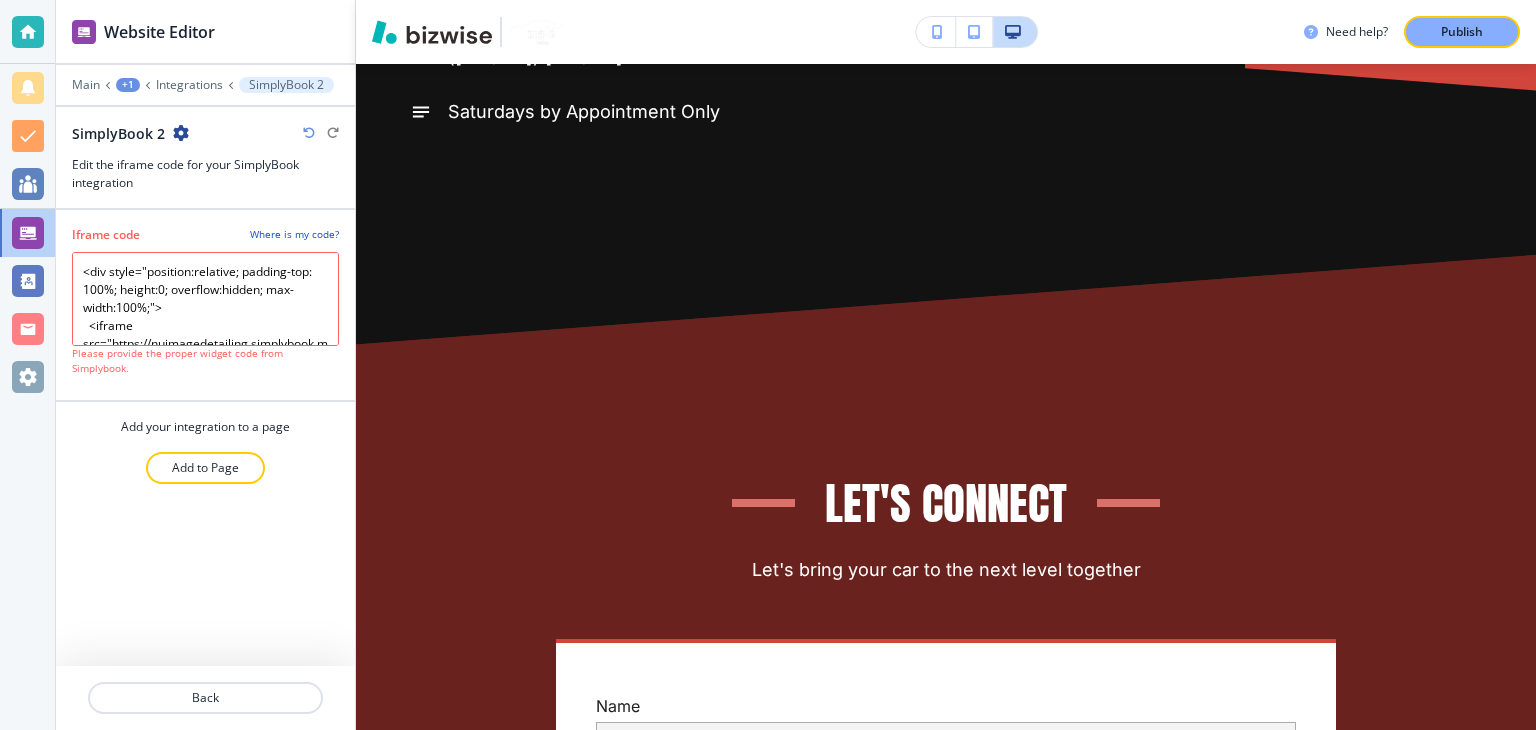 click at bounding box center [205, 388] 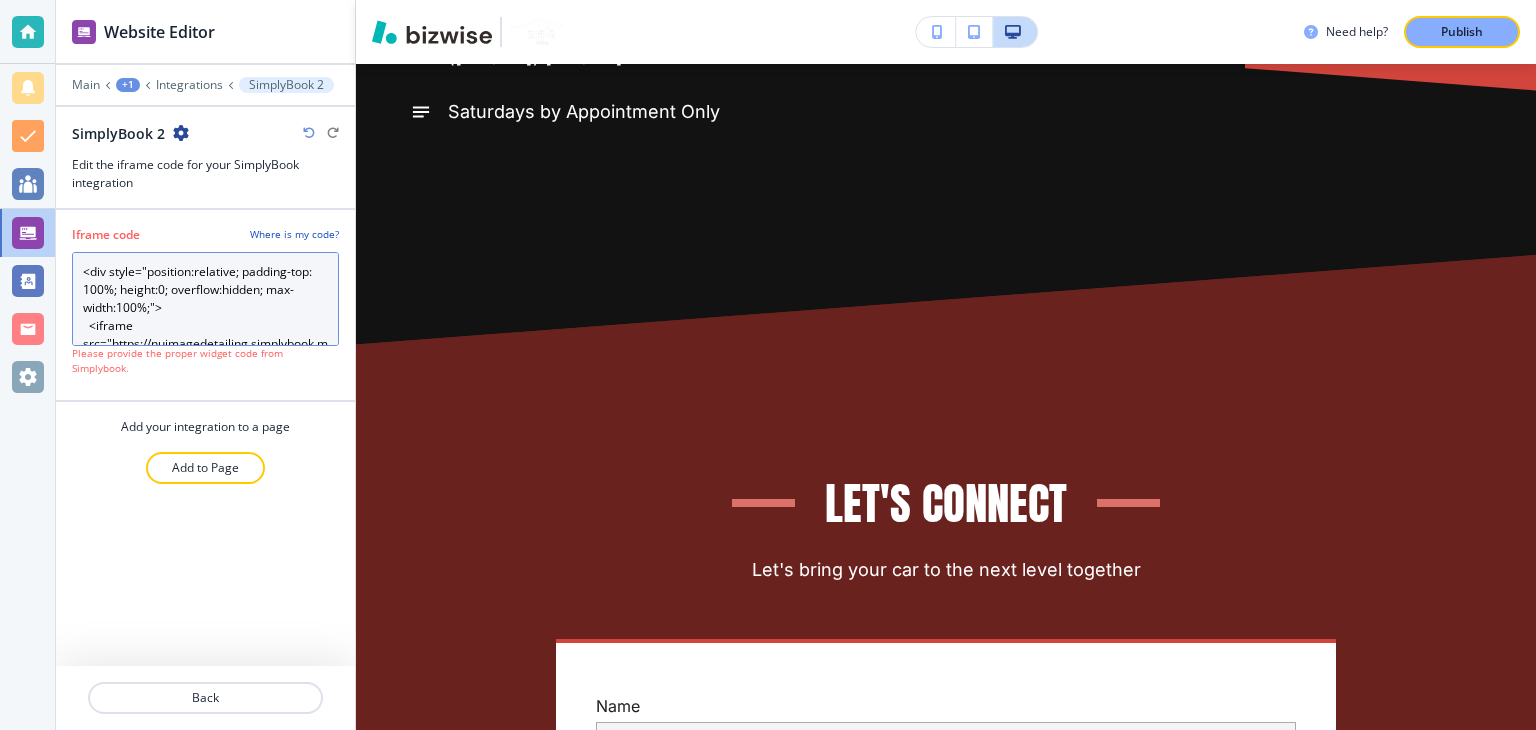 click on "<div style="position:relative; padding-top: 100%; height:0; overflow:hidden; max-width:100%;">
<iframe src="https://nuimagedetailing.simplybook.me/v2/#/"
style="position:absolute; top:0; left:0; width:100%; height:100%; border:0;"
allowfullscreen=""
loading="lazy">
</iframe>
</div>" at bounding box center (205, 299) 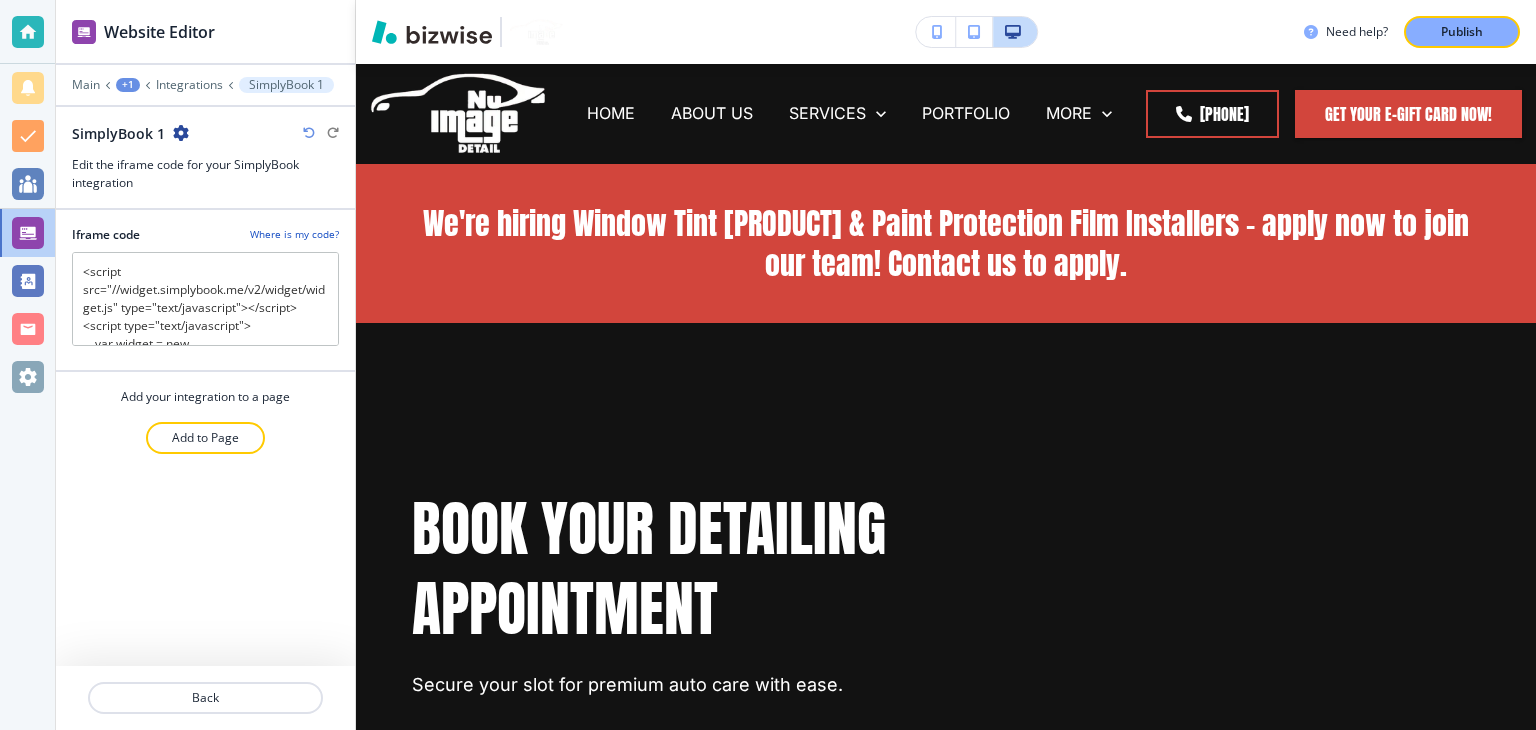 scroll, scrollTop: 0, scrollLeft: 0, axis: both 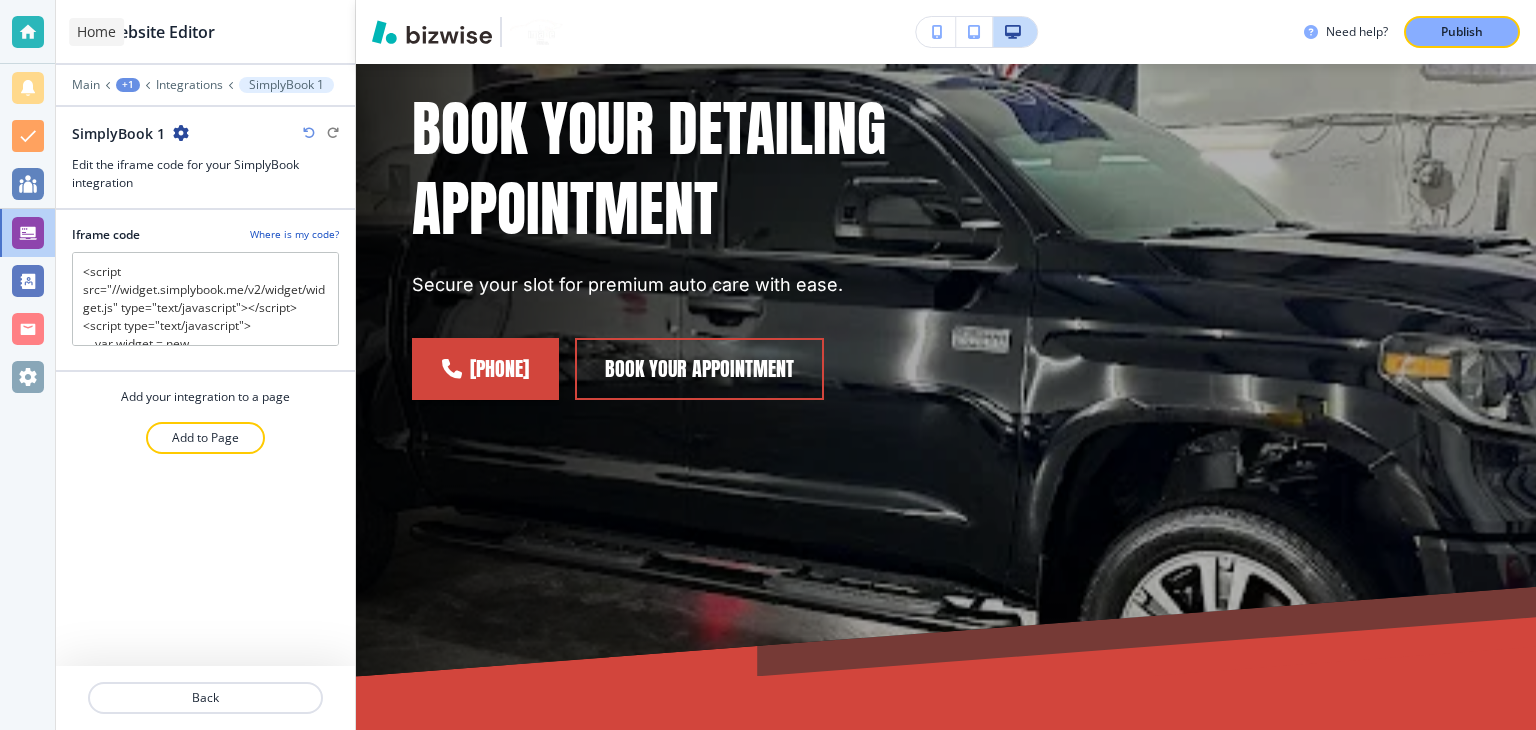 click at bounding box center [28, 32] 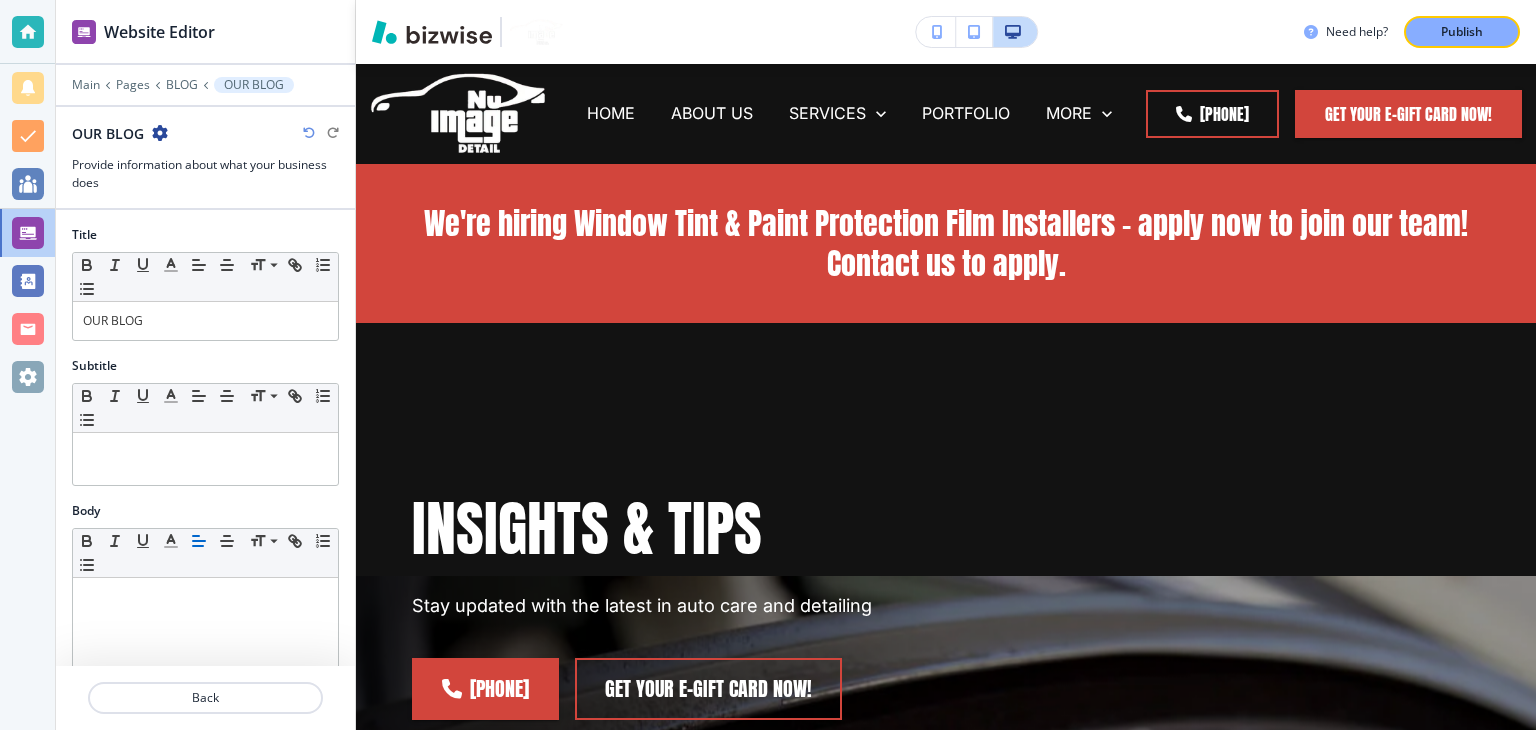 scroll, scrollTop: 0, scrollLeft: 0, axis: both 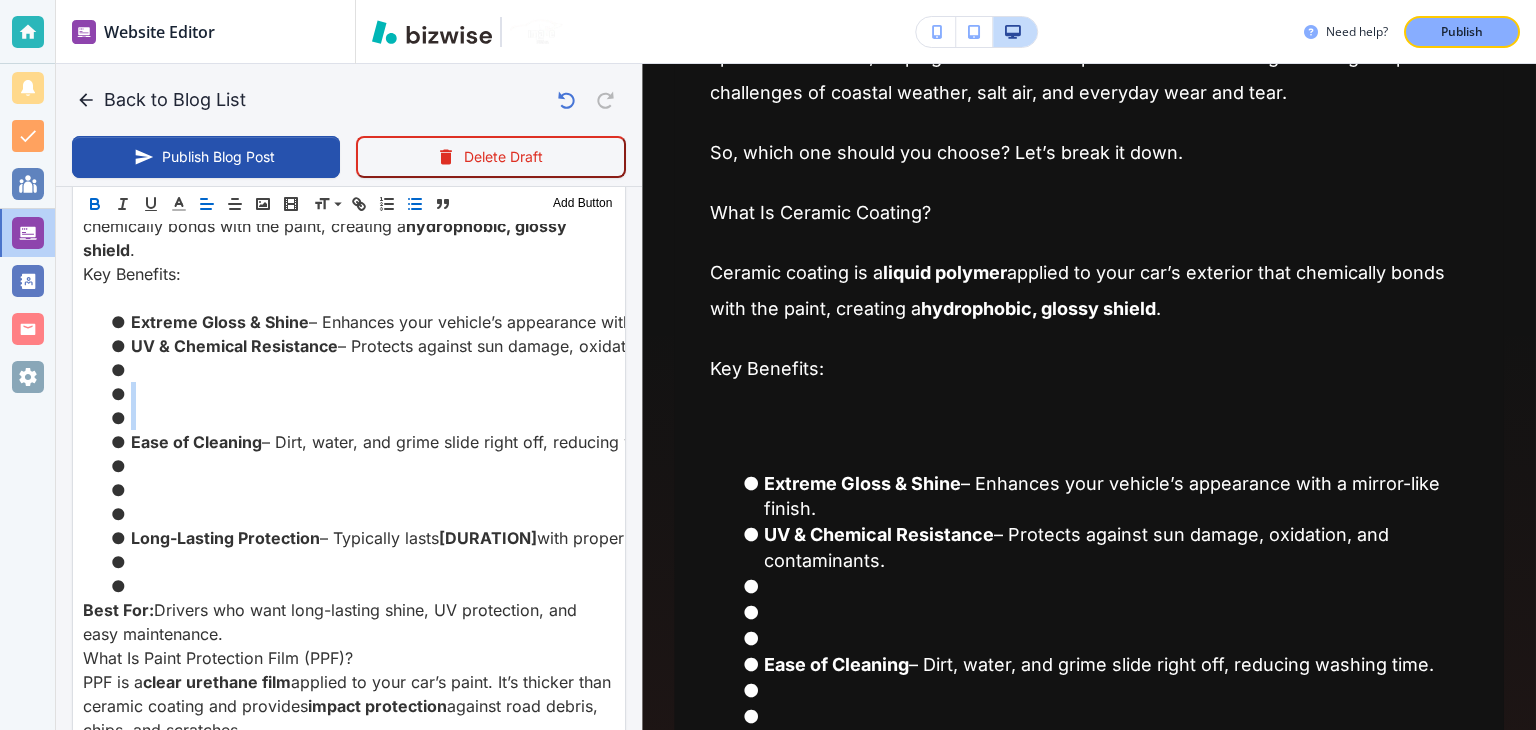 drag, startPoint x: 158, startPoint y: 417, endPoint x: 122, endPoint y: 377, distance: 53.814495 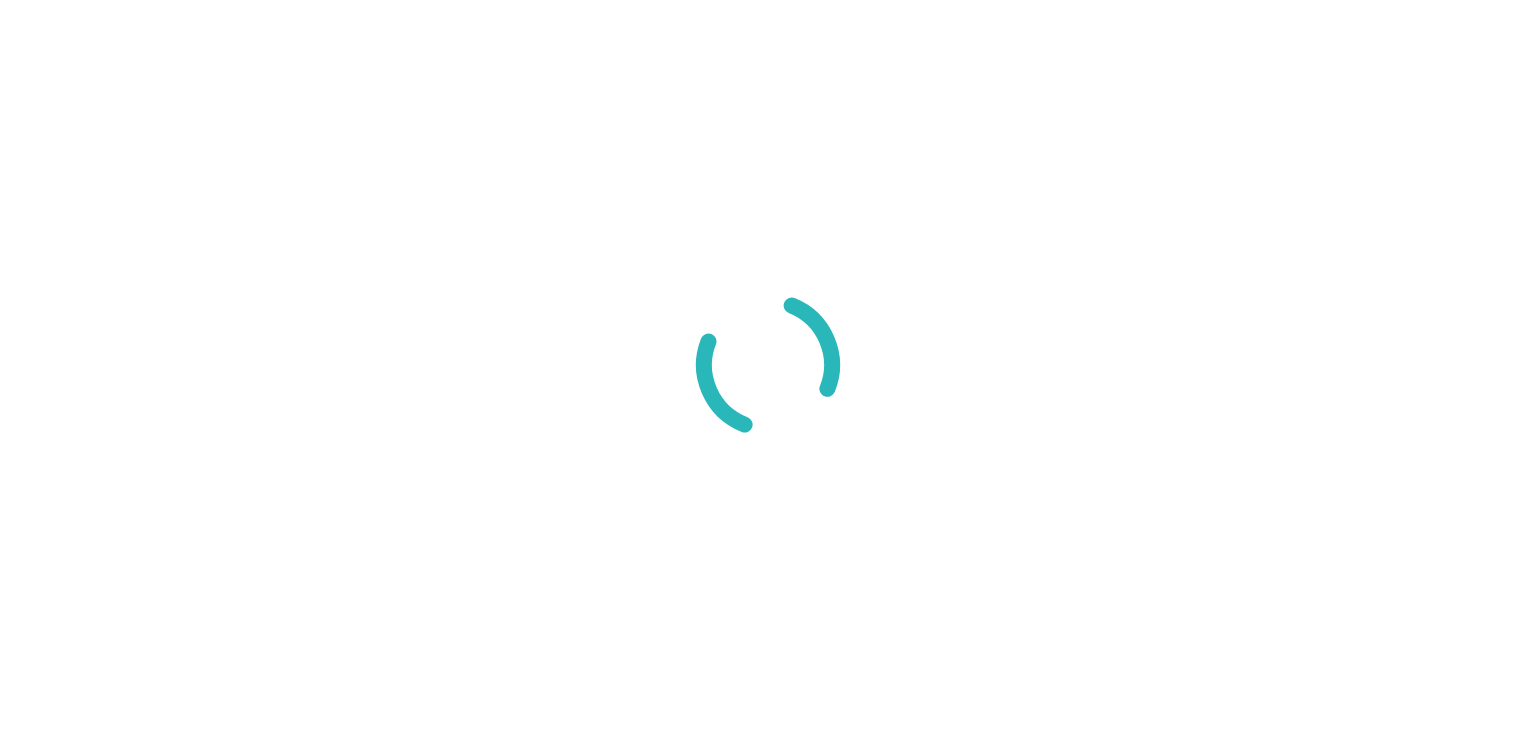 scroll, scrollTop: 0, scrollLeft: 0, axis: both 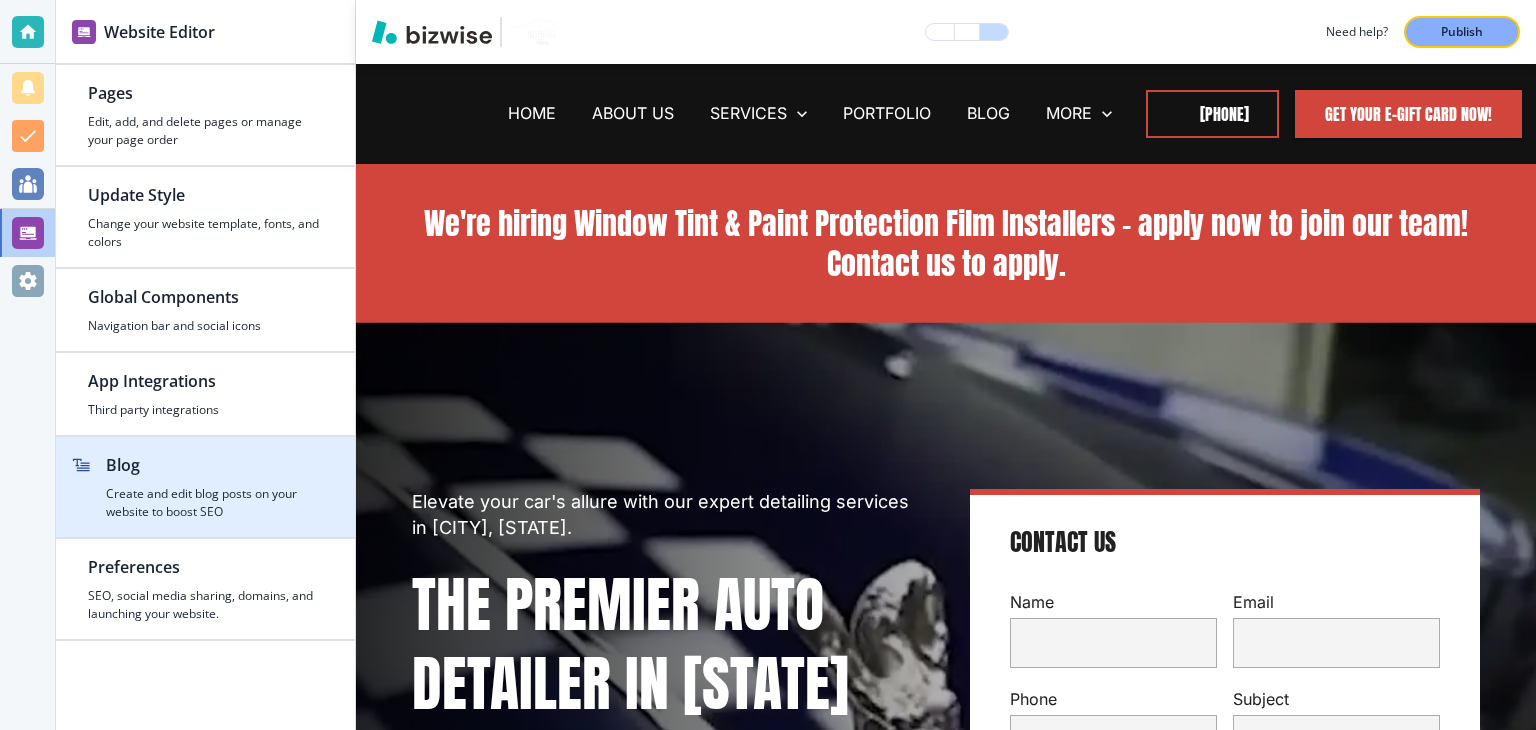 click on "Create and edit blog posts on your website to boost SEO" at bounding box center (214, 503) 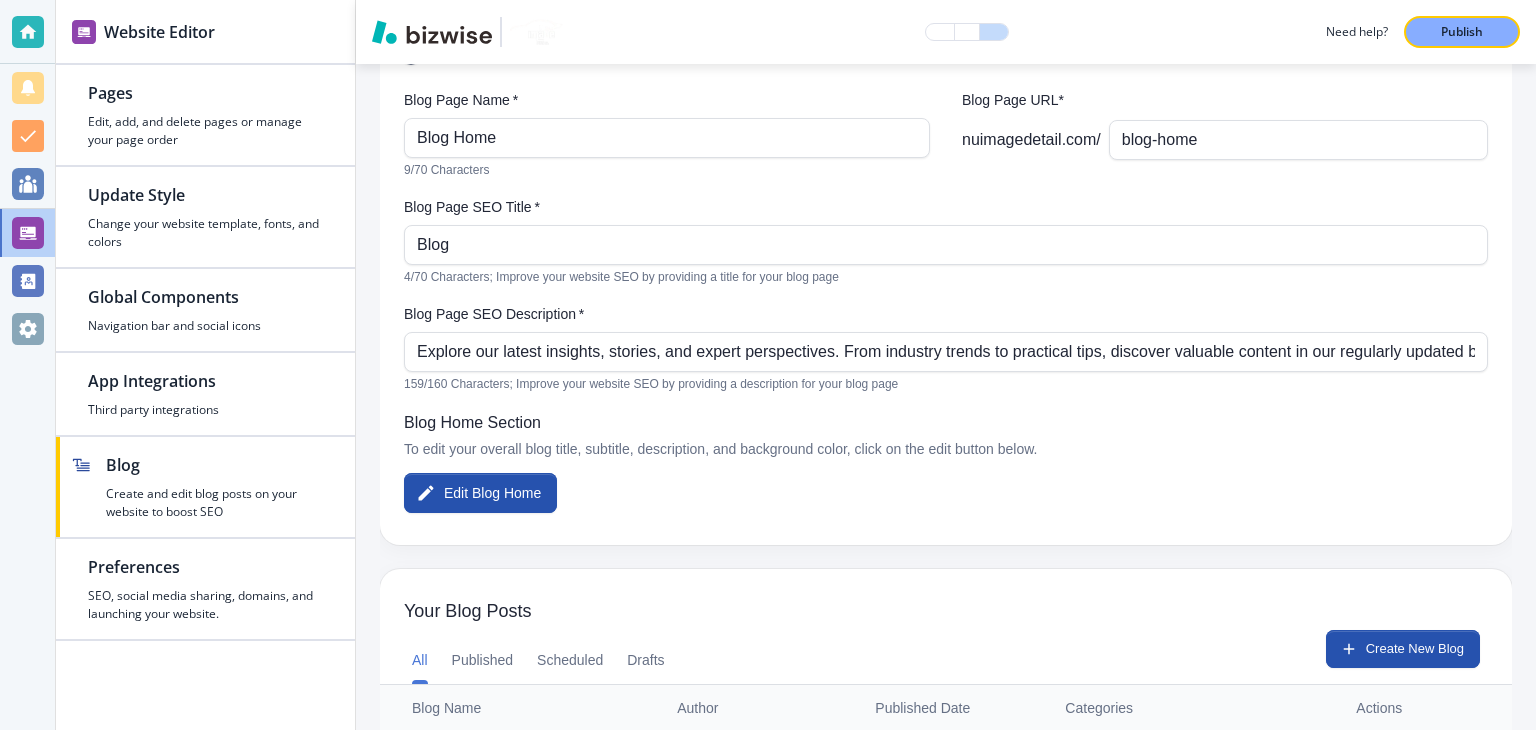 scroll, scrollTop: 248, scrollLeft: 0, axis: vertical 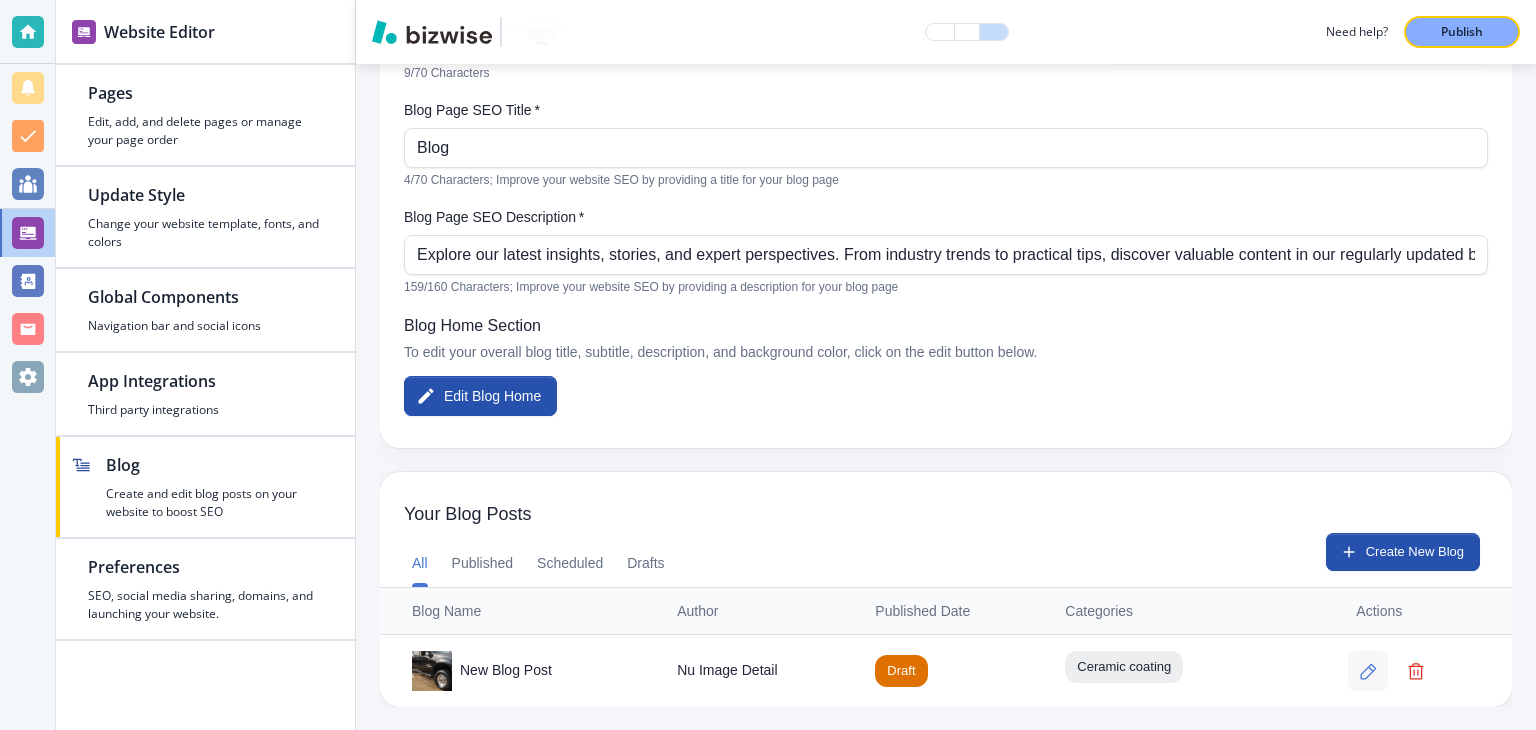 click 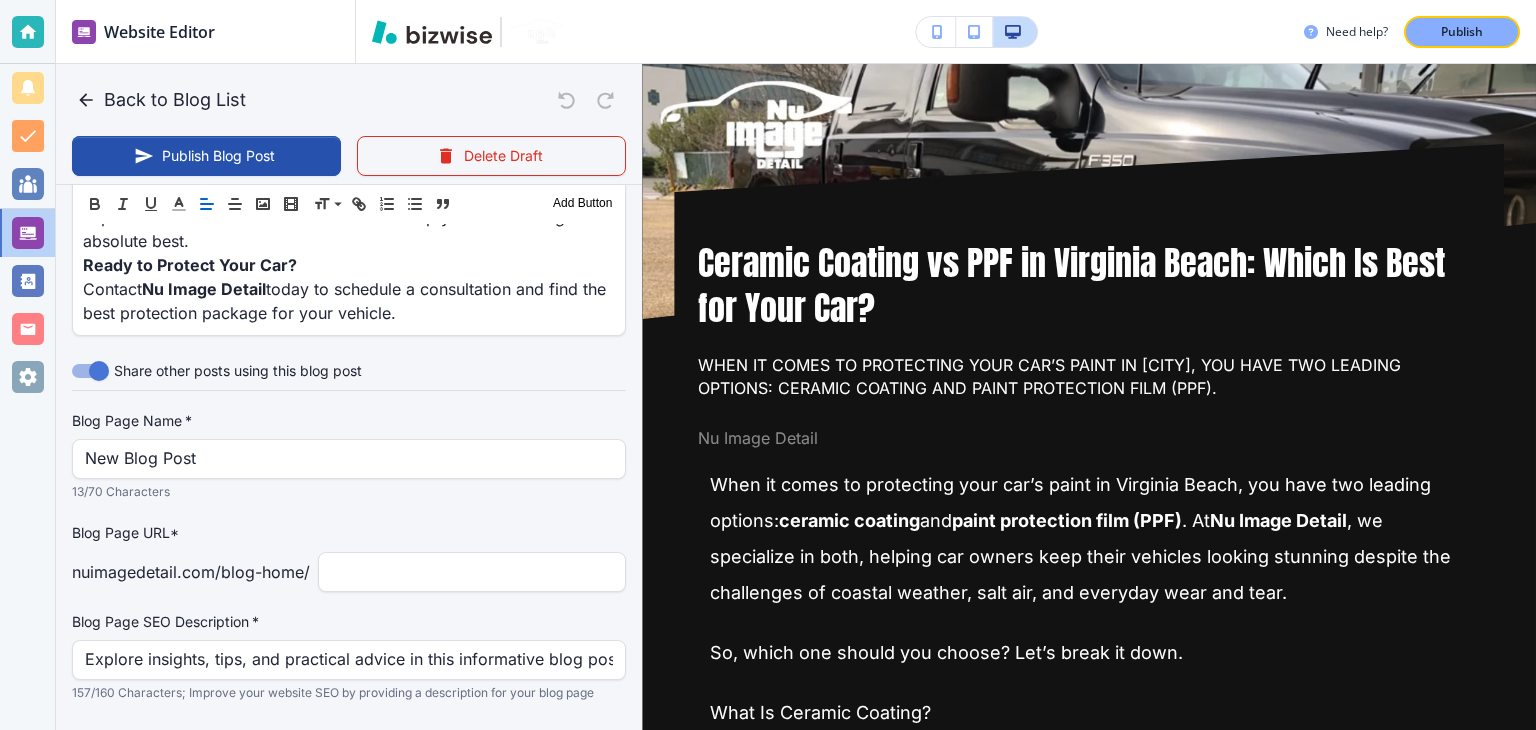 scroll, scrollTop: 1885, scrollLeft: 0, axis: vertical 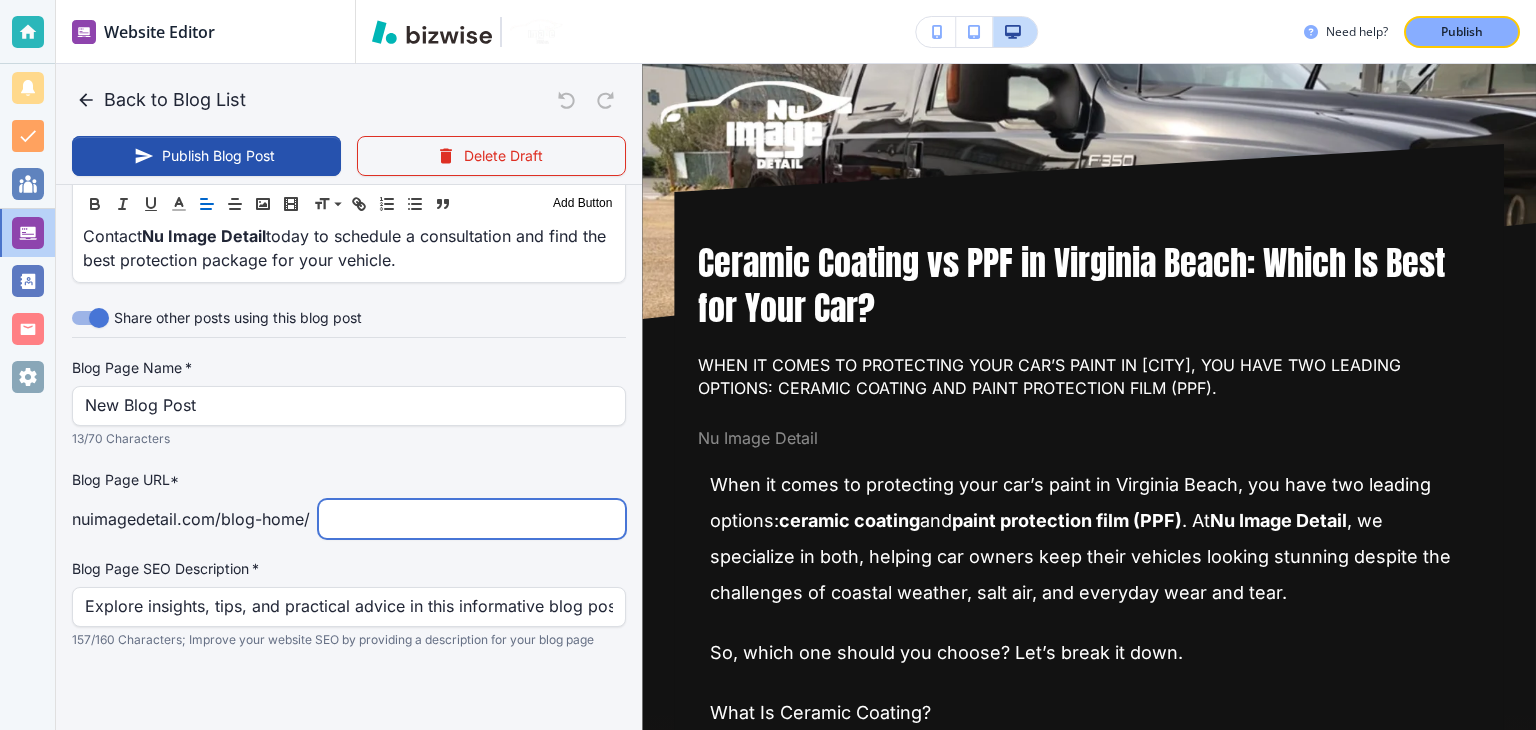 click at bounding box center [472, 519] 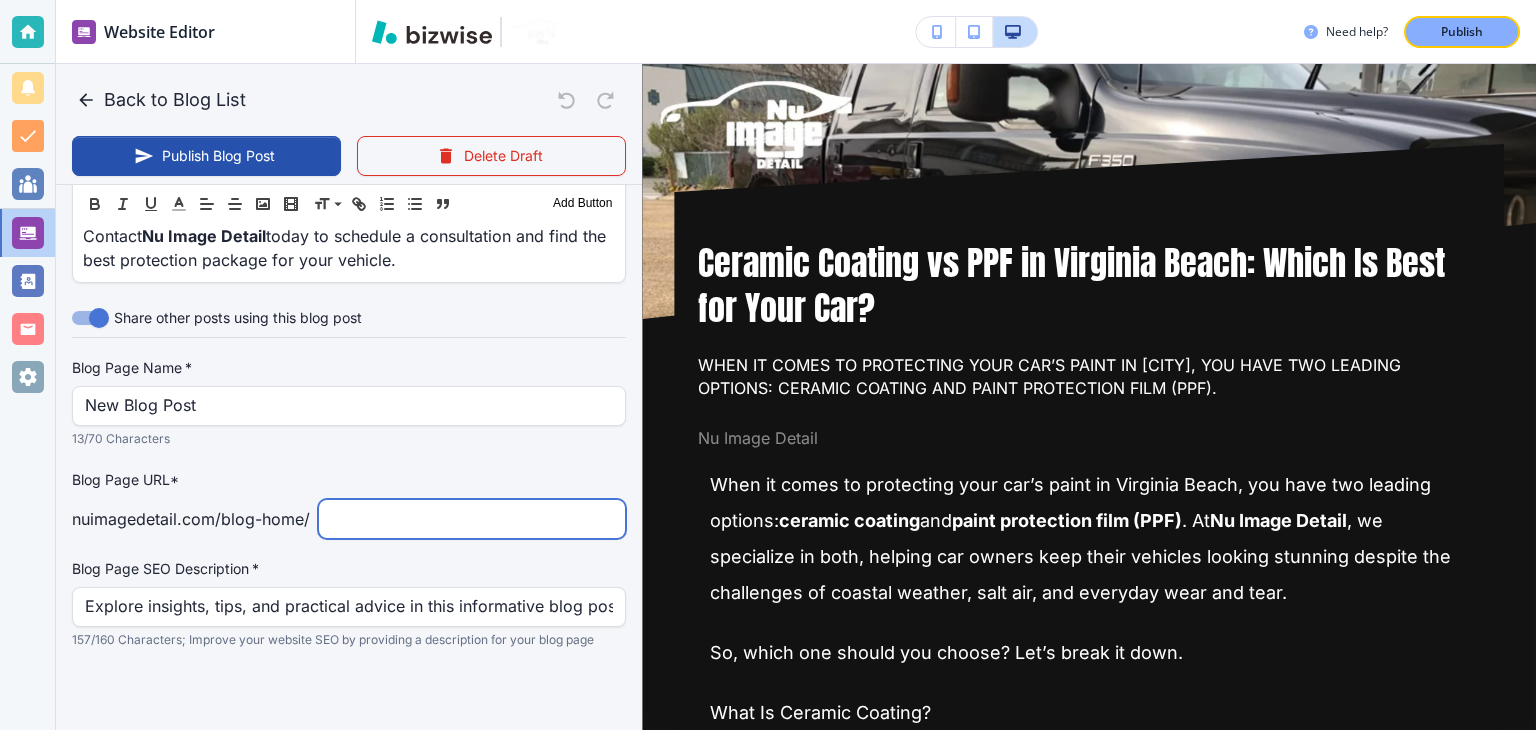 paste on "ceramic-coating-vs-ppf-[city]-[state]" 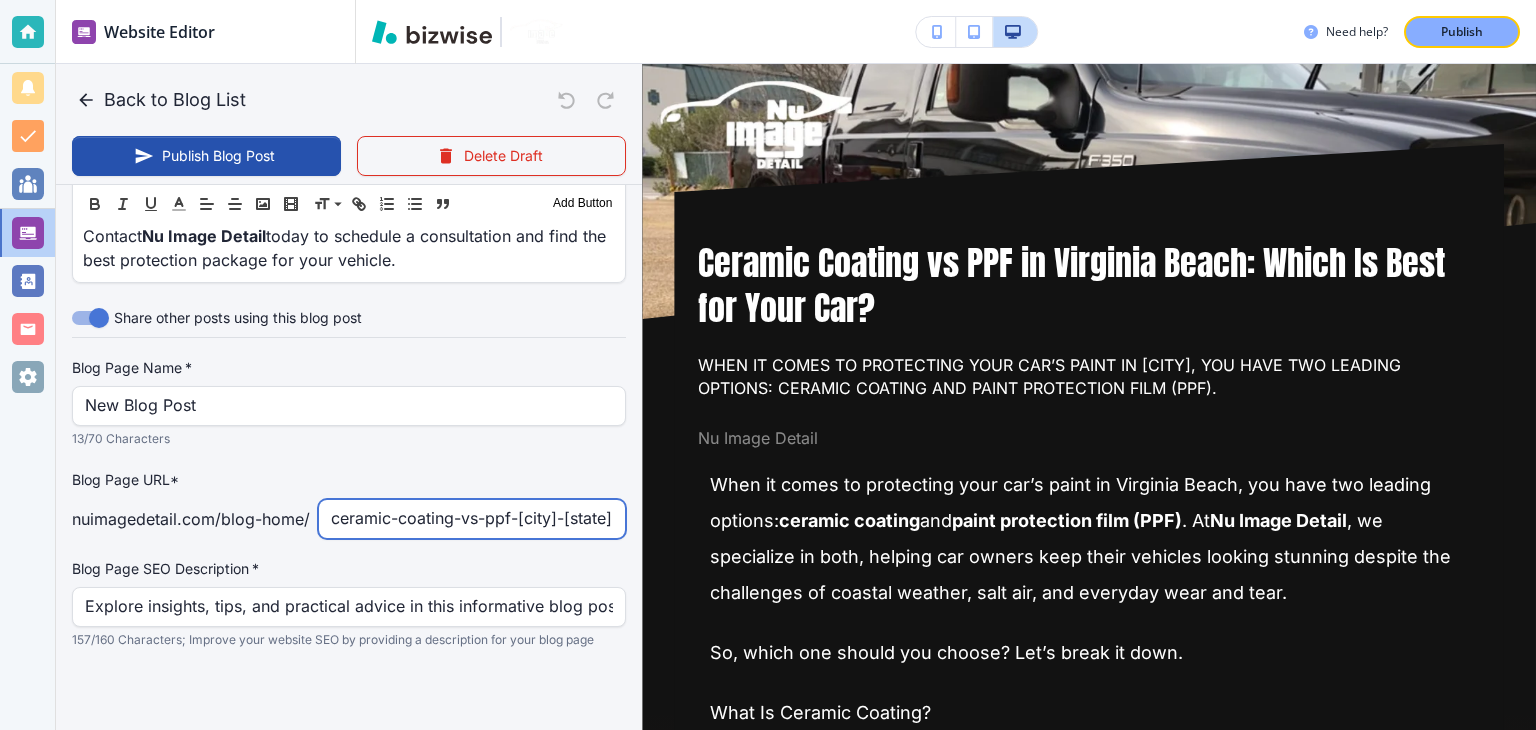 scroll, scrollTop: 0, scrollLeft: 29, axis: horizontal 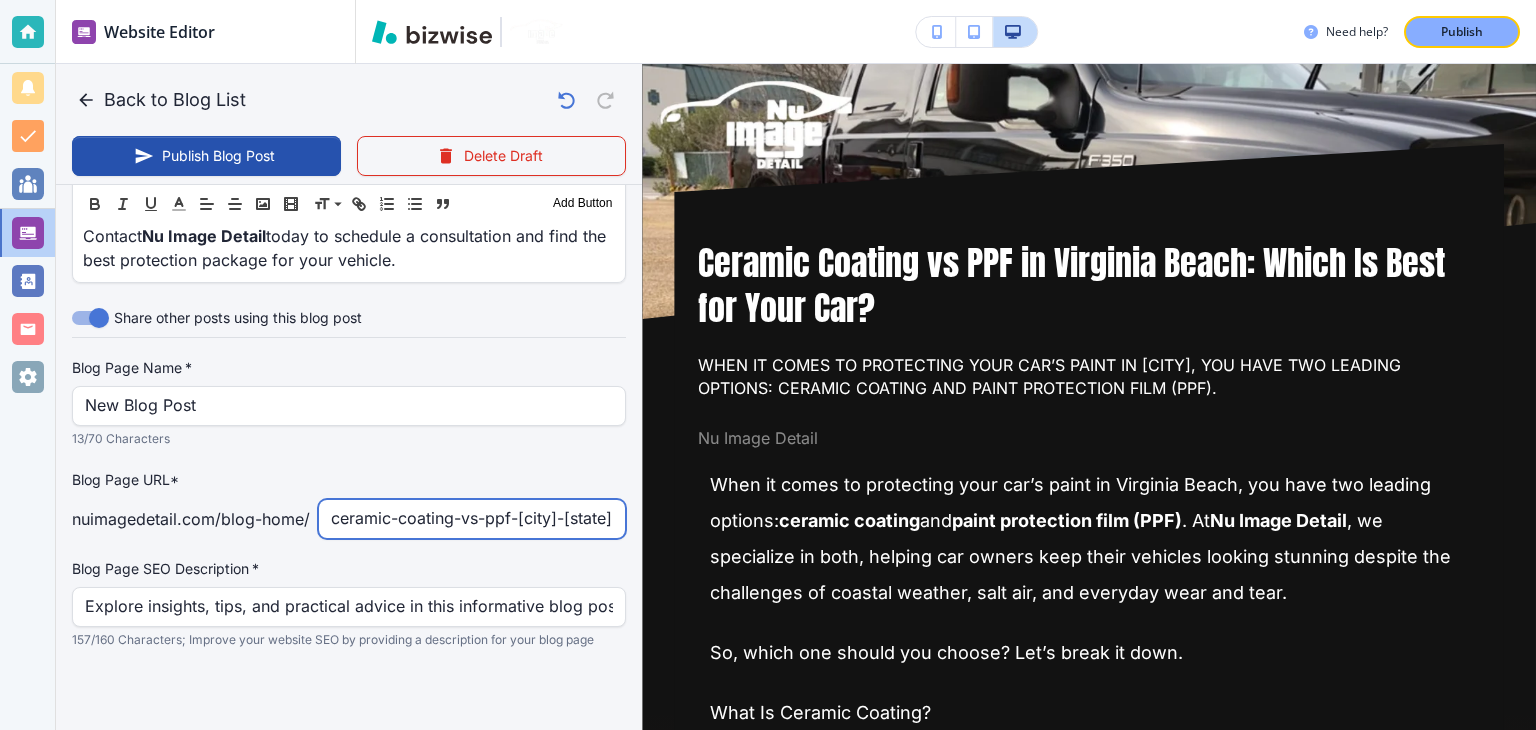 type on "ceramic-coating-vs-ppf-[city]-[state]" 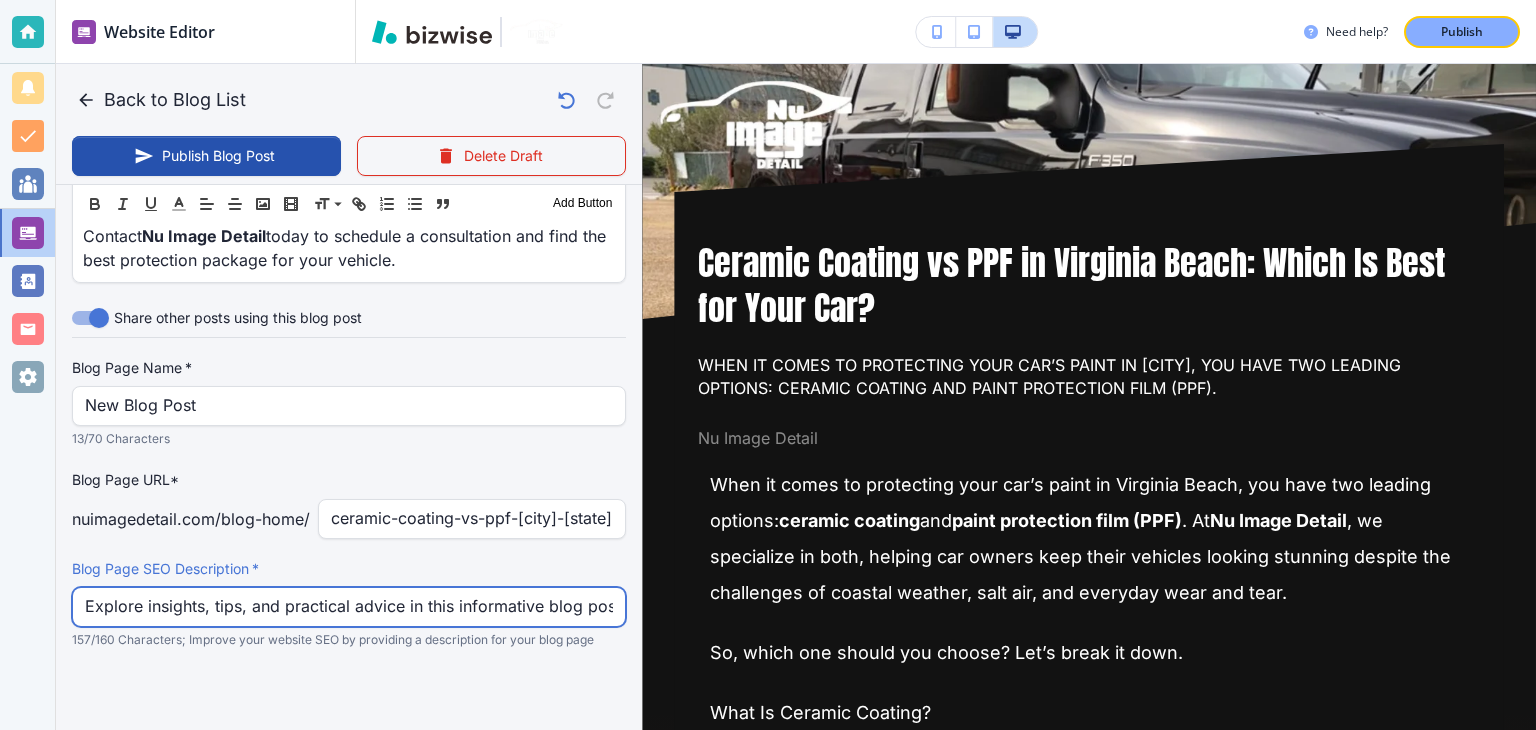 click on "Explore insights, tips, and practical advice in this informative blog post. Discover valuable perspectives and actionable takeaways that you can apply today." at bounding box center [349, 607] 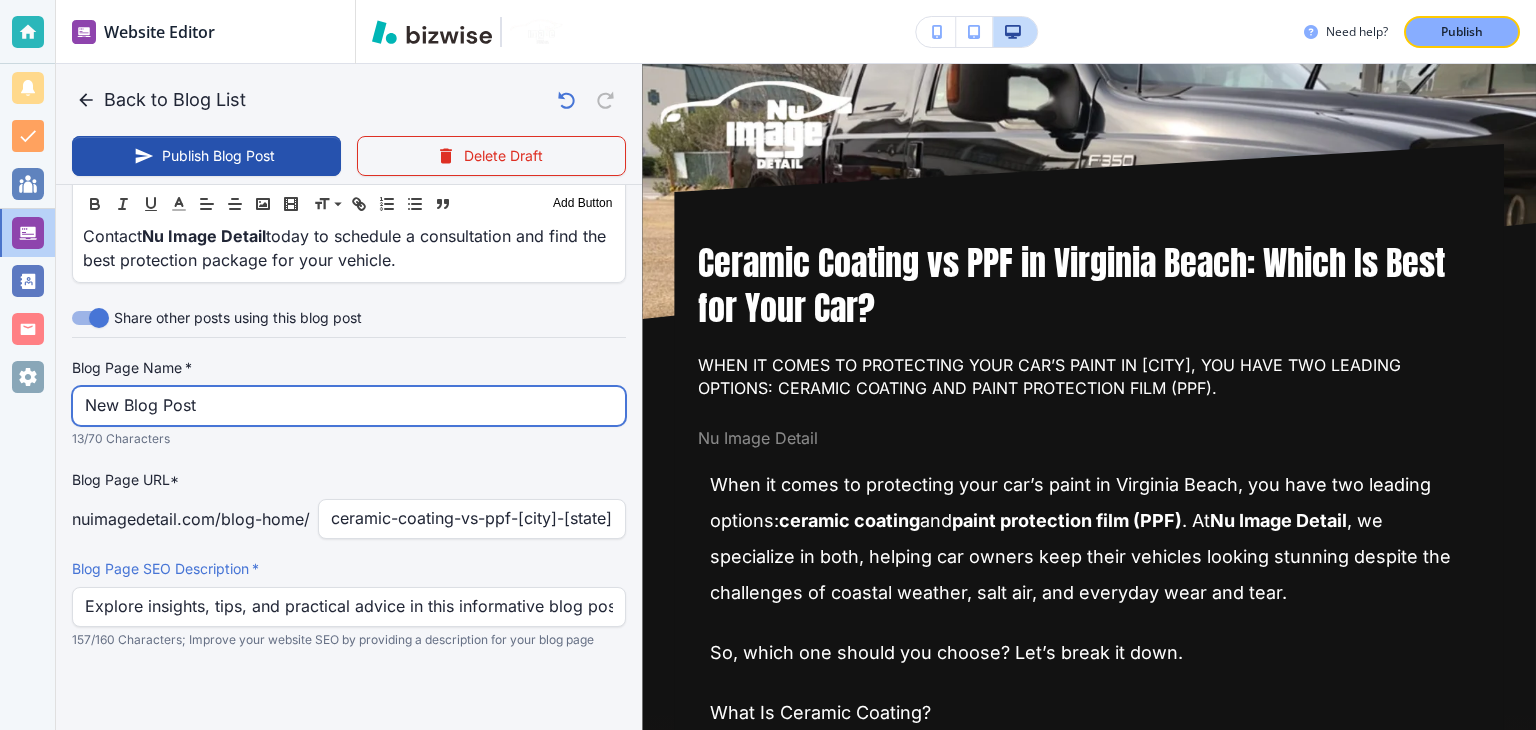 click on "New Blog Post" at bounding box center [349, 406] 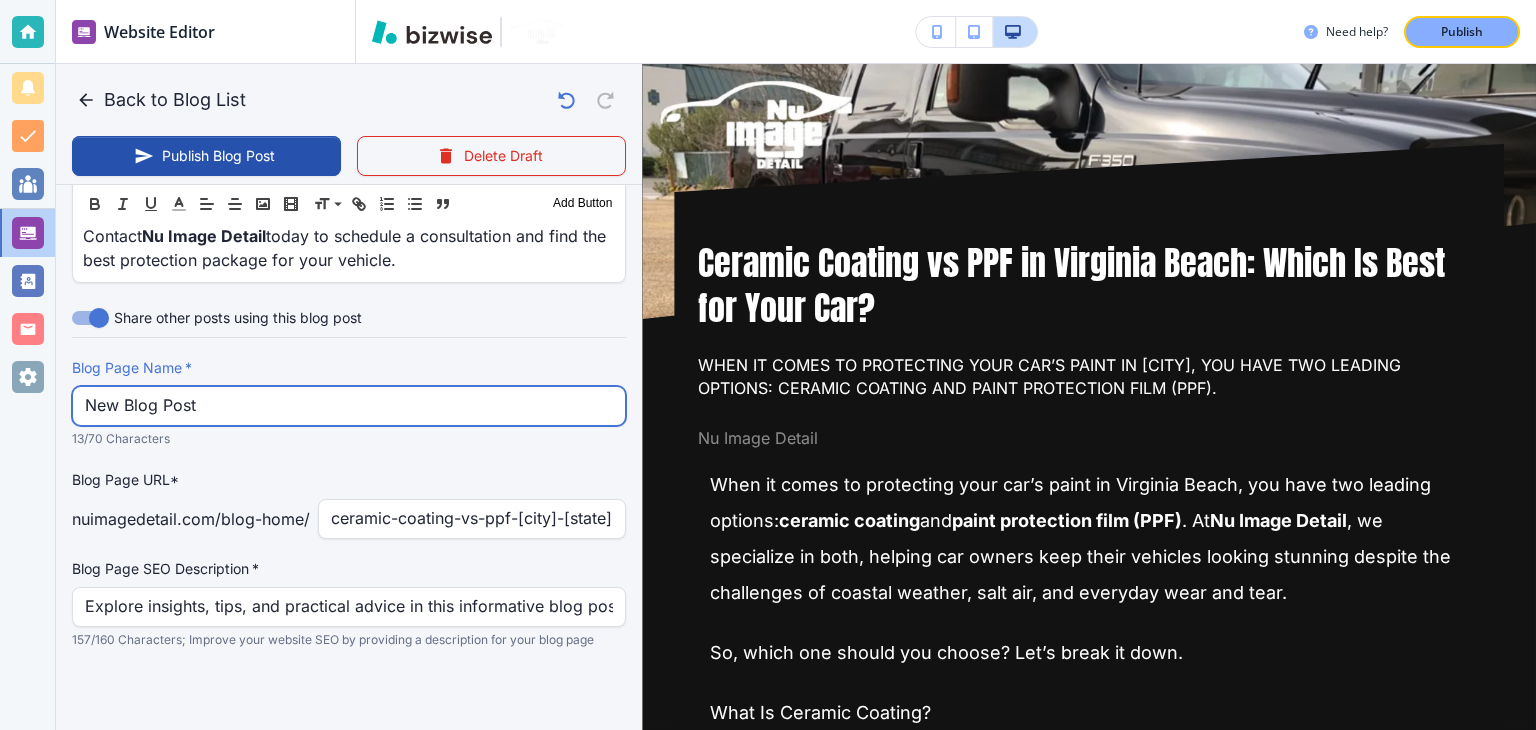 click on "New Blog Post" at bounding box center (349, 406) 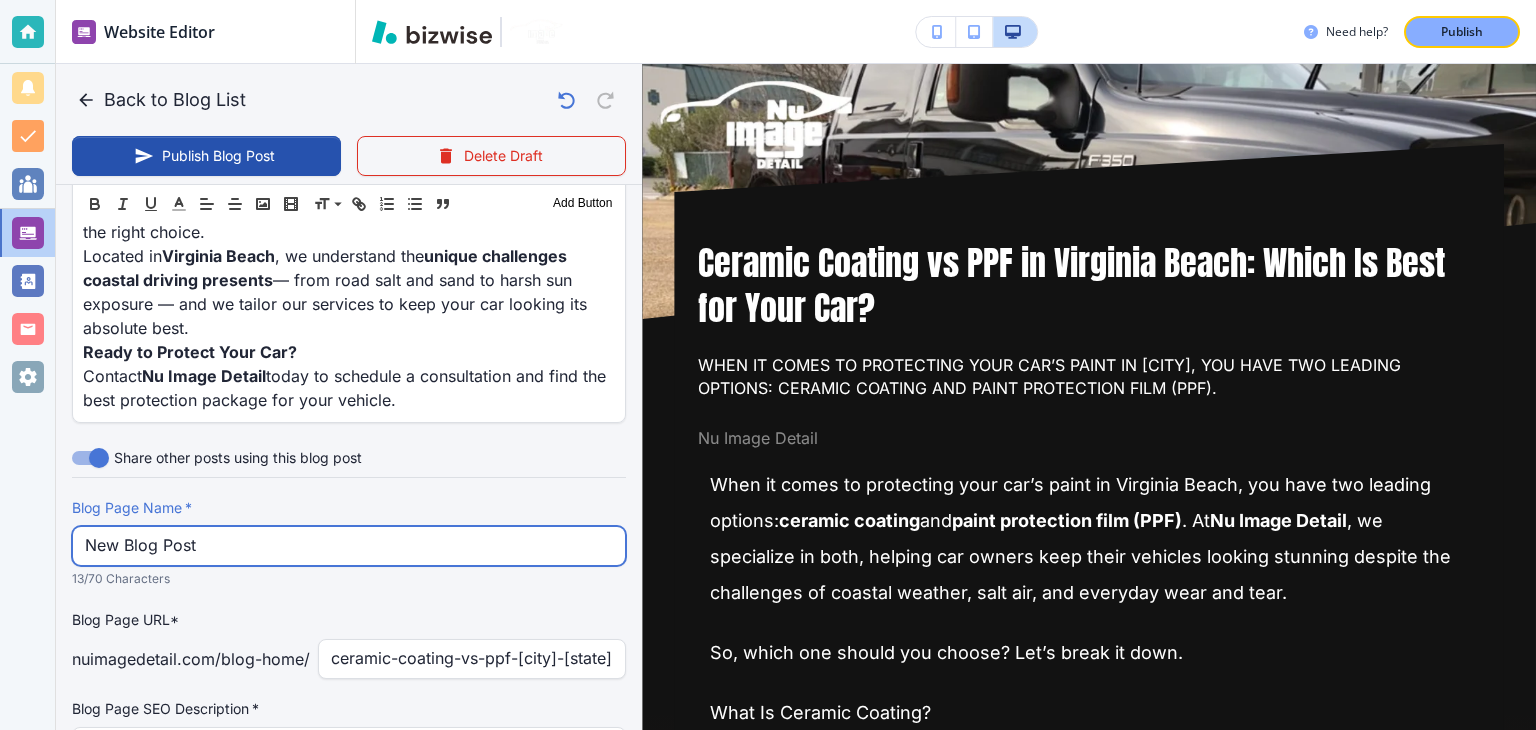 scroll, scrollTop: 1685, scrollLeft: 0, axis: vertical 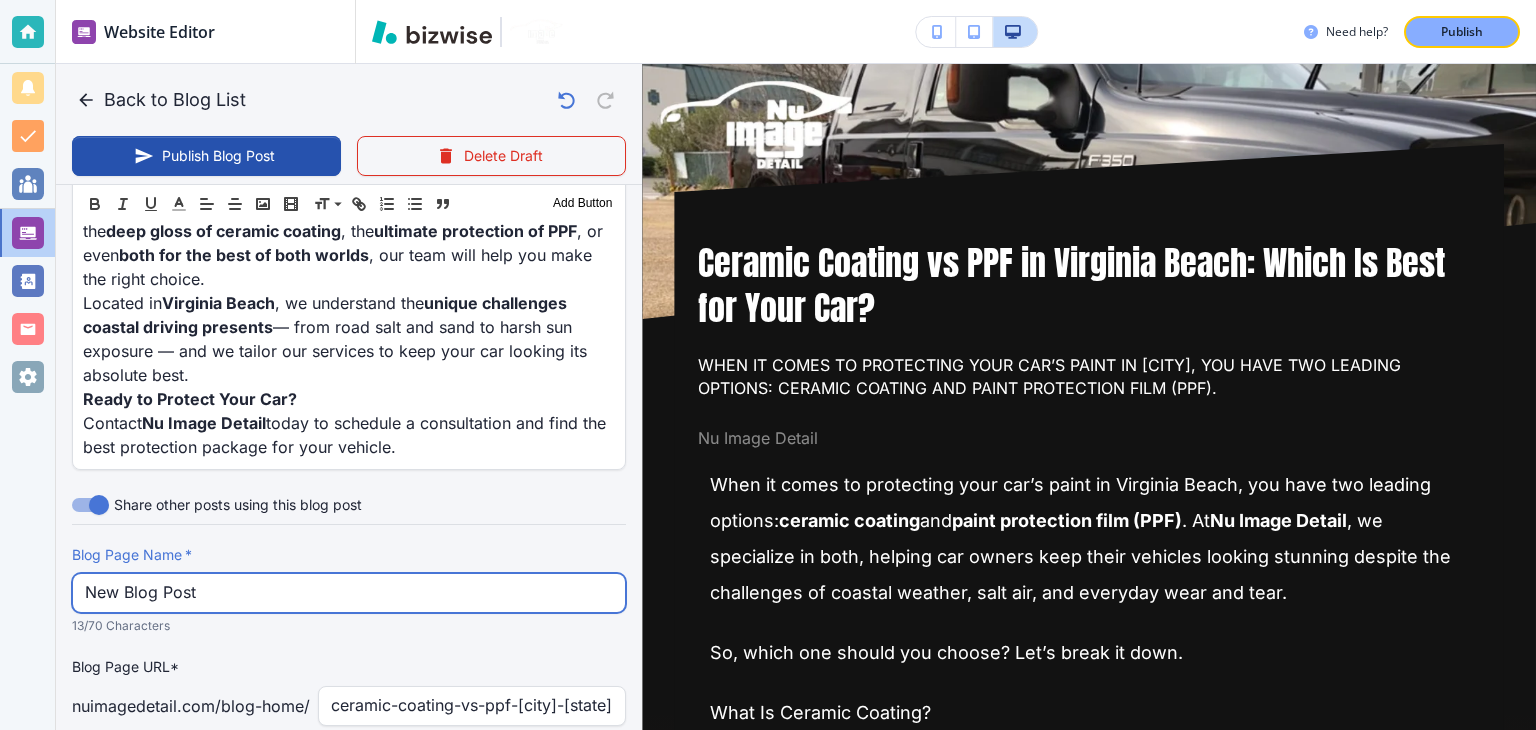paste on "Ceramic Coating vs PPF in Virginia Beach | Nu Image Detail" 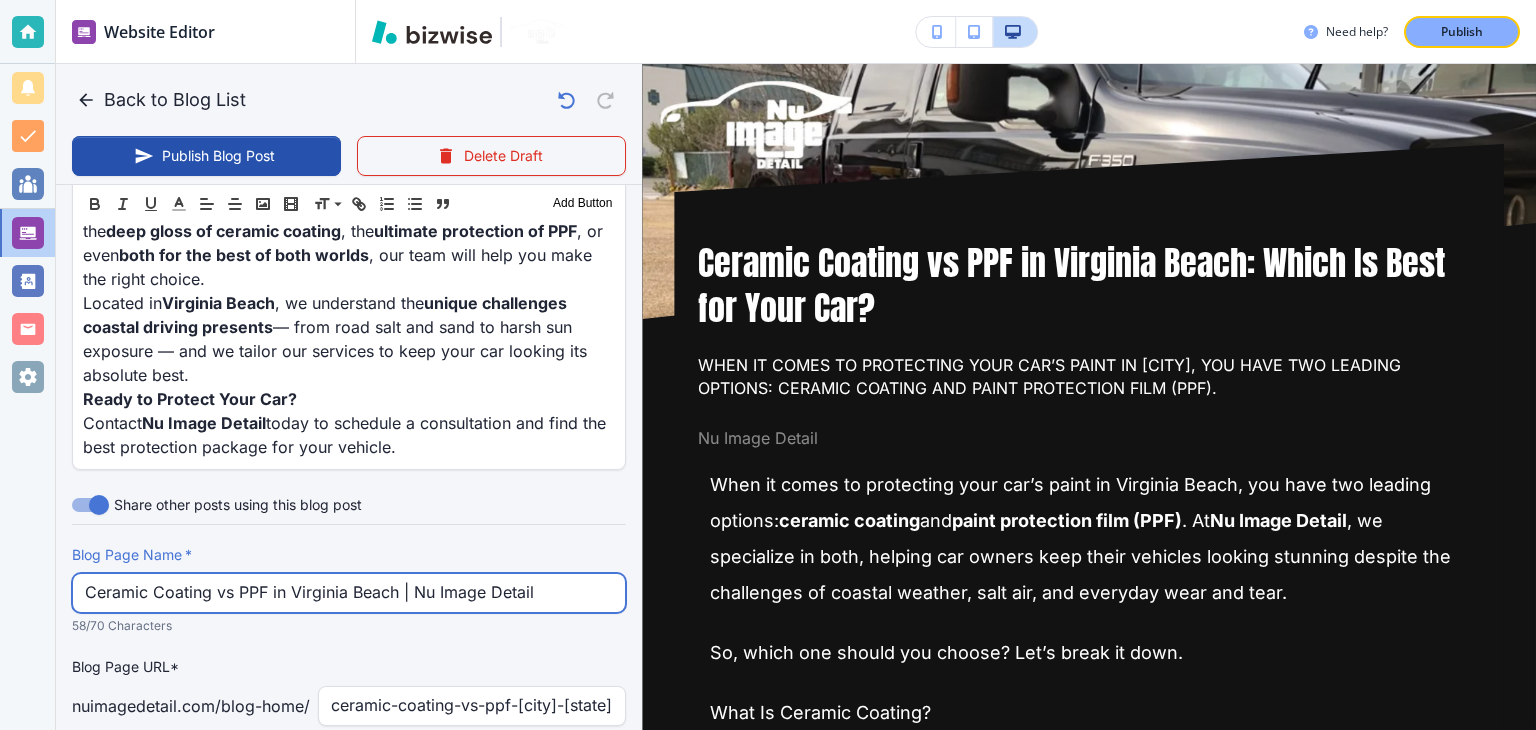 scroll, scrollTop: 1885, scrollLeft: 0, axis: vertical 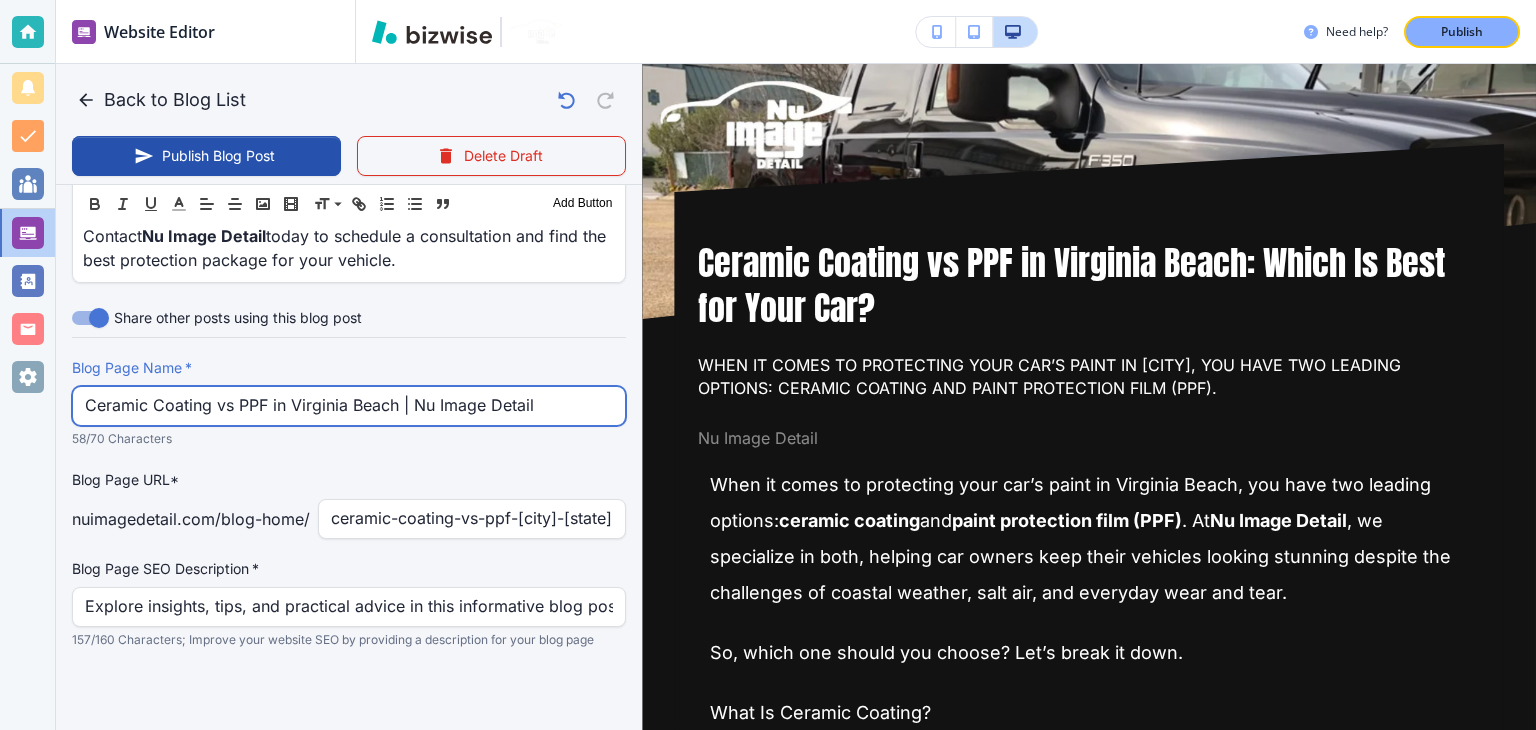 type on "Ceramic Coating vs PPF in Virginia Beach | Nu Image Detail" 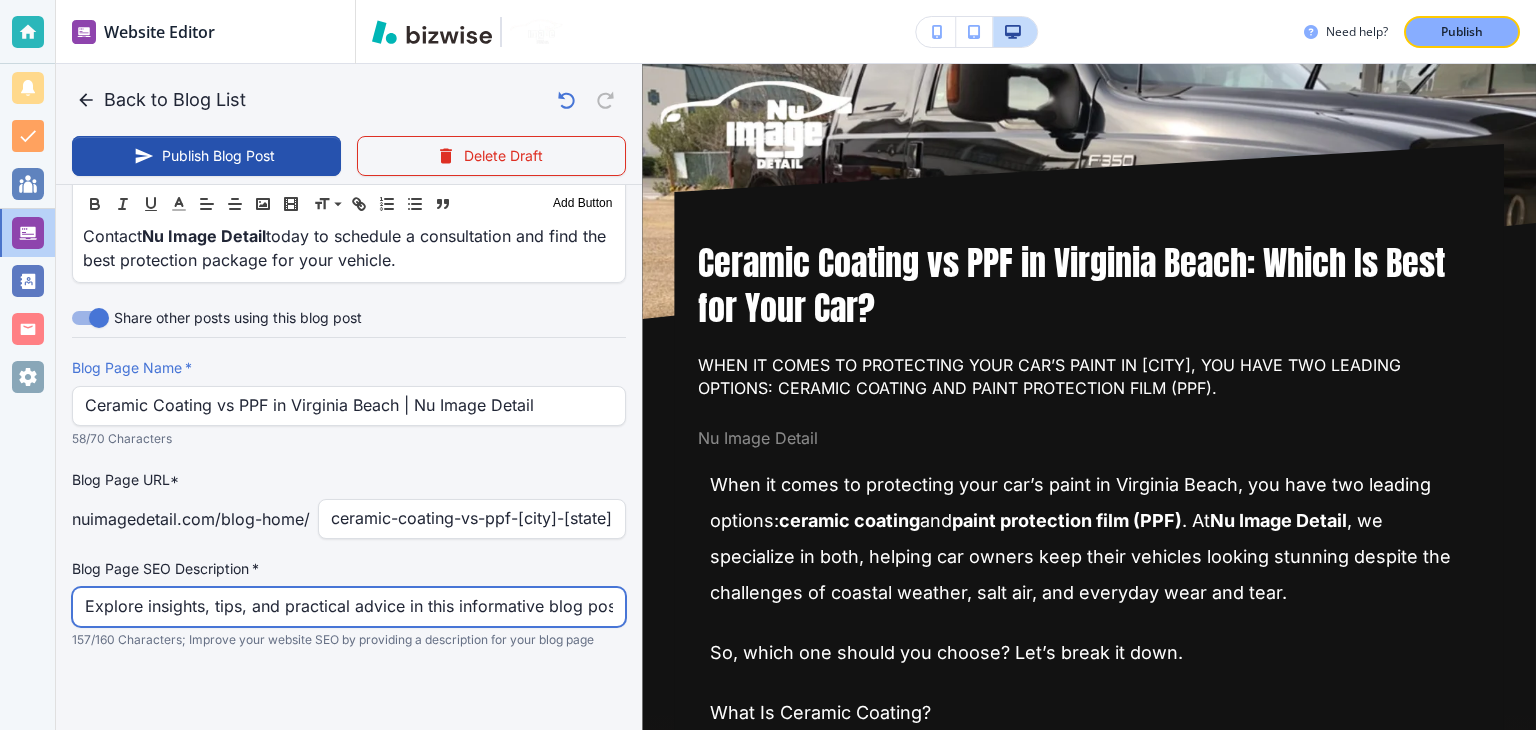 click on "Explore insights, tips, and practical advice in this informative blog post. Discover valuable perspectives and actionable takeaways that you can apply today." at bounding box center [349, 607] 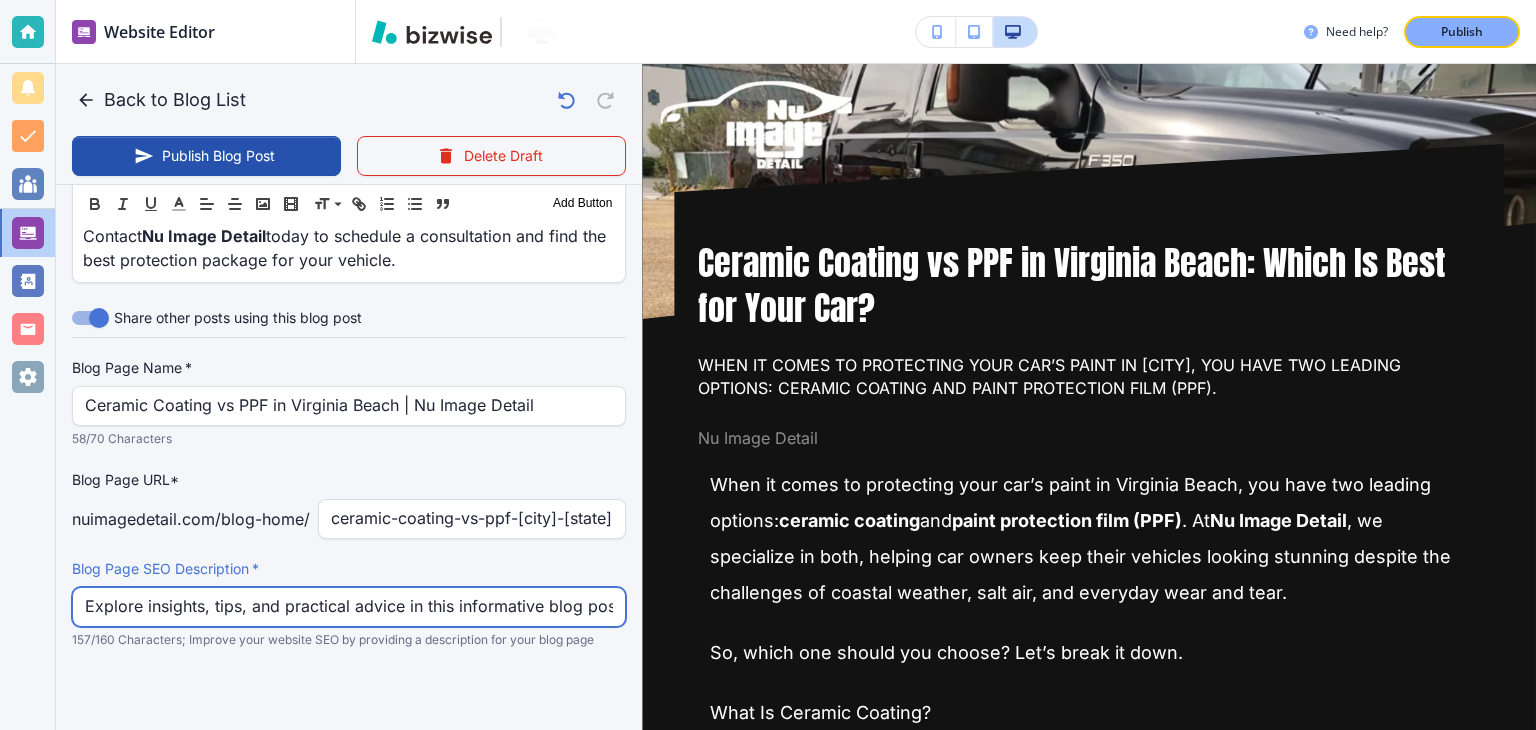 paste on "Discover the difference between ceramic coating and paint protection film (PPF) in Virginia Beach. Nu Image Detail helps you choose the best protection for your car’s paint" 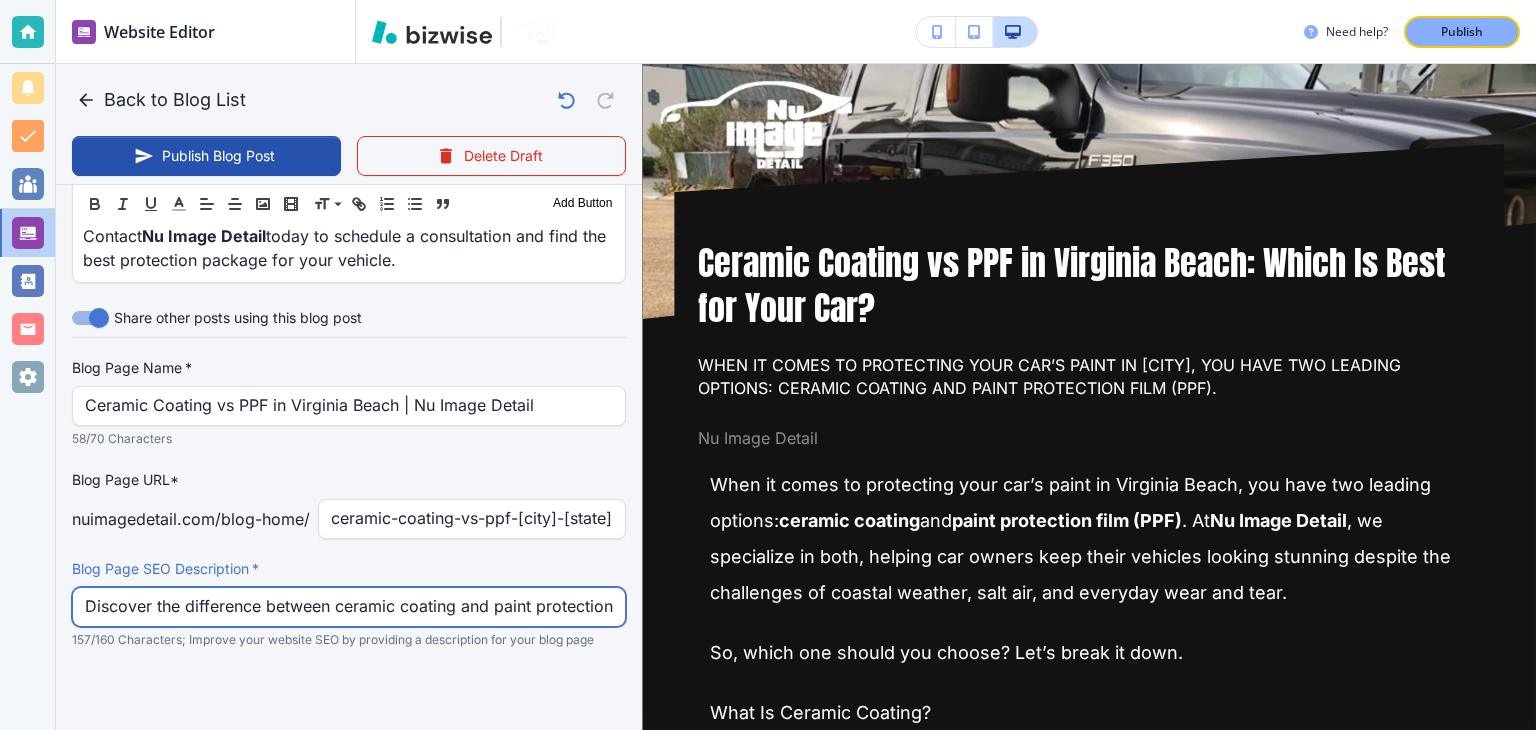 scroll, scrollTop: 0, scrollLeft: 788, axis: horizontal 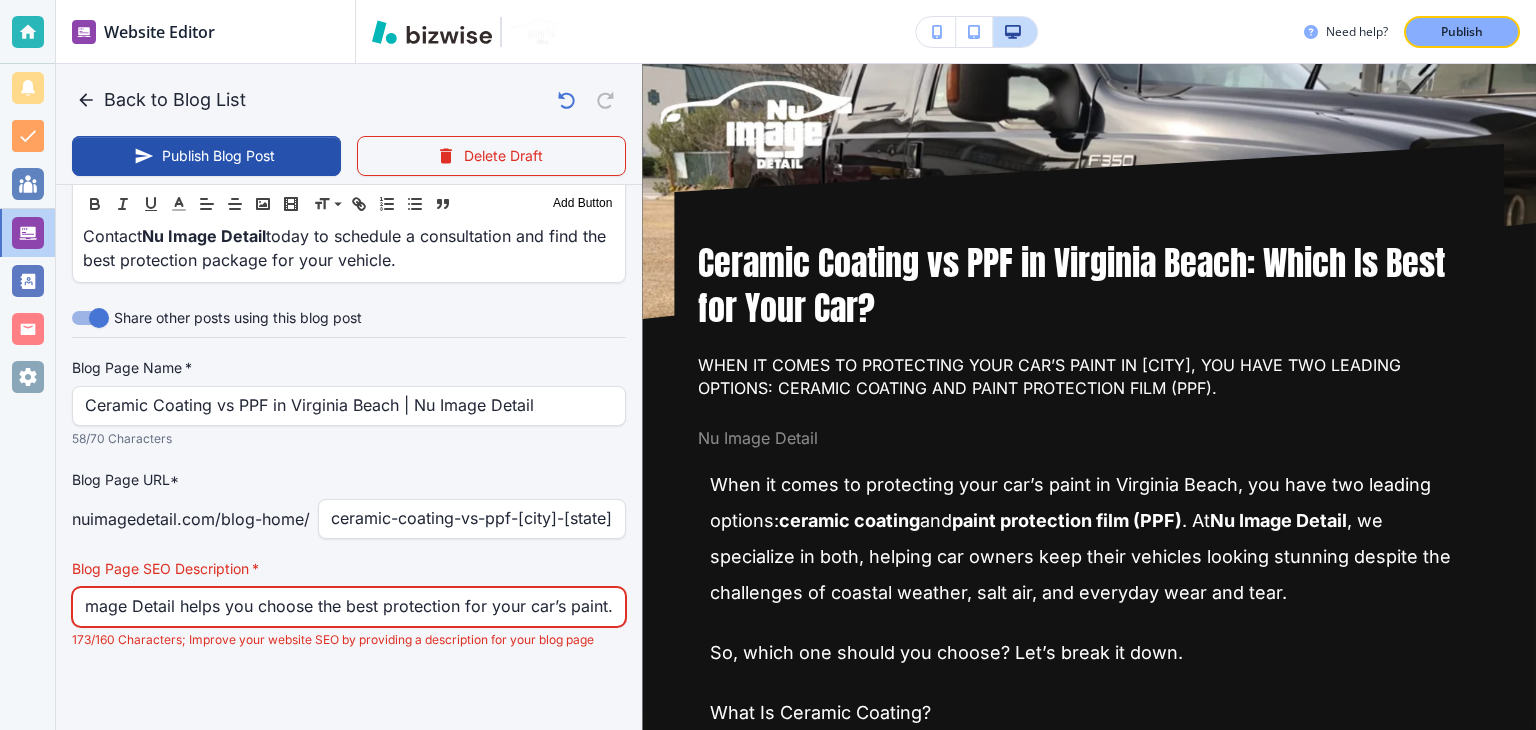 click on "Discover the difference between ceramic coating and paint protection film (PPF) in Virginia Beach. Nu Image Detail helps you choose the best protection for your car’s paint." at bounding box center (349, 607) 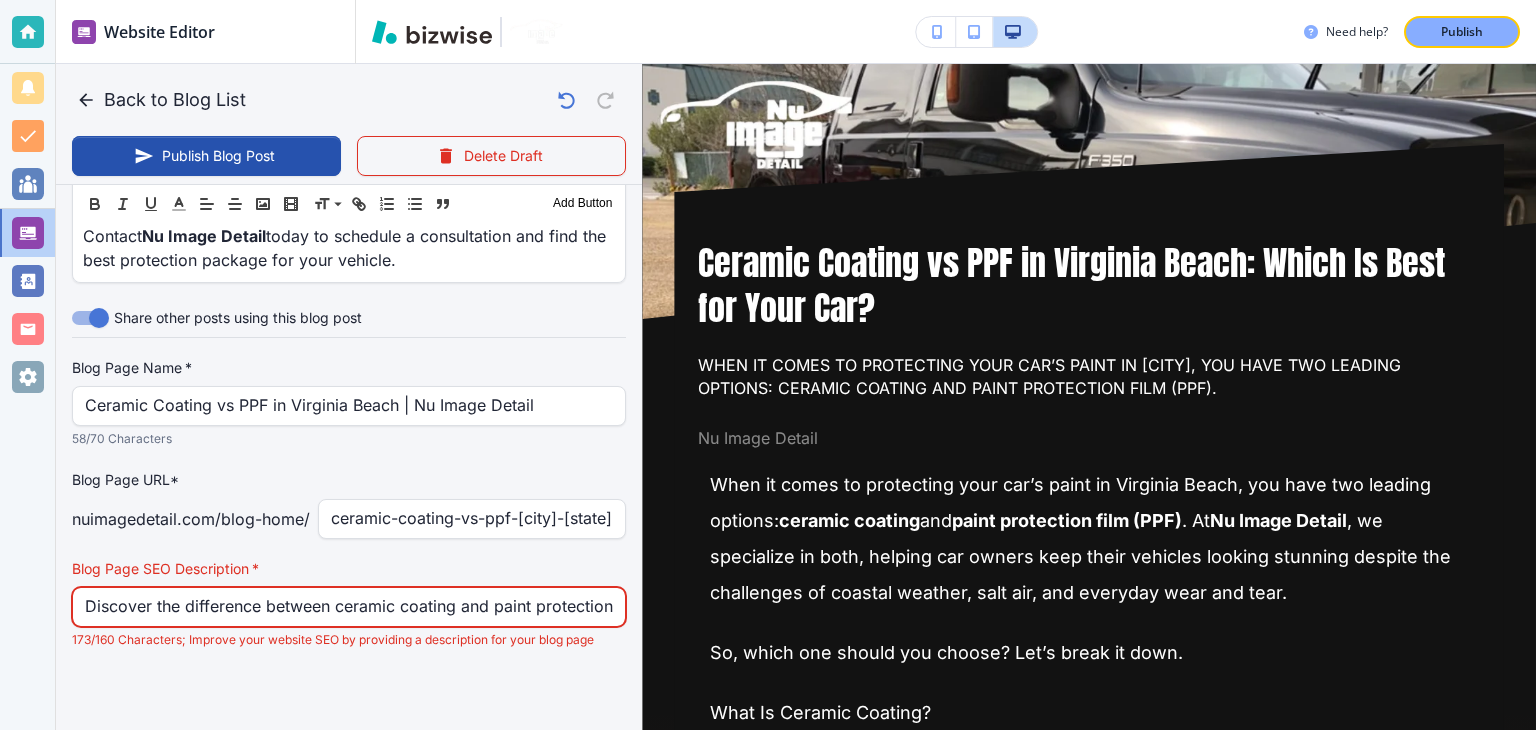 drag, startPoint x: 253, startPoint y: 605, endPoint x: 13, endPoint y: 608, distance: 240.01875 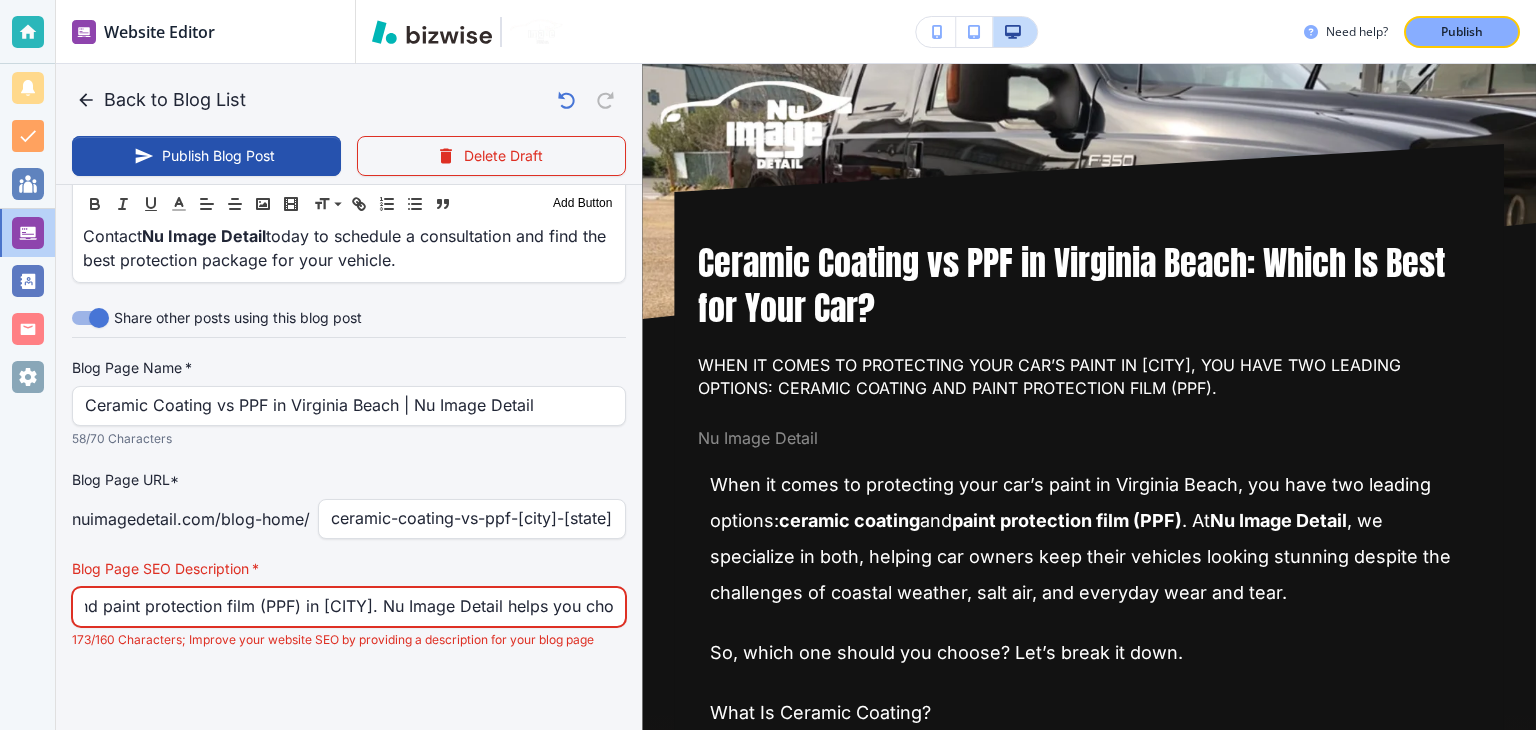 drag, startPoint x: 256, startPoint y: 606, endPoint x: 608, endPoint y: 597, distance: 352.11505 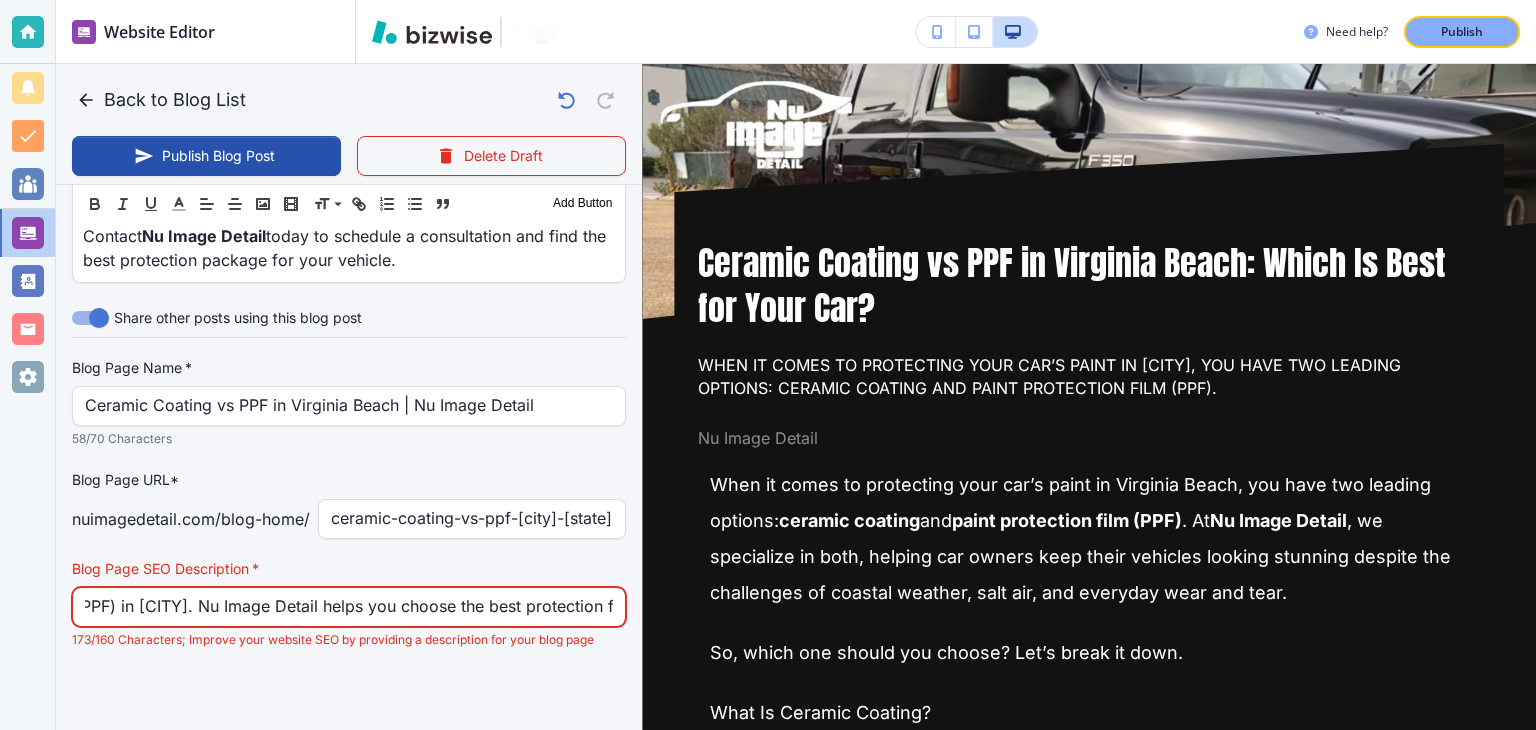 drag, startPoint x: 580, startPoint y: 613, endPoint x: 486, endPoint y: 605, distance: 94.33981 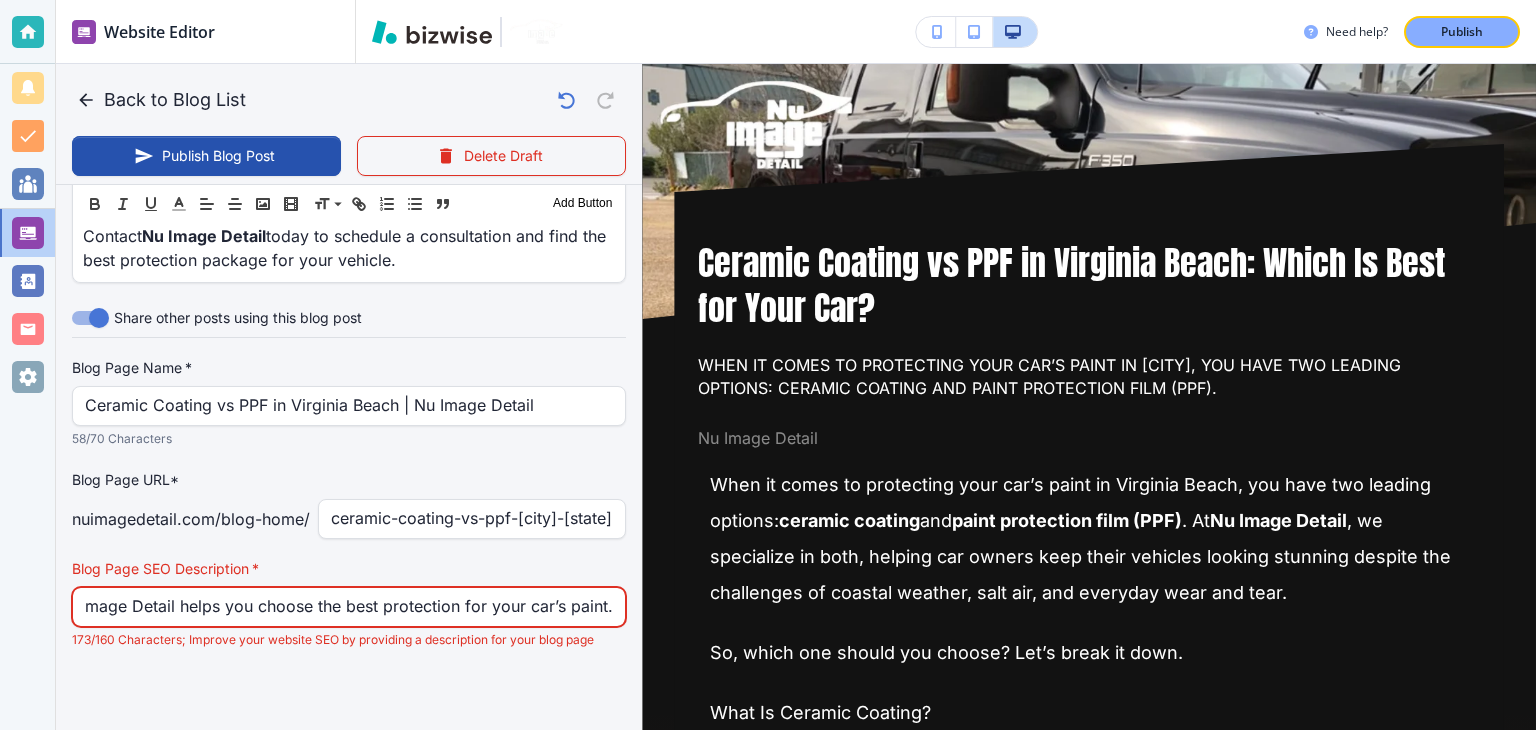 drag, startPoint x: 250, startPoint y: 607, endPoint x: 708, endPoint y: 596, distance: 458.13208 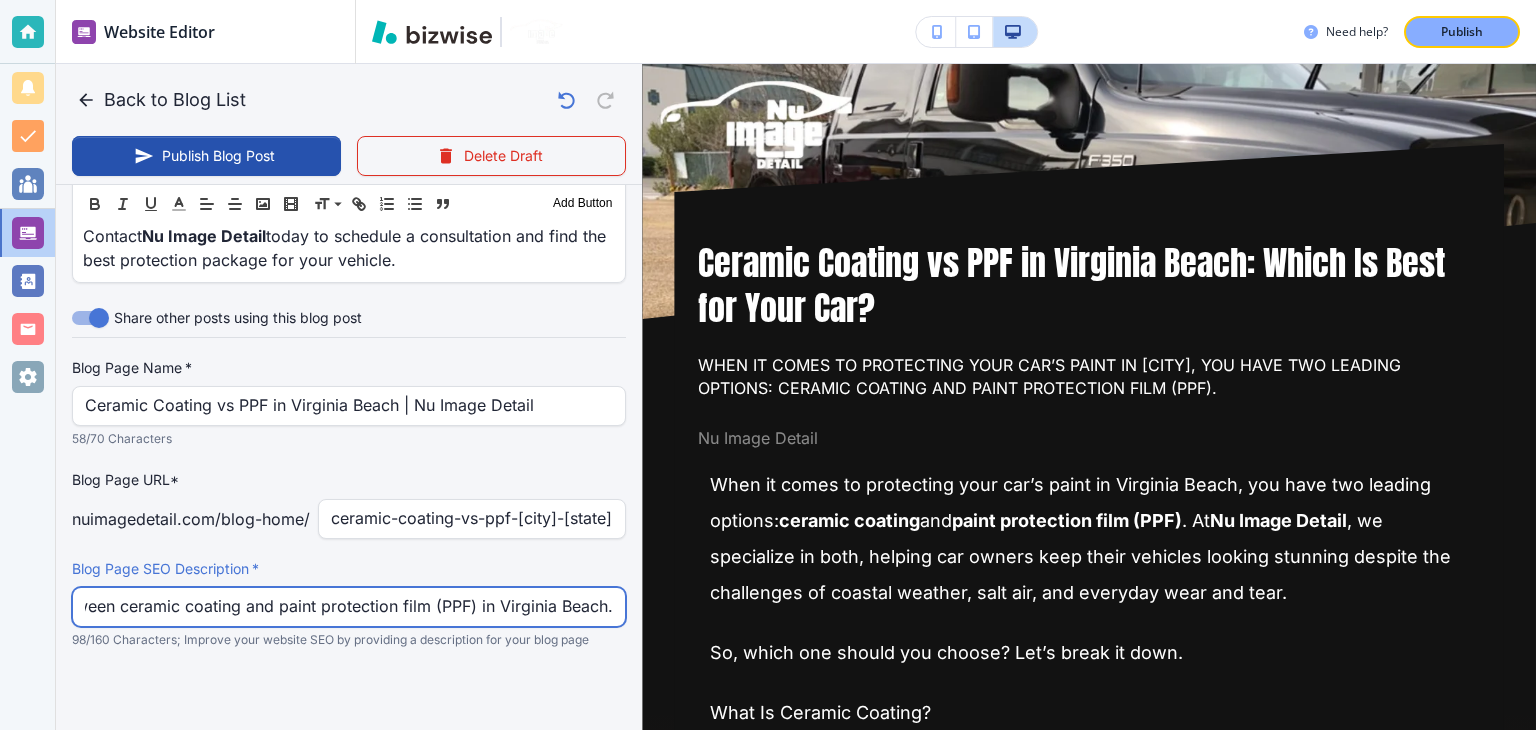 scroll, scrollTop: 0, scrollLeft: 228, axis: horizontal 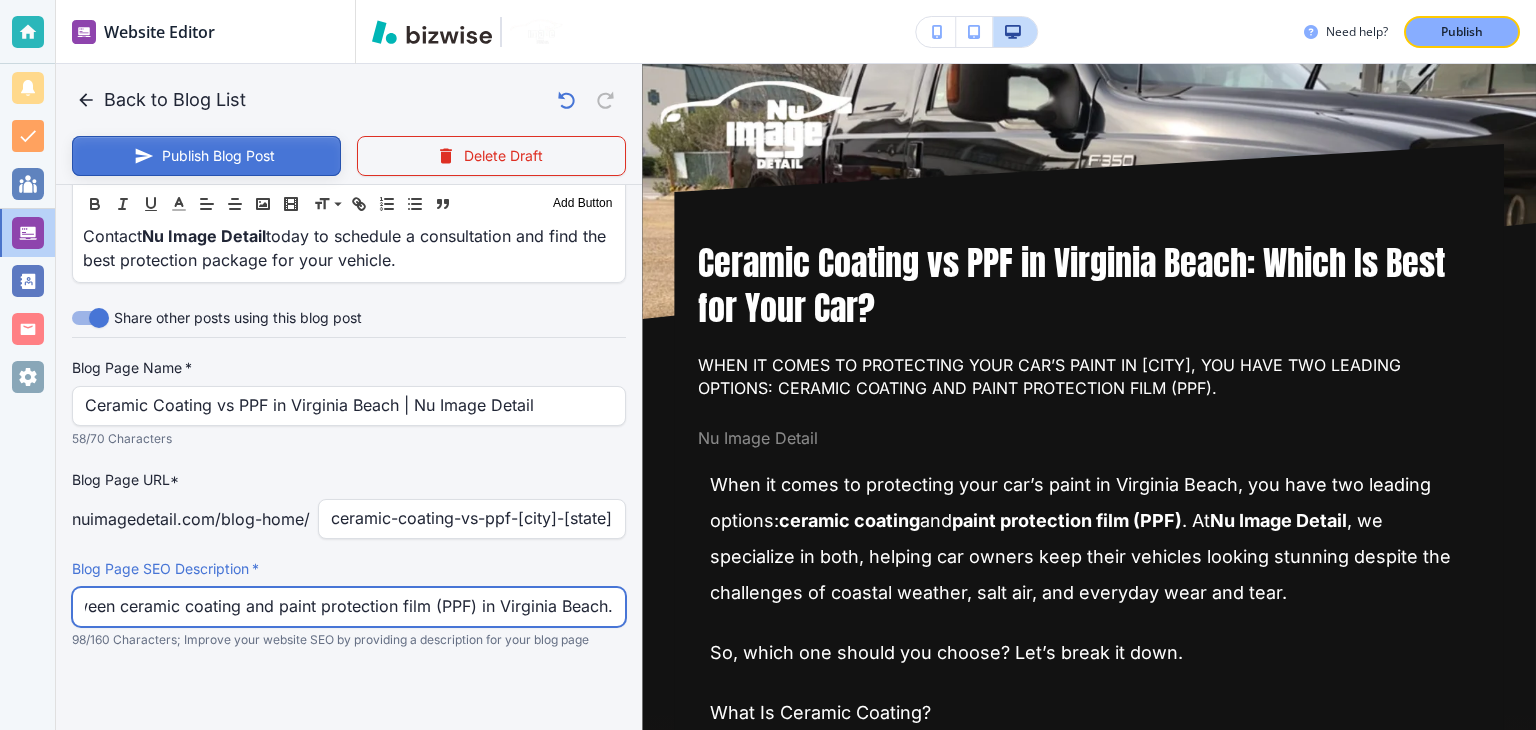 type on "Discover the difference between ceramic coating and paint protection film (PPF) in Virginia Beach." 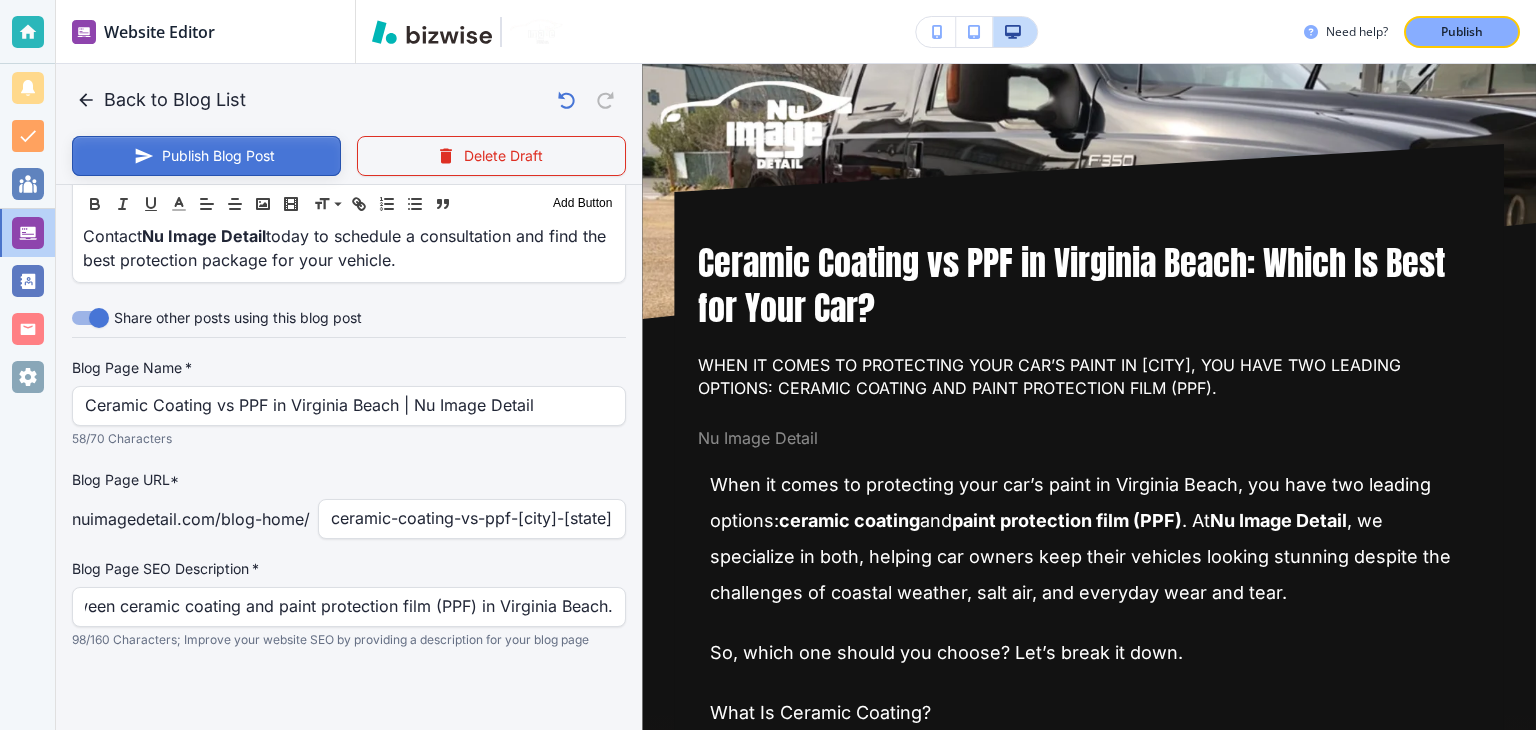 click on "Publish Blog Post" at bounding box center [206, 156] 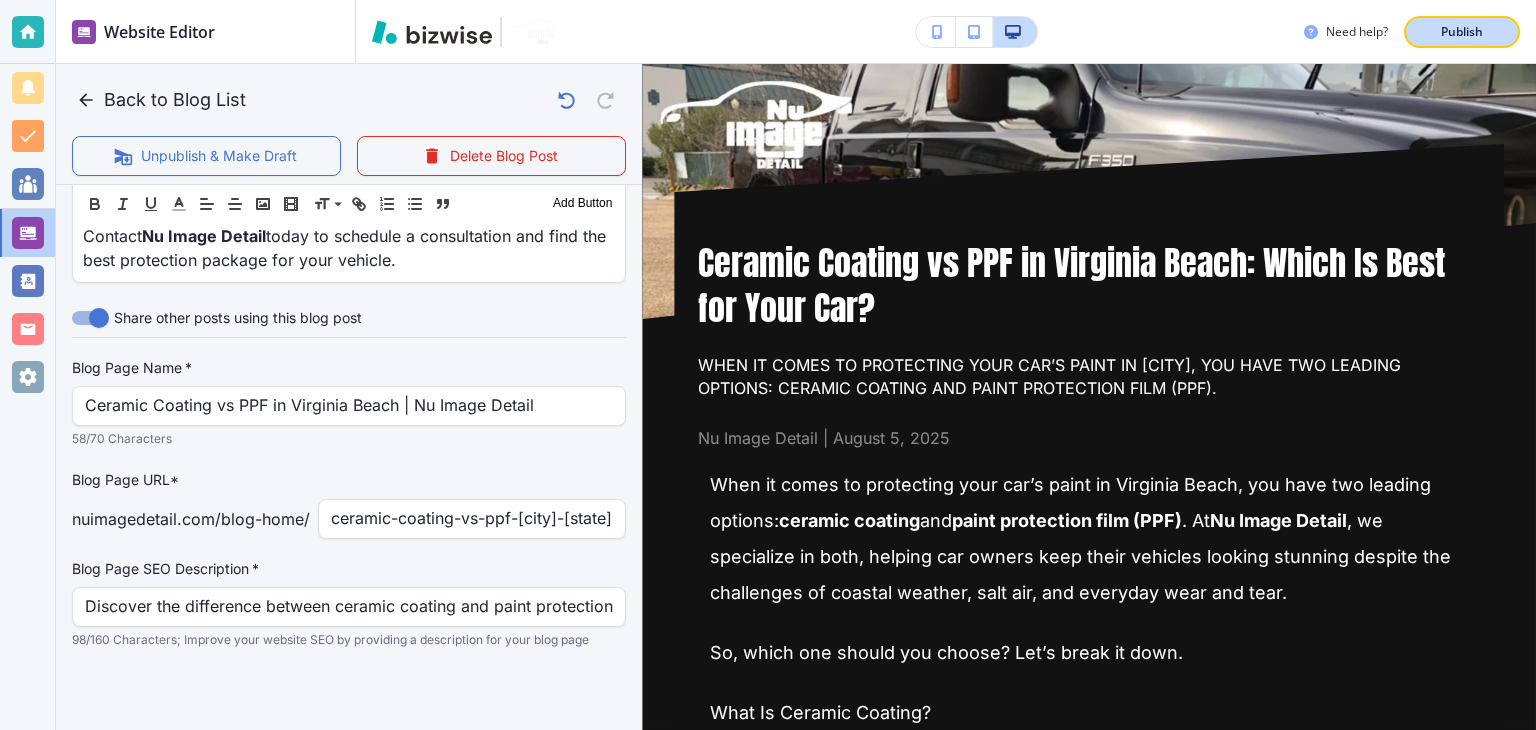 click on "Publish" at bounding box center (1462, 32) 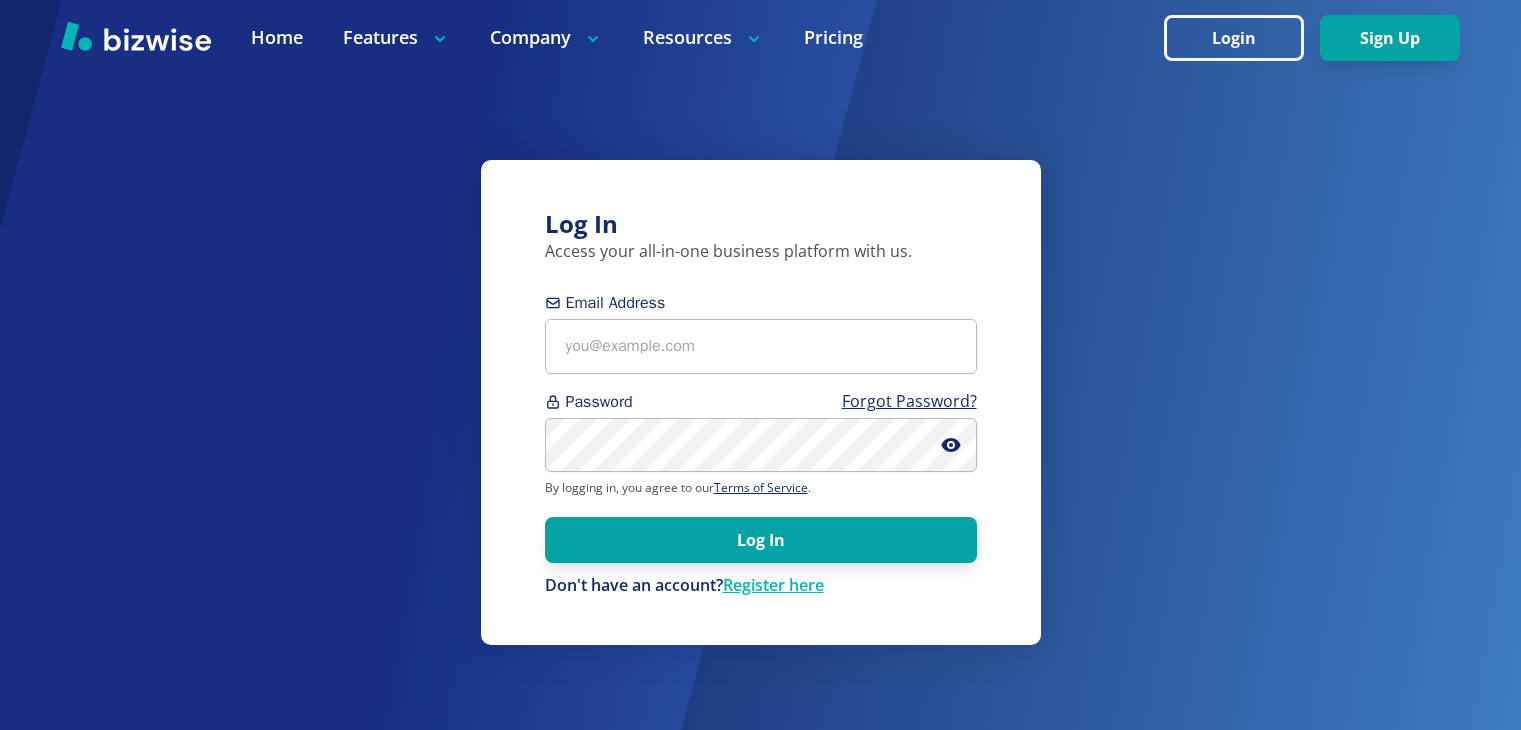 scroll, scrollTop: 0, scrollLeft: 0, axis: both 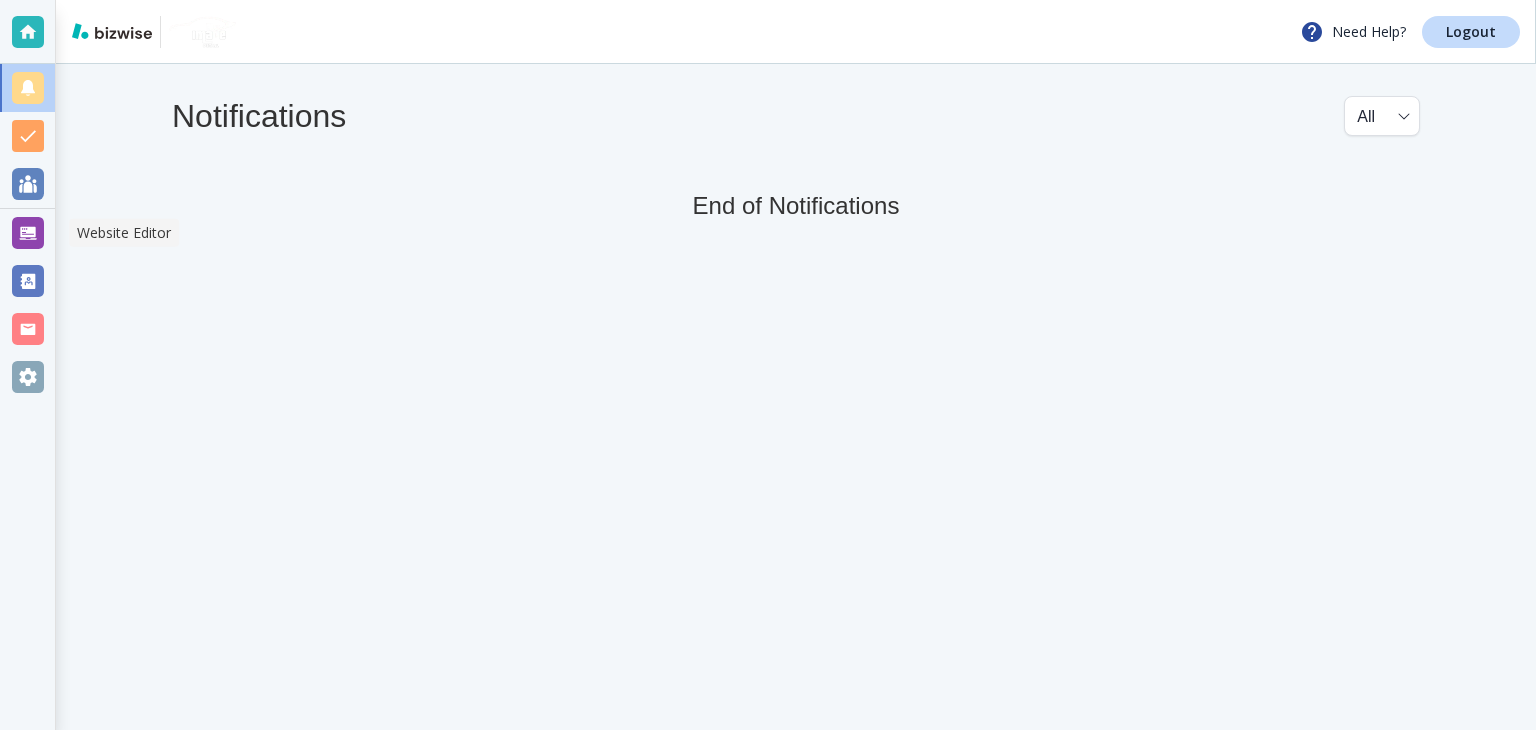 drag, startPoint x: 35, startPoint y: 243, endPoint x: 32, endPoint y: 233, distance: 10.440307 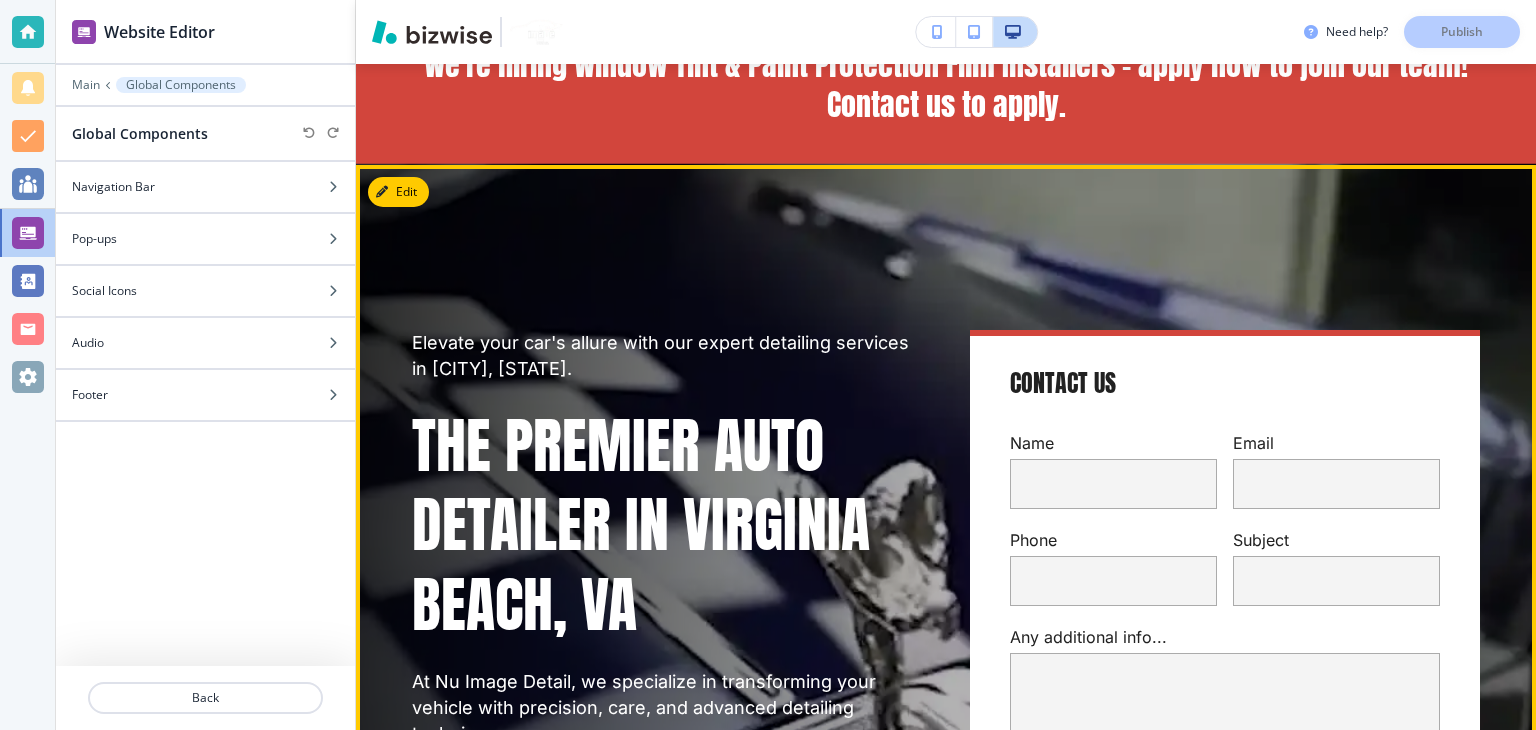 scroll, scrollTop: 0, scrollLeft: 0, axis: both 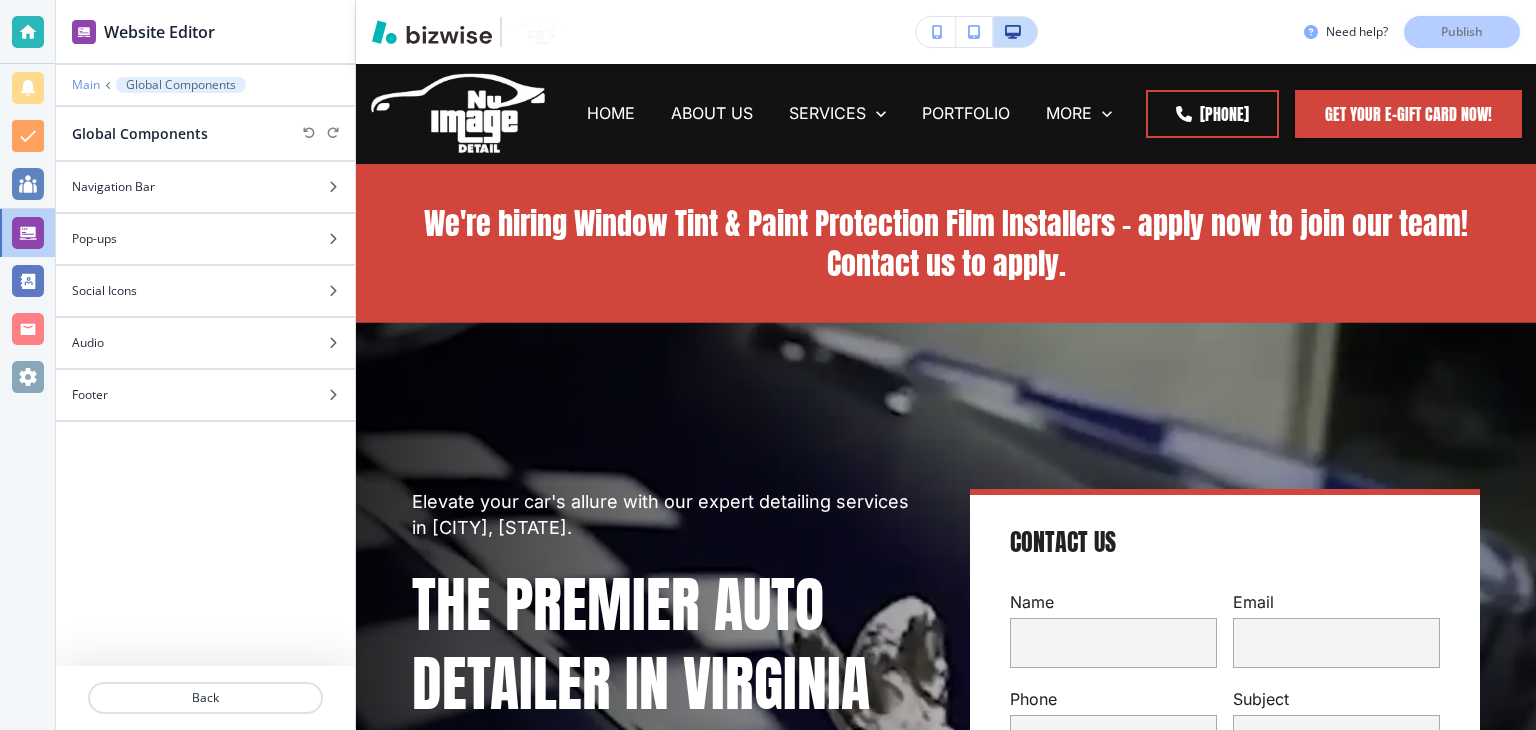 click on "Main" at bounding box center (86, 85) 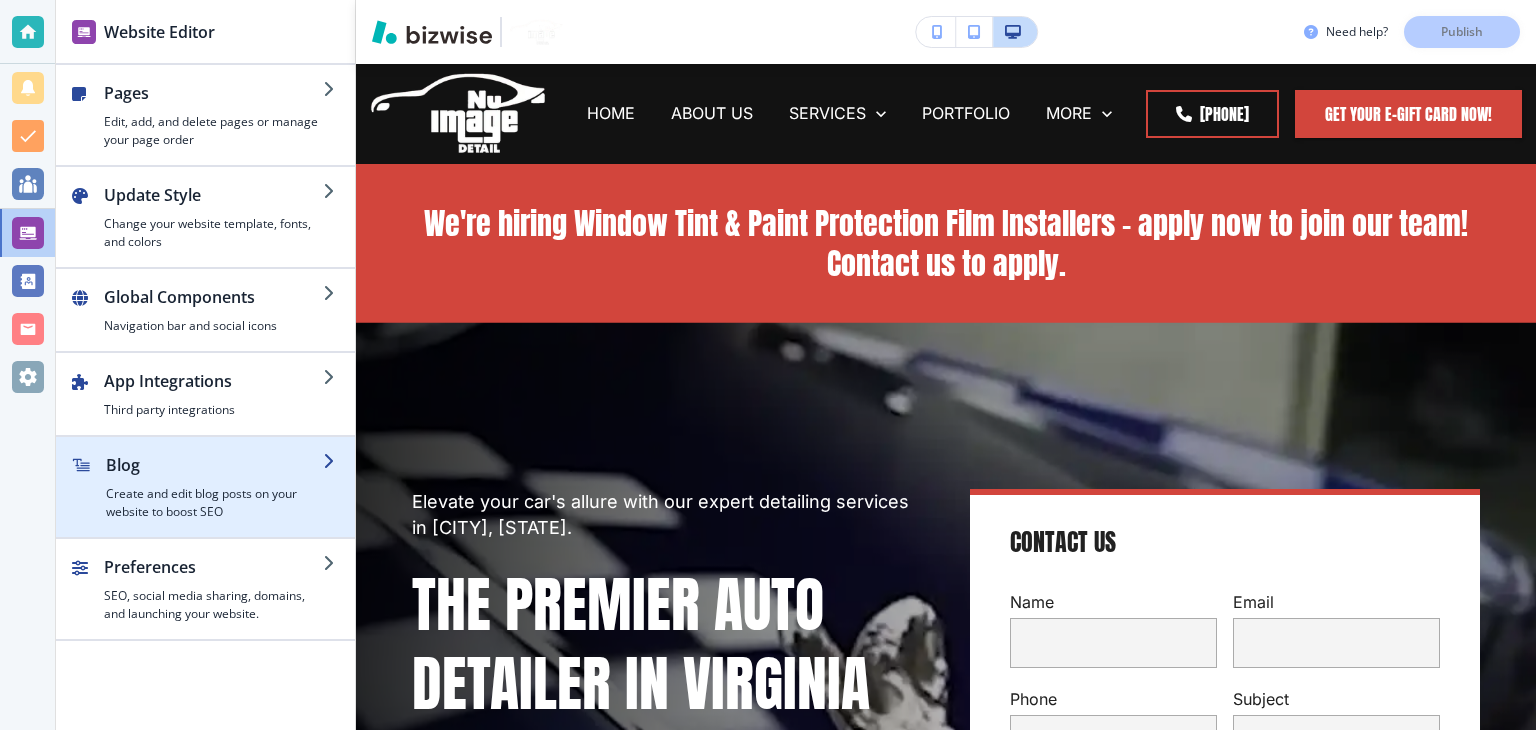click at bounding box center (214, 481) 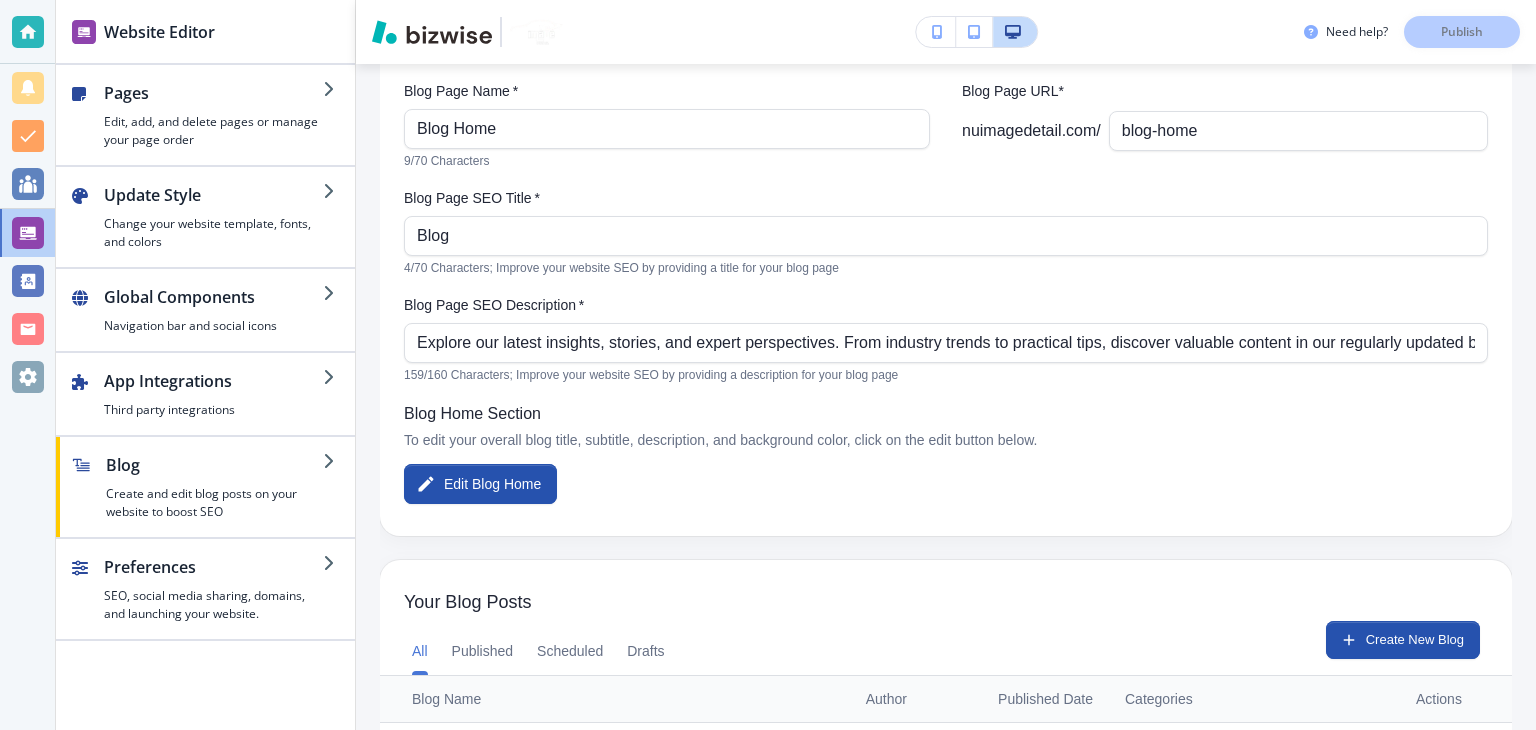 scroll, scrollTop: 267, scrollLeft: 0, axis: vertical 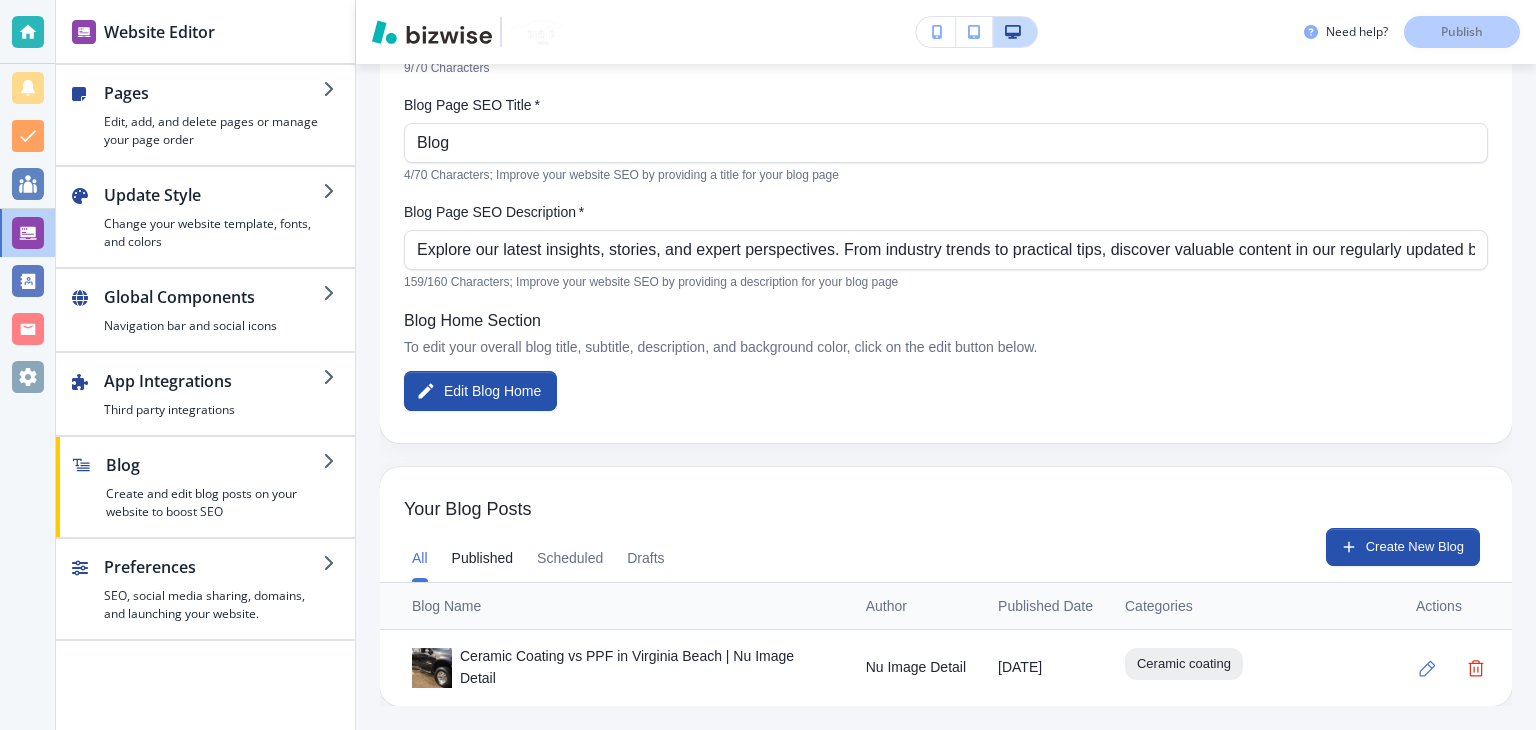 click on "Published" at bounding box center (483, 558) 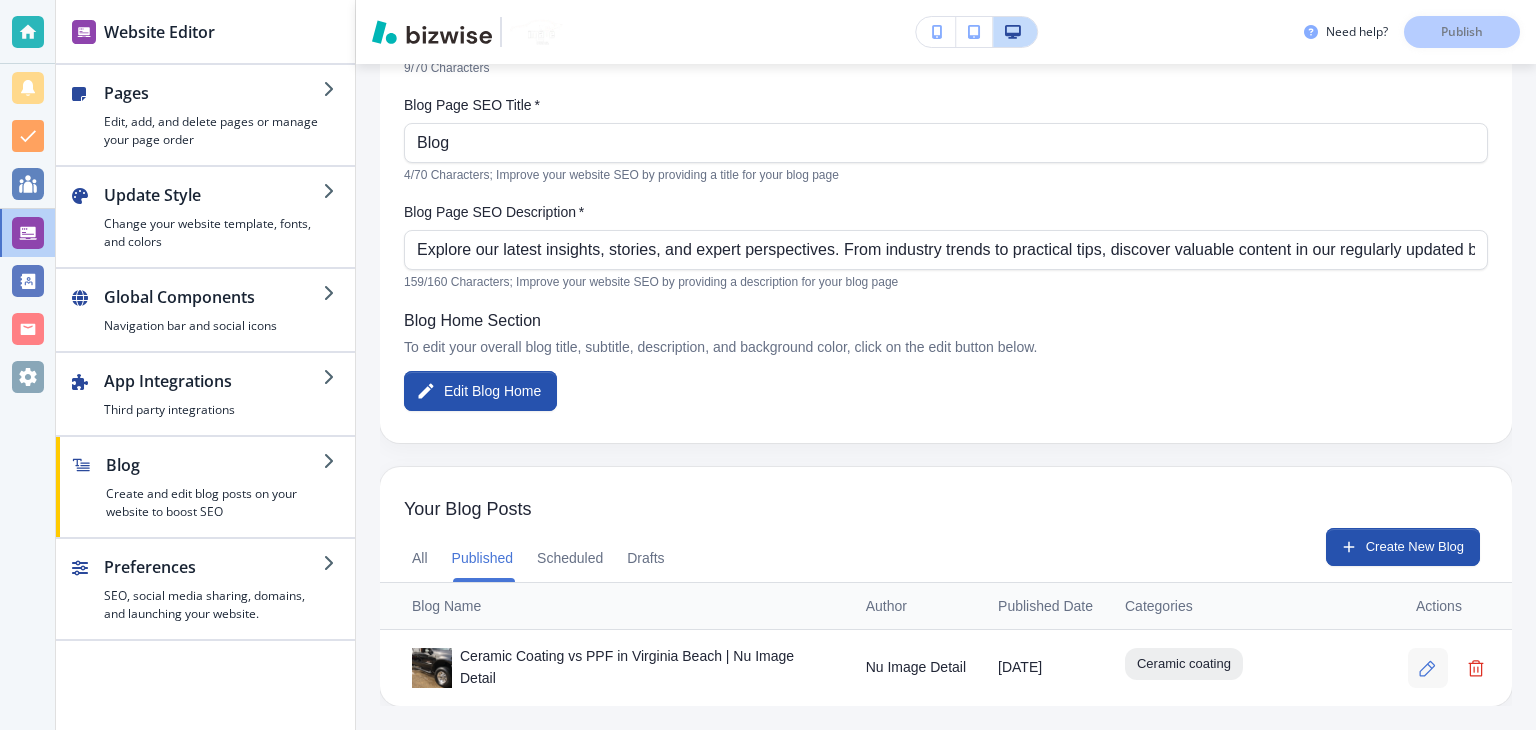click 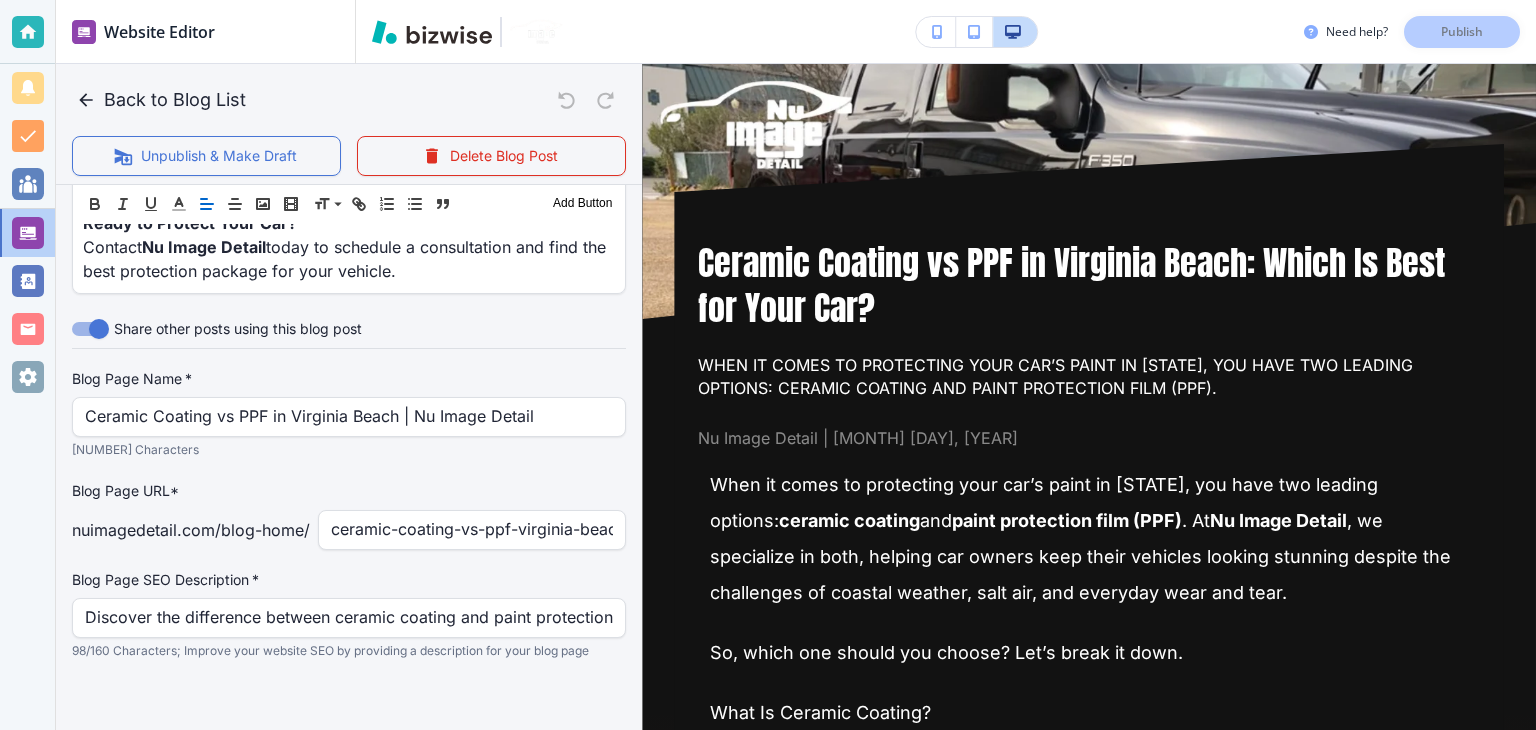 scroll, scrollTop: 1885, scrollLeft: 0, axis: vertical 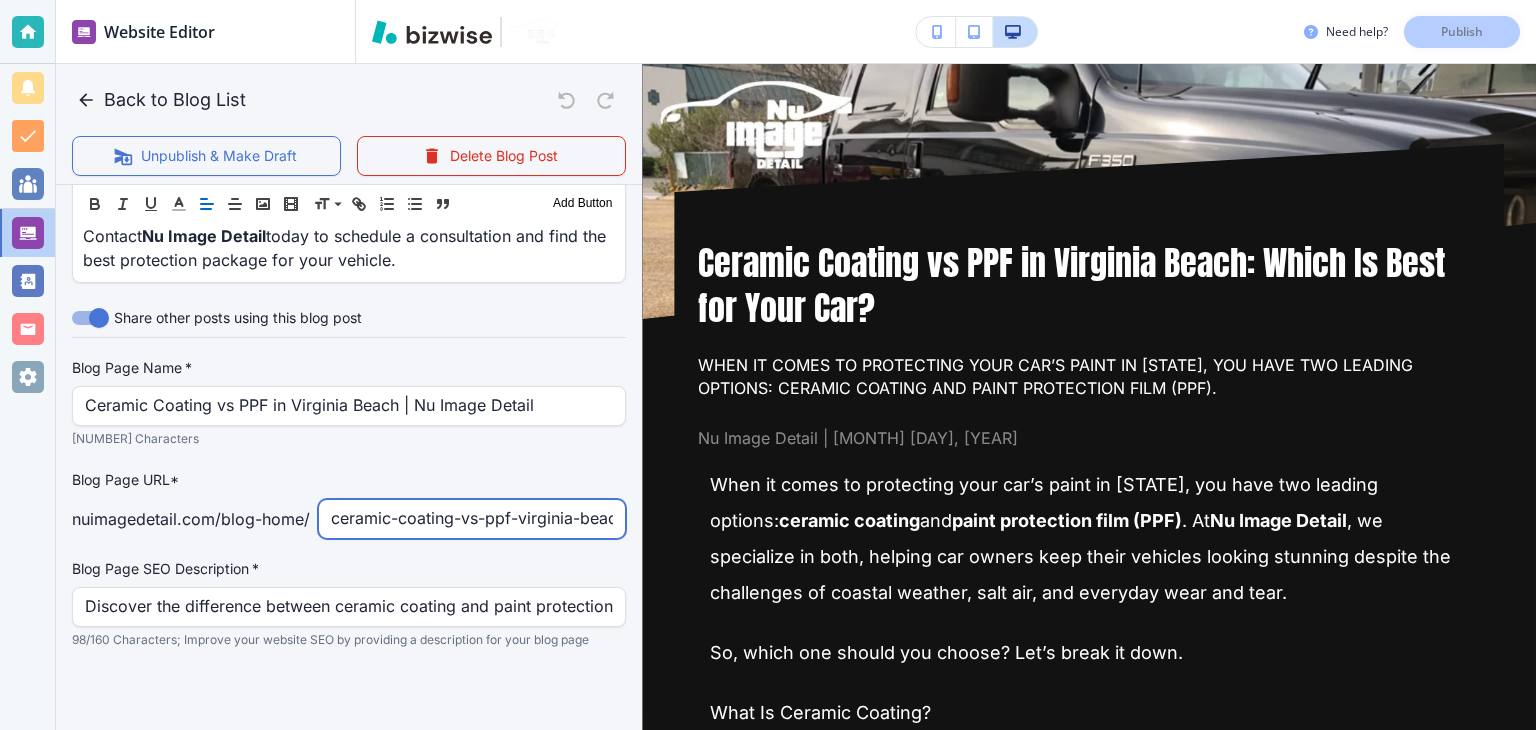 click on "ceramic-coating-vs-ppf-virginia-beach" at bounding box center (472, 519) 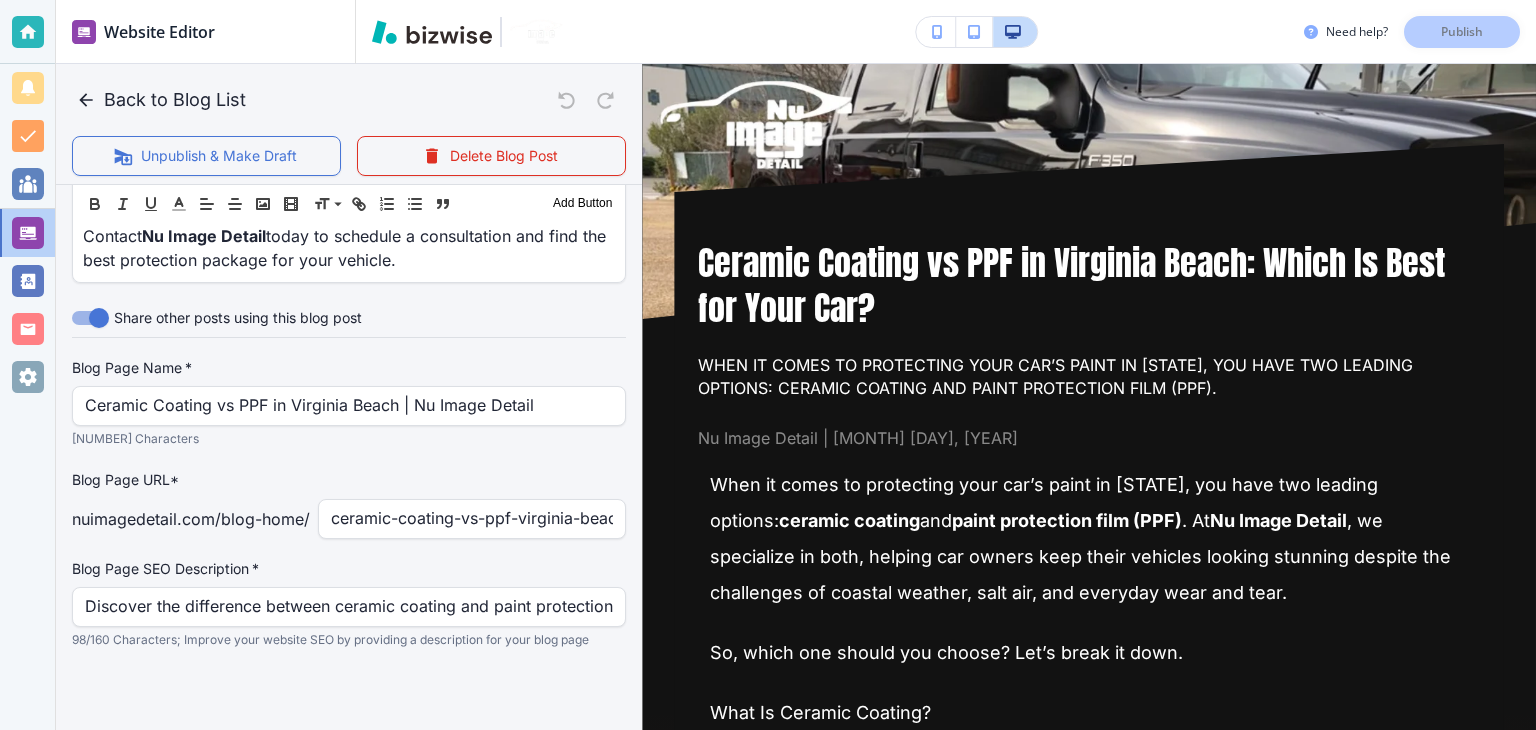 click on "nuimagedetail.com /blog-home /" at bounding box center (191, 519) 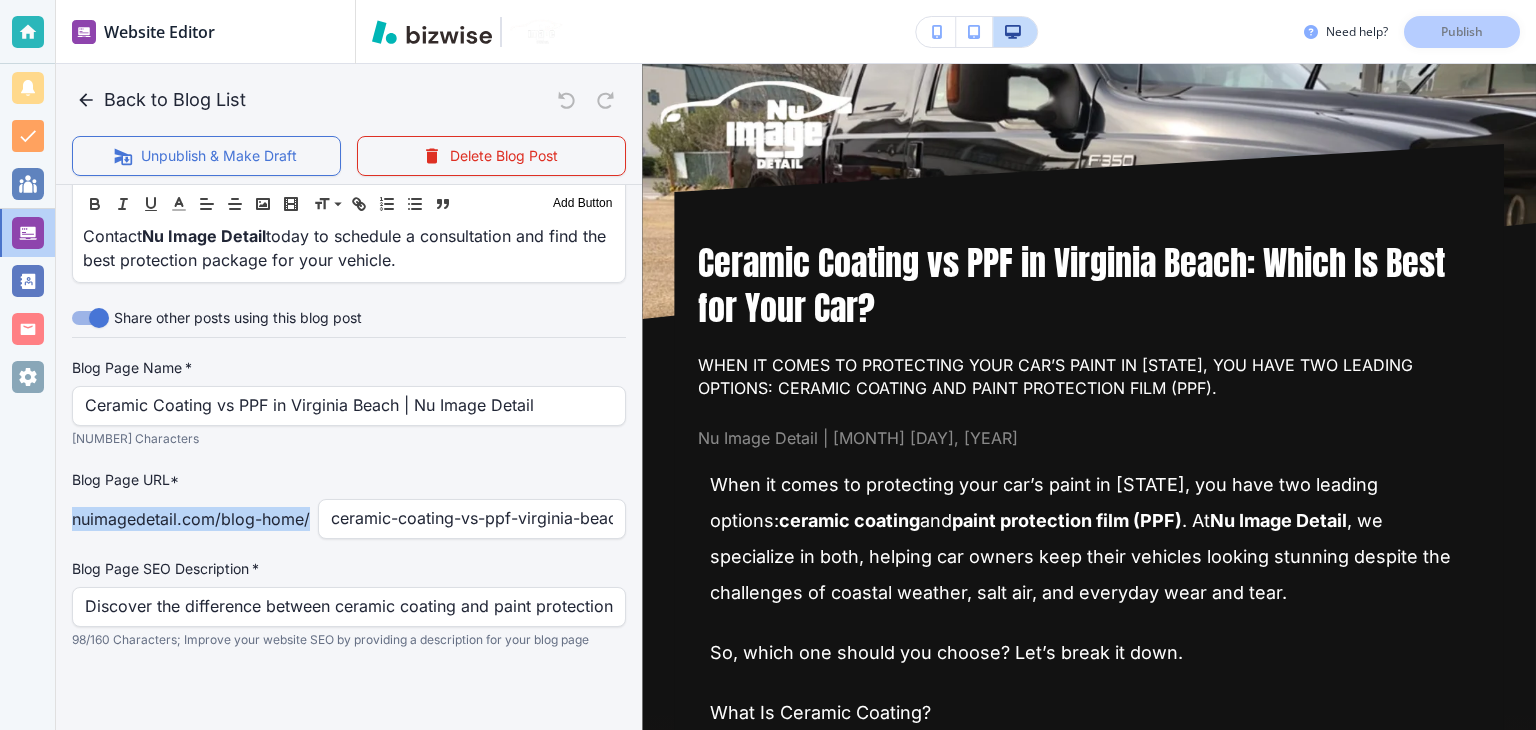 click on "nuimagedetail.com /blog-home /" at bounding box center [191, 519] 